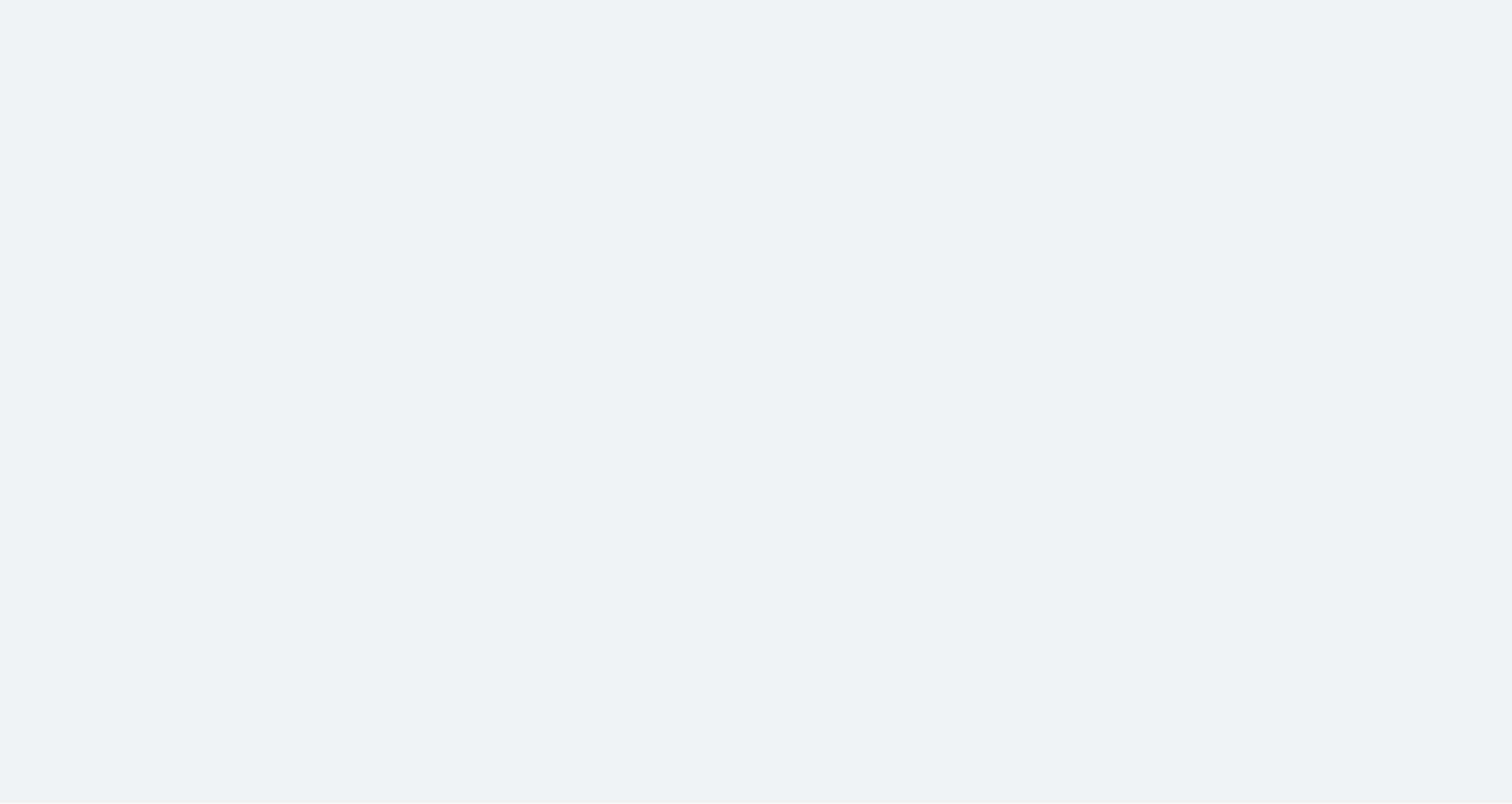 scroll, scrollTop: 0, scrollLeft: 0, axis: both 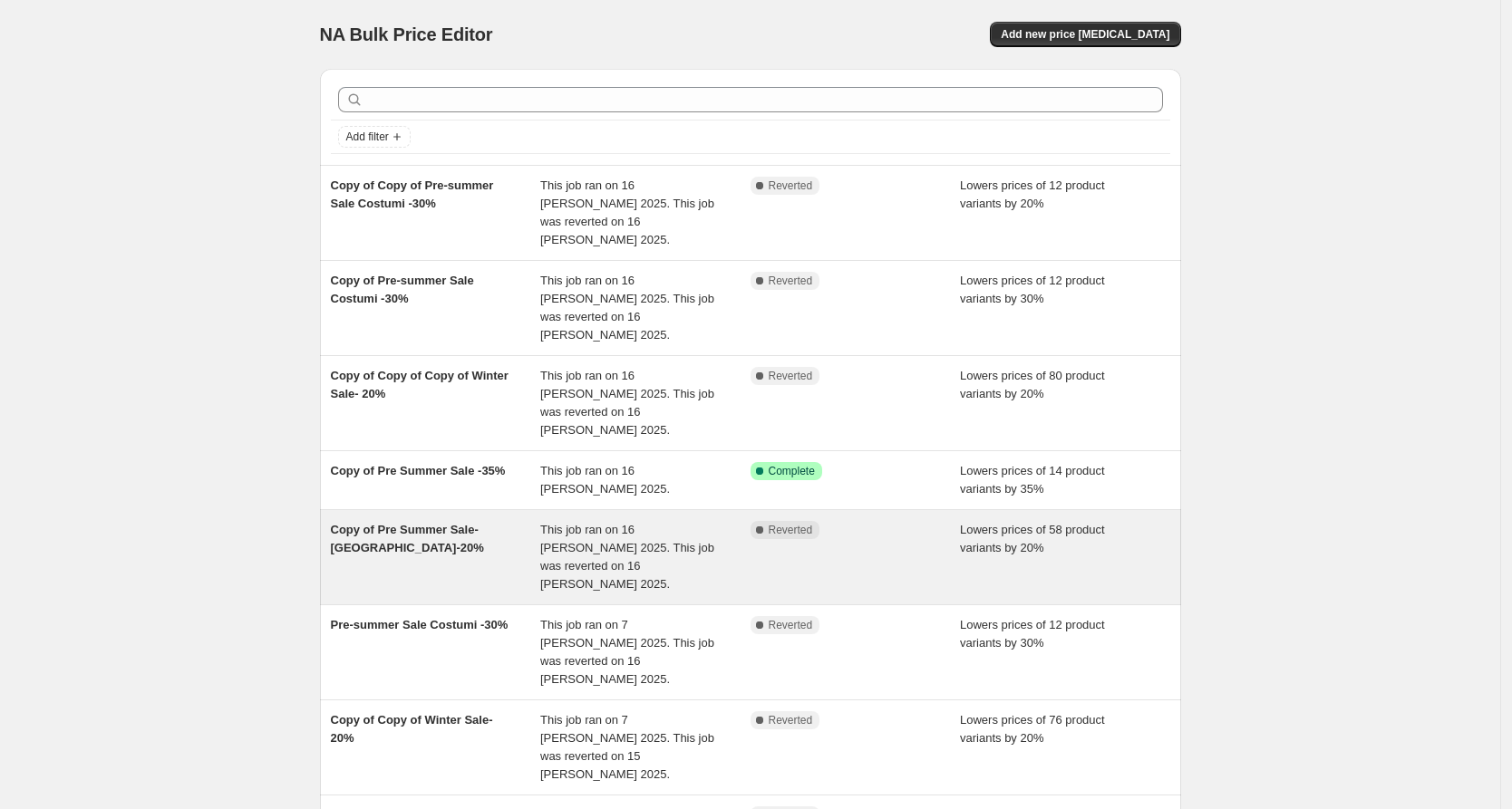 click on "This job ran on 16 [PERSON_NAME] 2025. This job was reverted on 16 [PERSON_NAME] 2025." at bounding box center (627, 556) 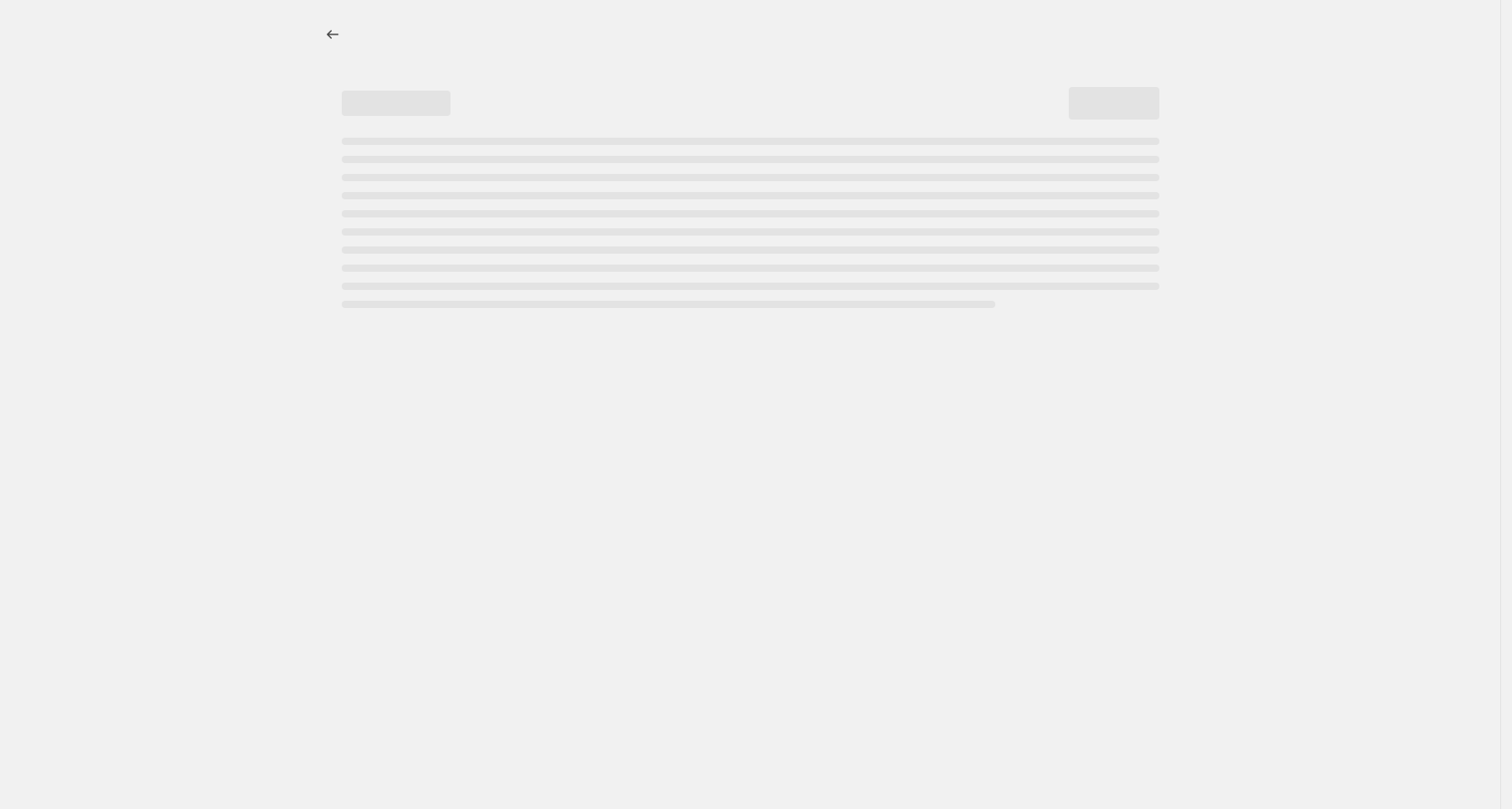 select on "percentage" 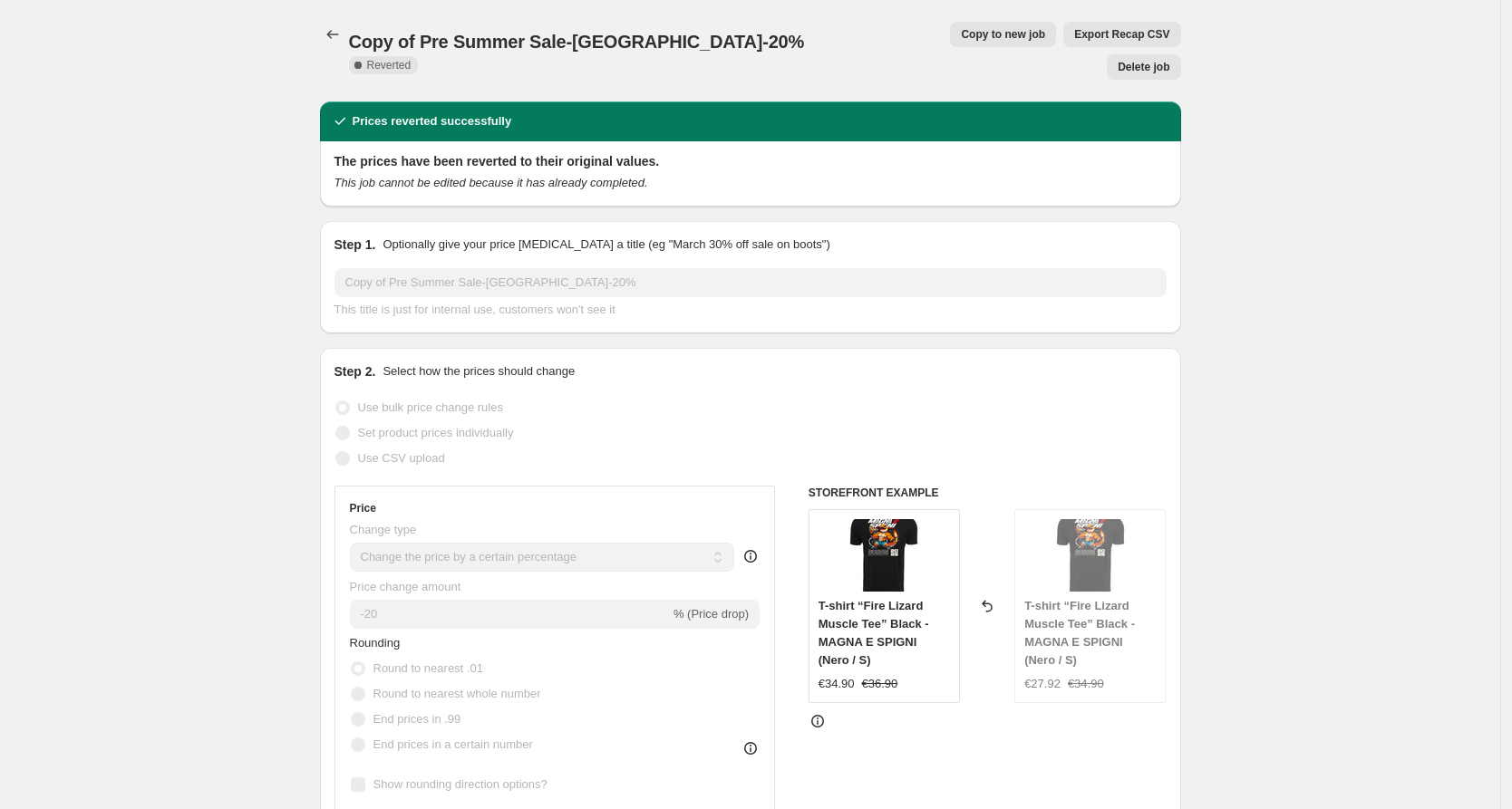 click on "Copy to new job" at bounding box center (1003, 34) 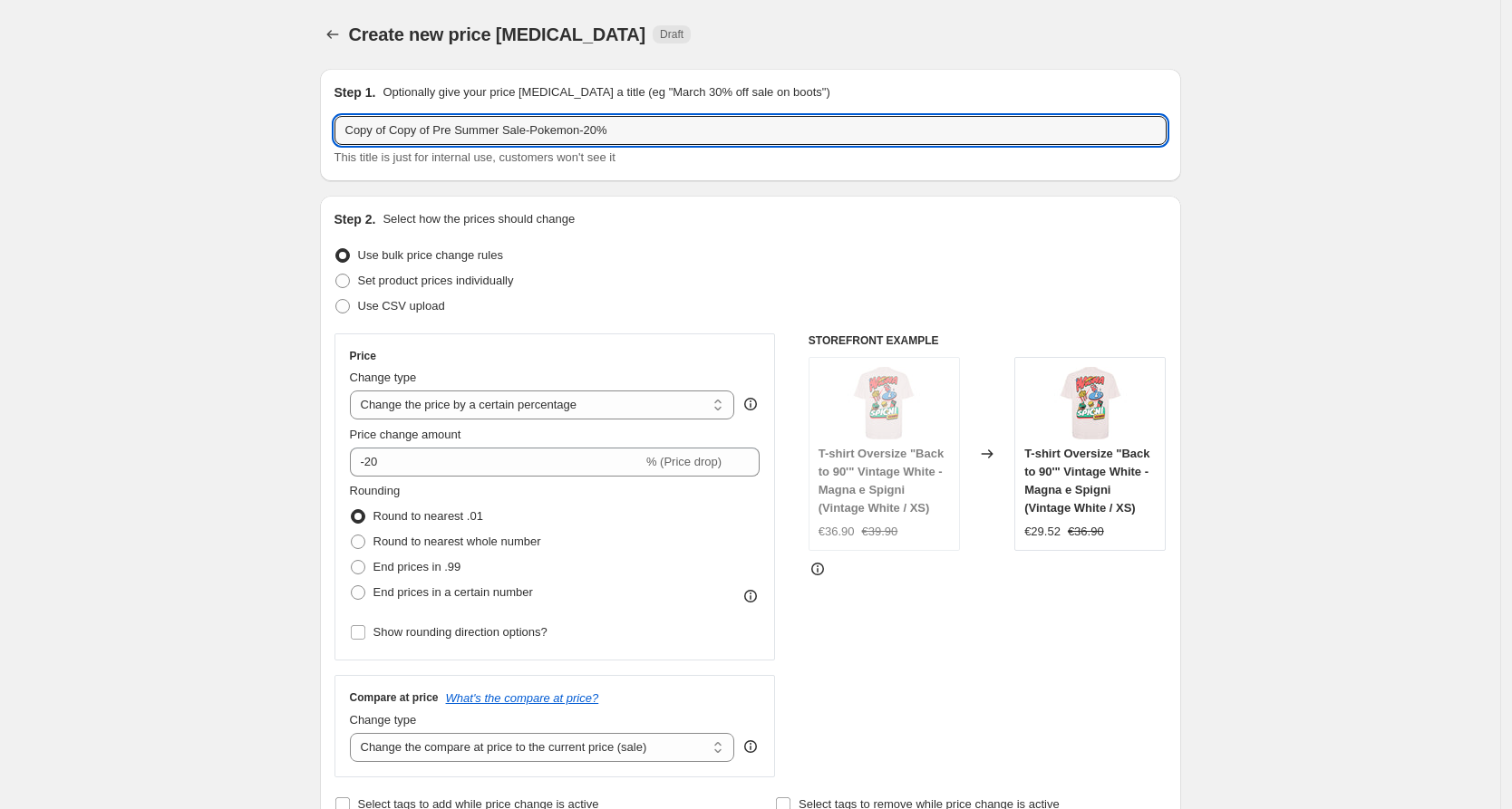 drag, startPoint x: 460, startPoint y: 129, endPoint x: 283, endPoint y: 126, distance: 177.02542 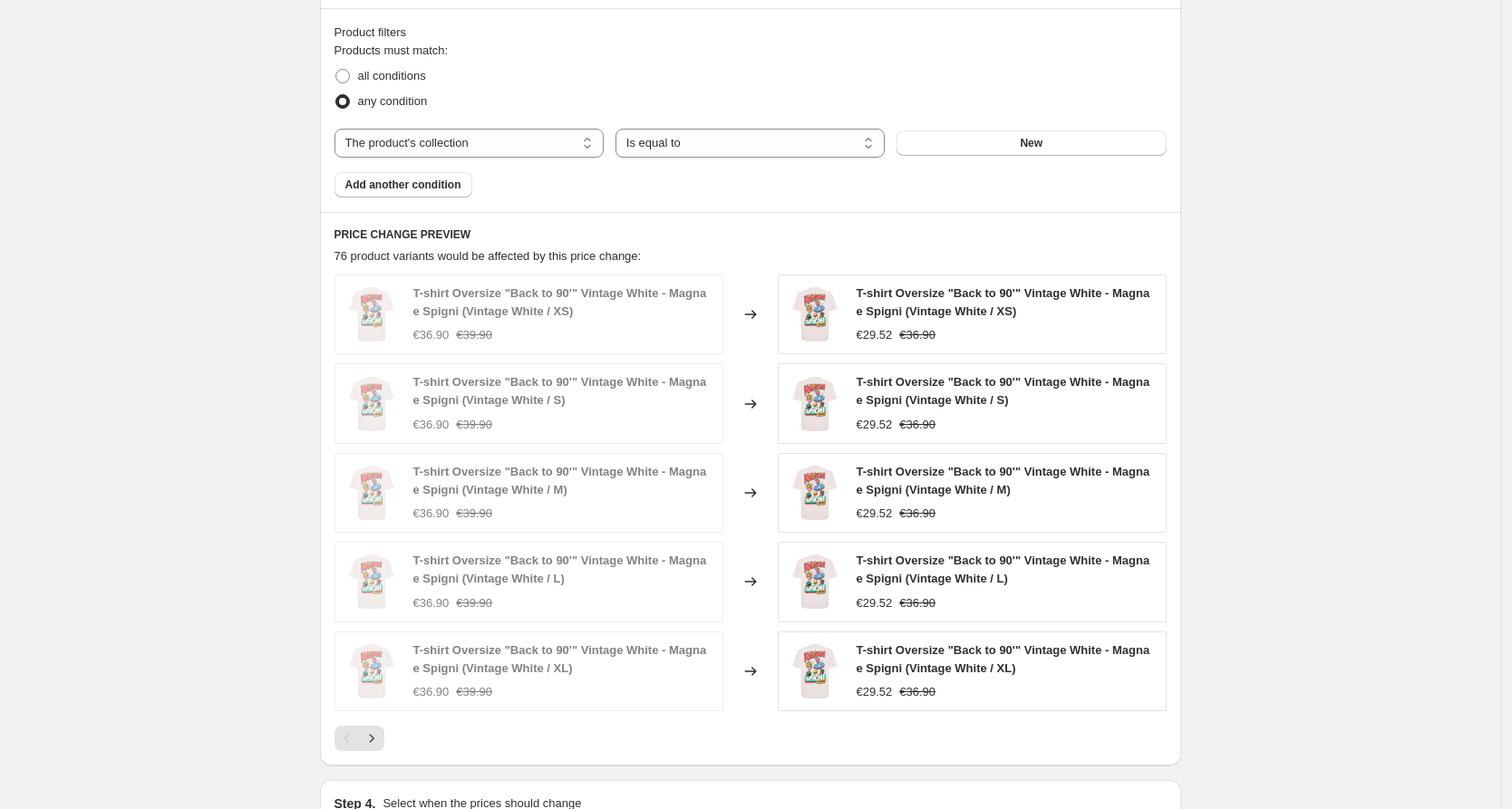 scroll, scrollTop: 1227, scrollLeft: 0, axis: vertical 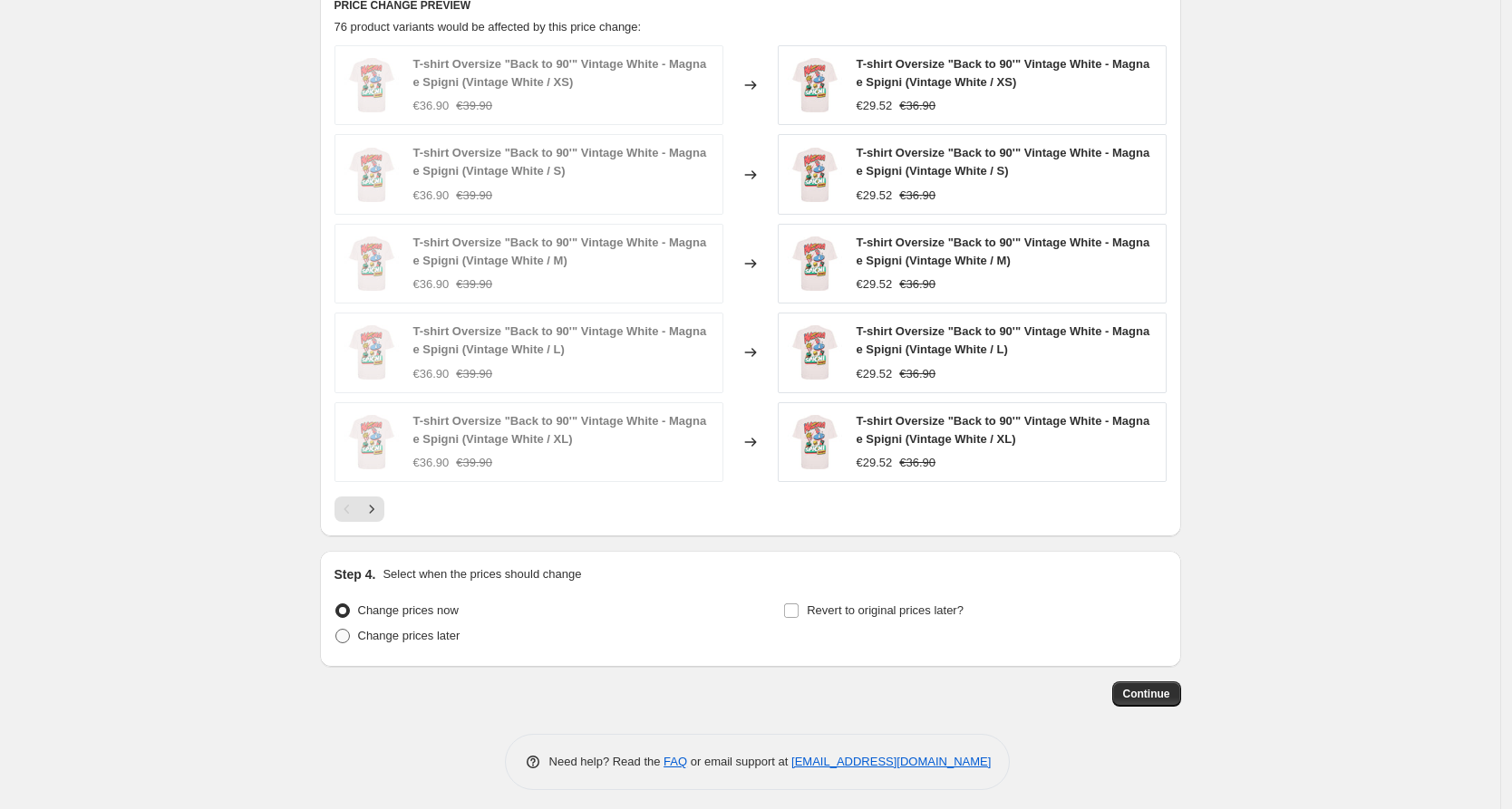 type on "Summer Sale-Pokemon-20%" 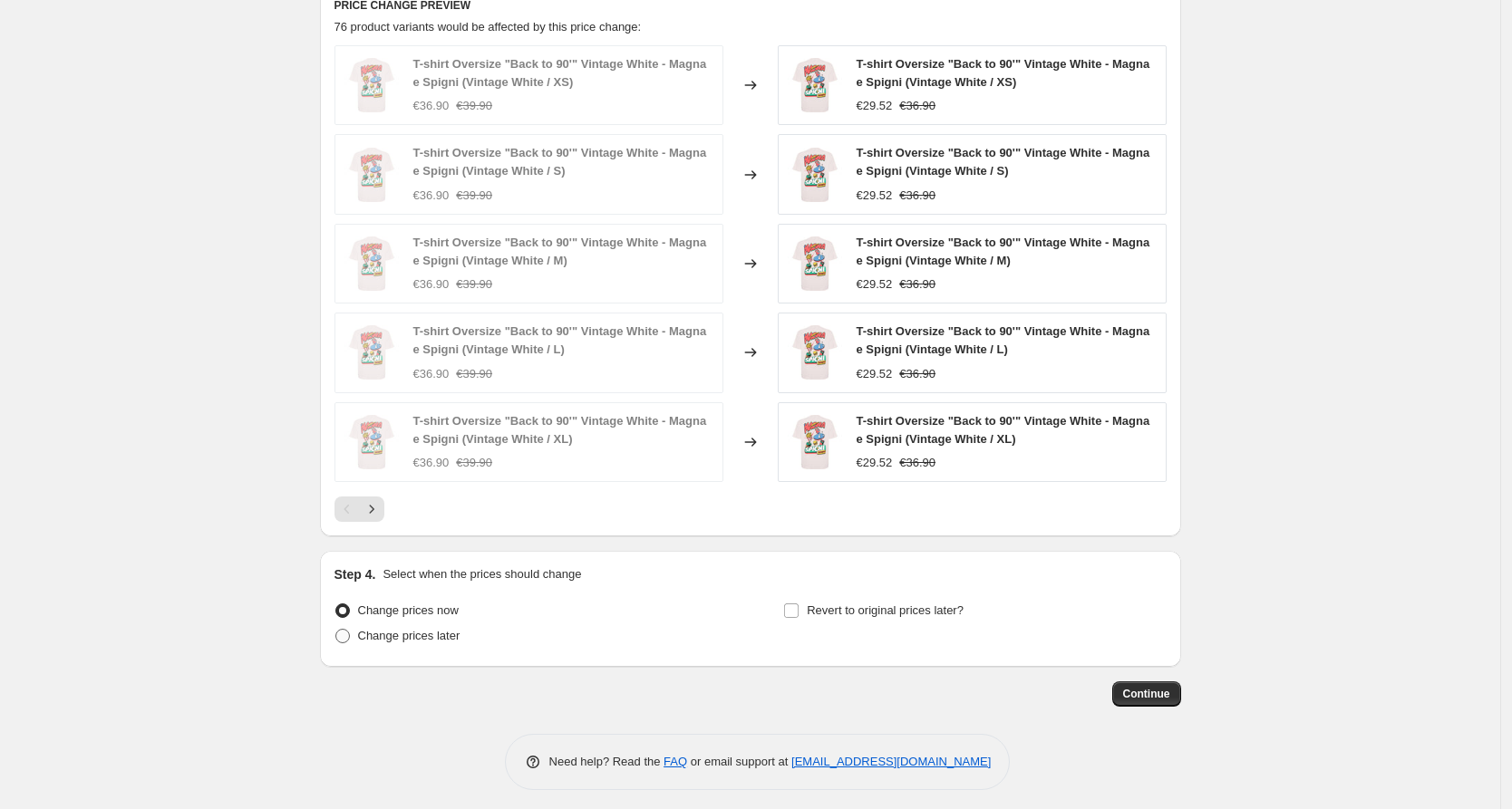 radio on "true" 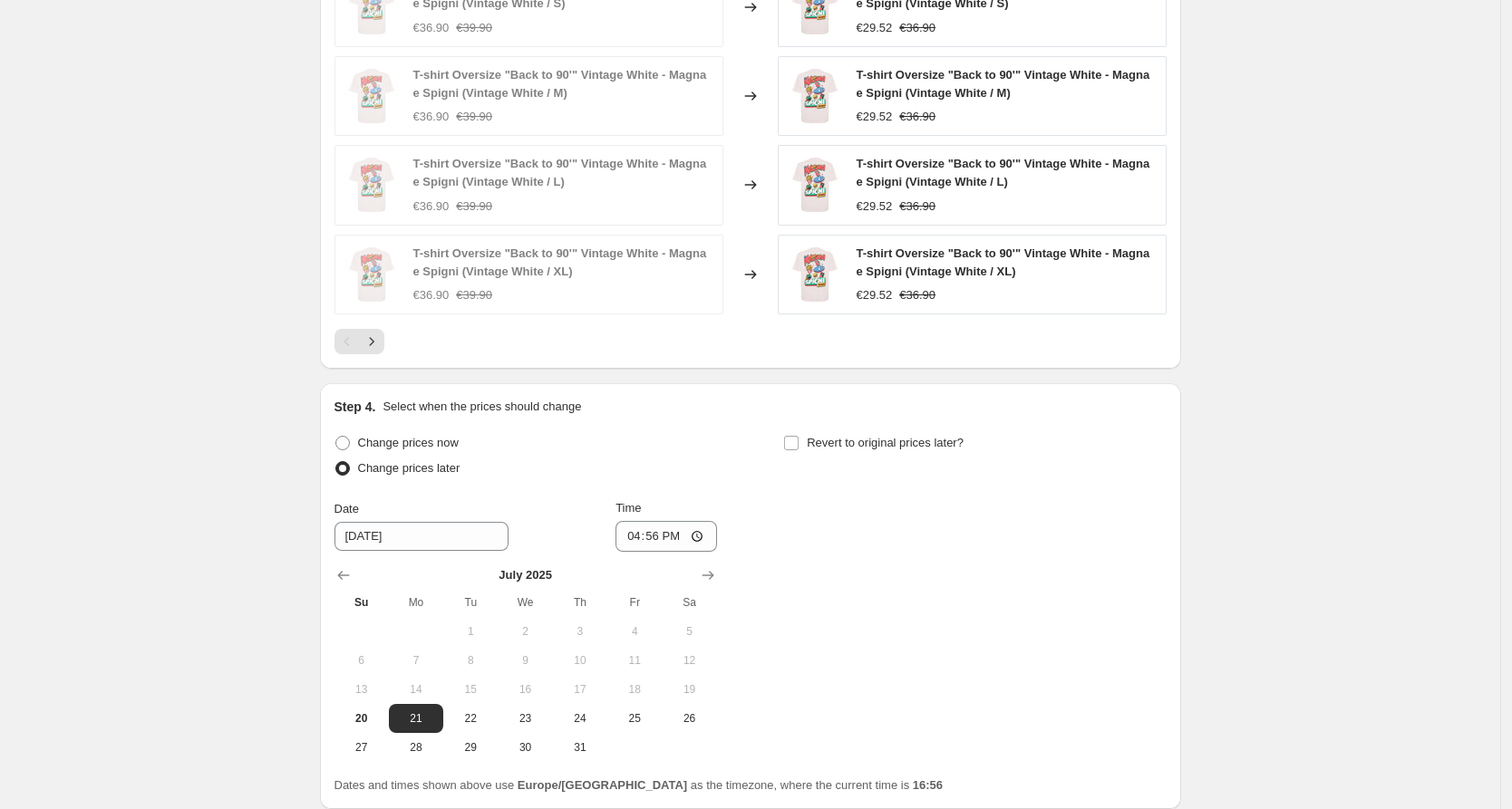 scroll, scrollTop: 1536, scrollLeft: 0, axis: vertical 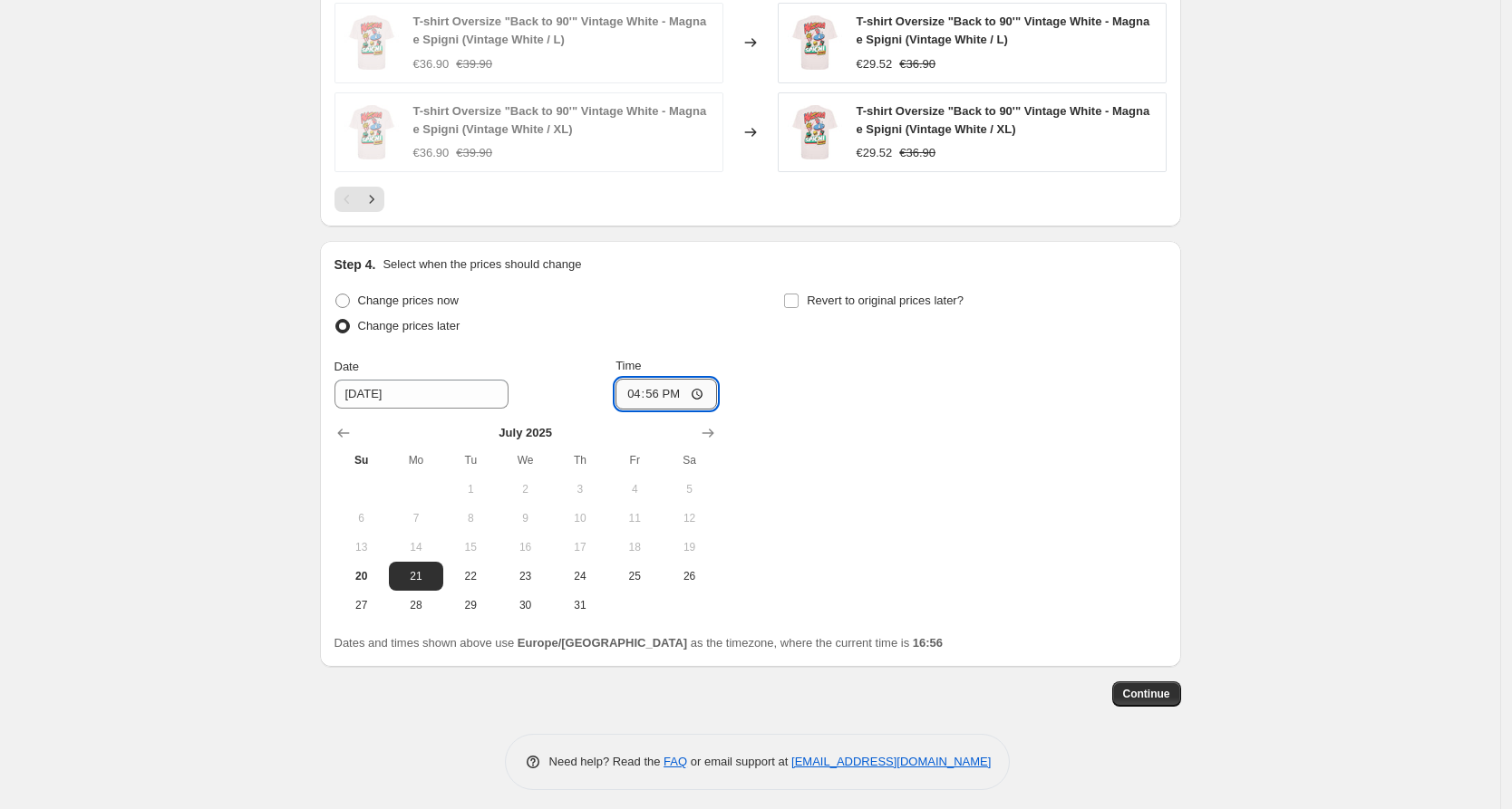 click on "16:56" at bounding box center (666, 394) 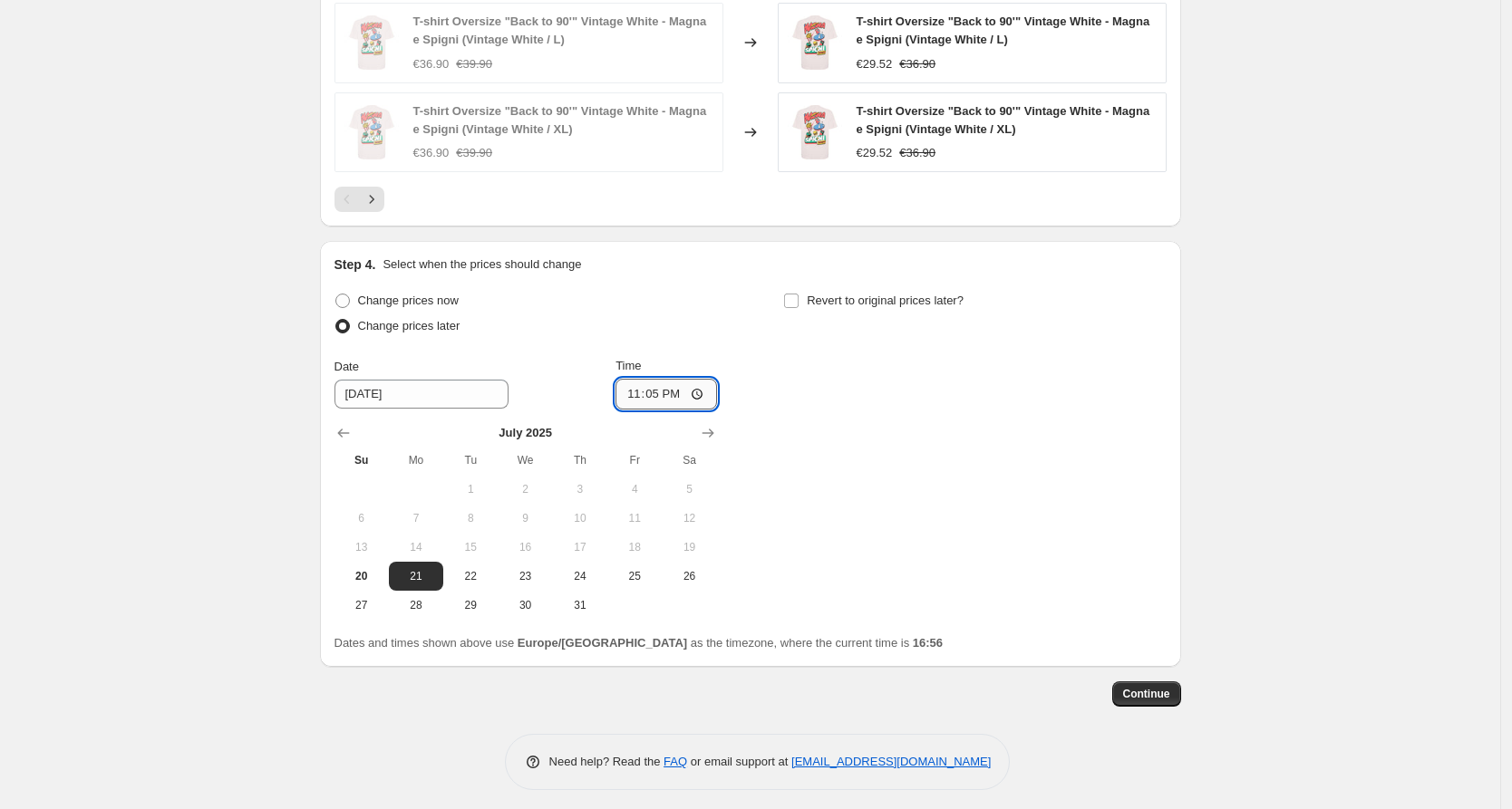 type on "23:59" 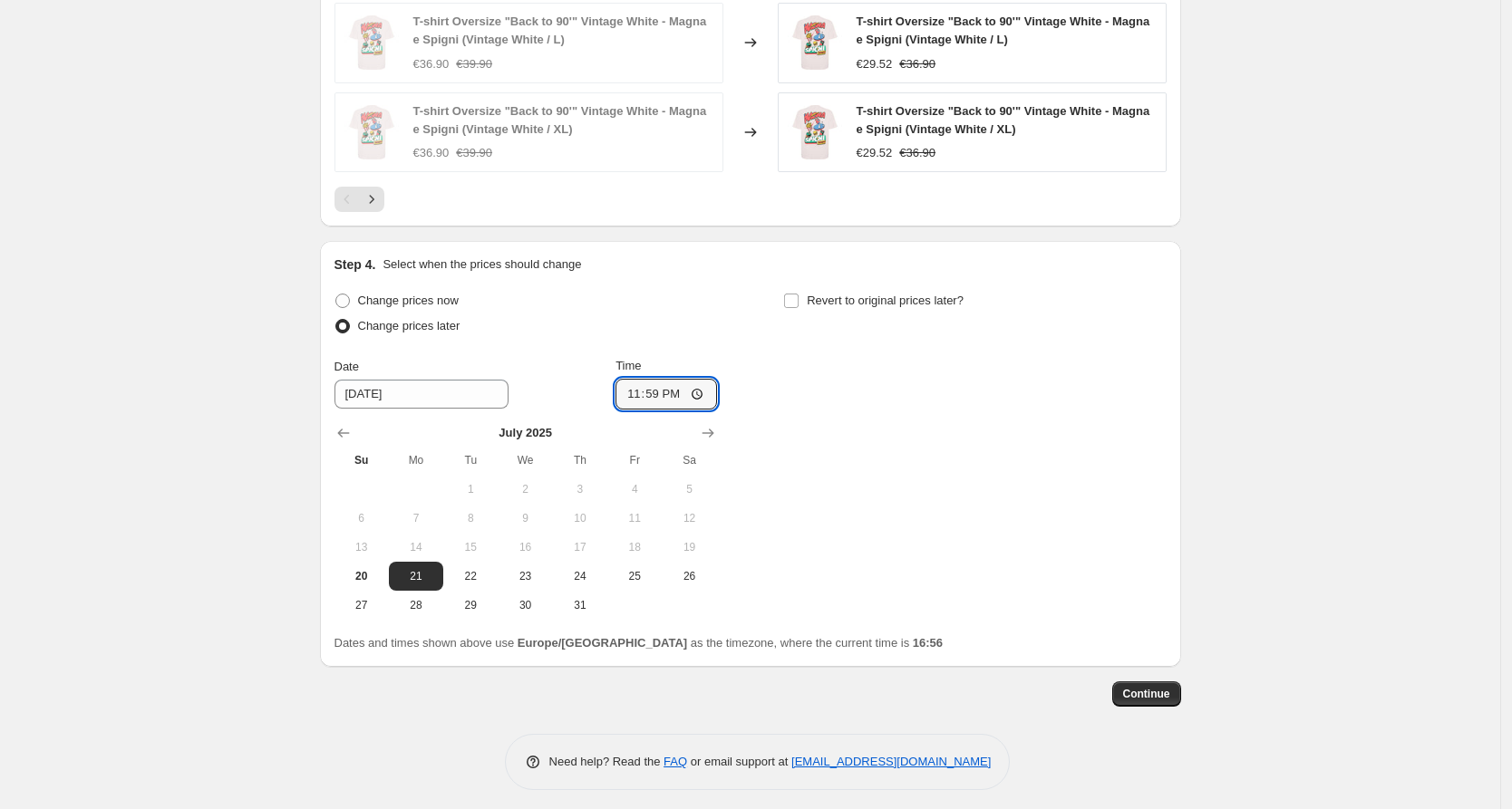 drag, startPoint x: 797, startPoint y: 290, endPoint x: 842, endPoint y: 326, distance: 57.62812 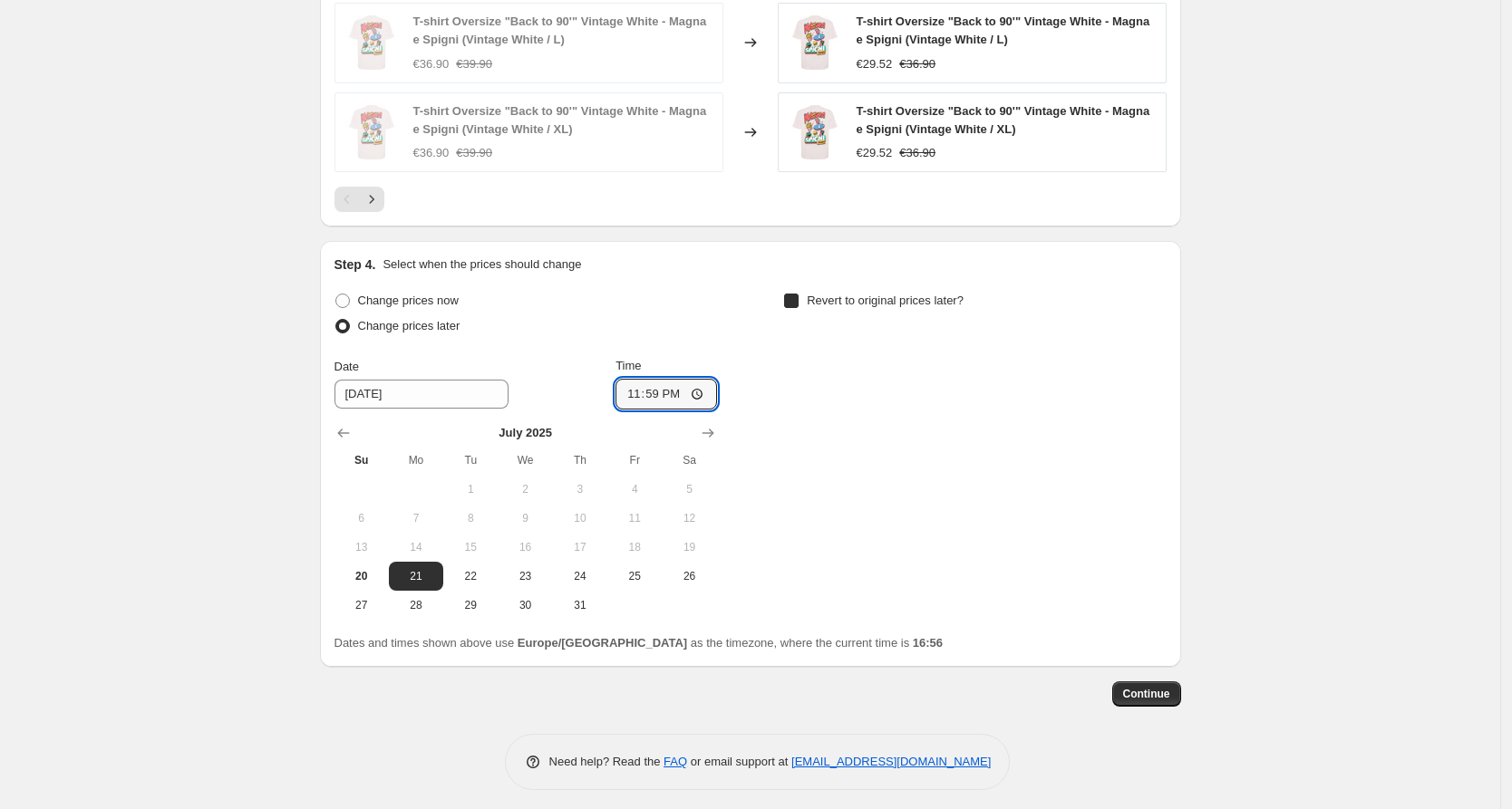 checkbox on "true" 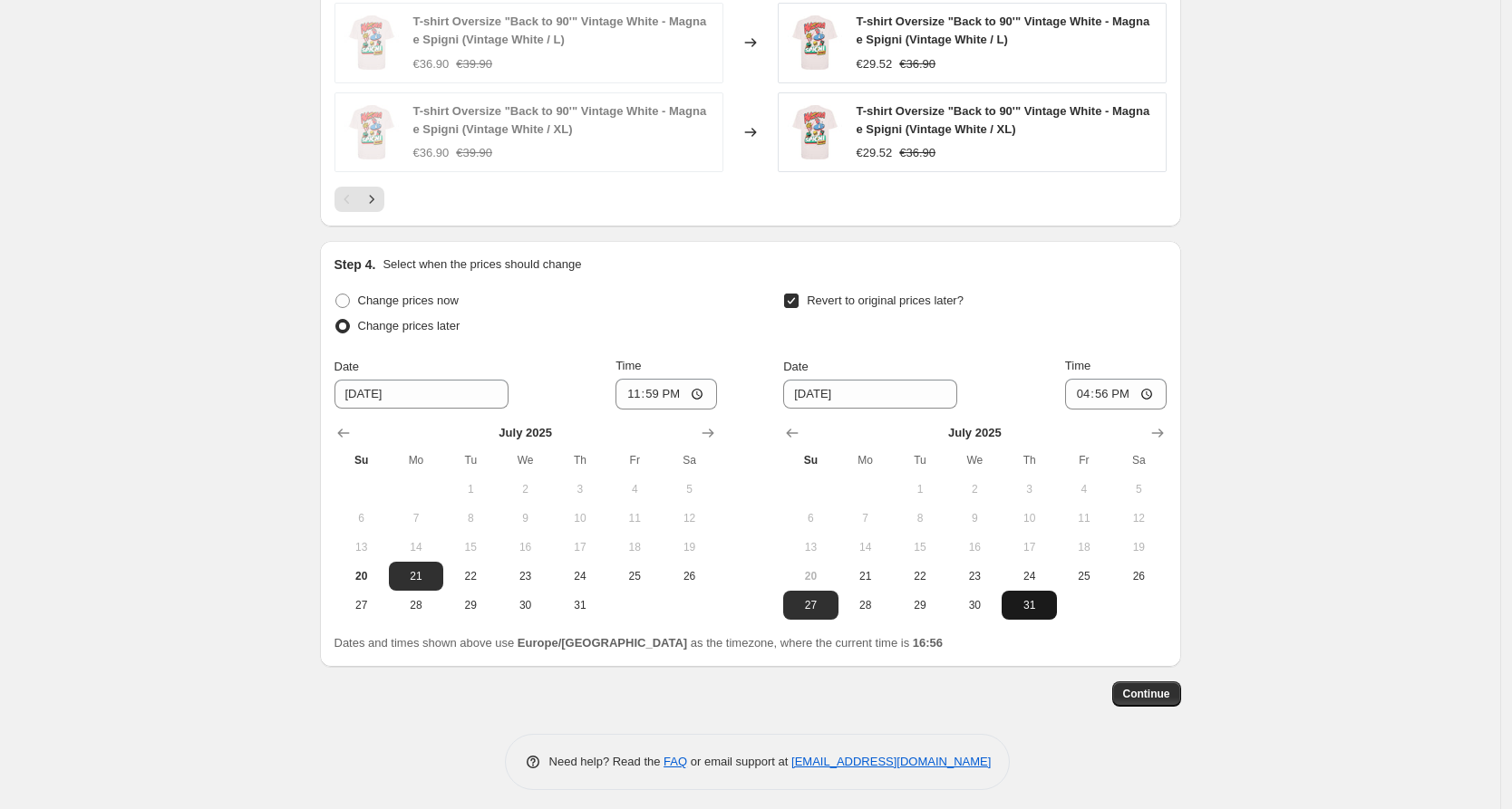 click on "31" at bounding box center [1029, 605] 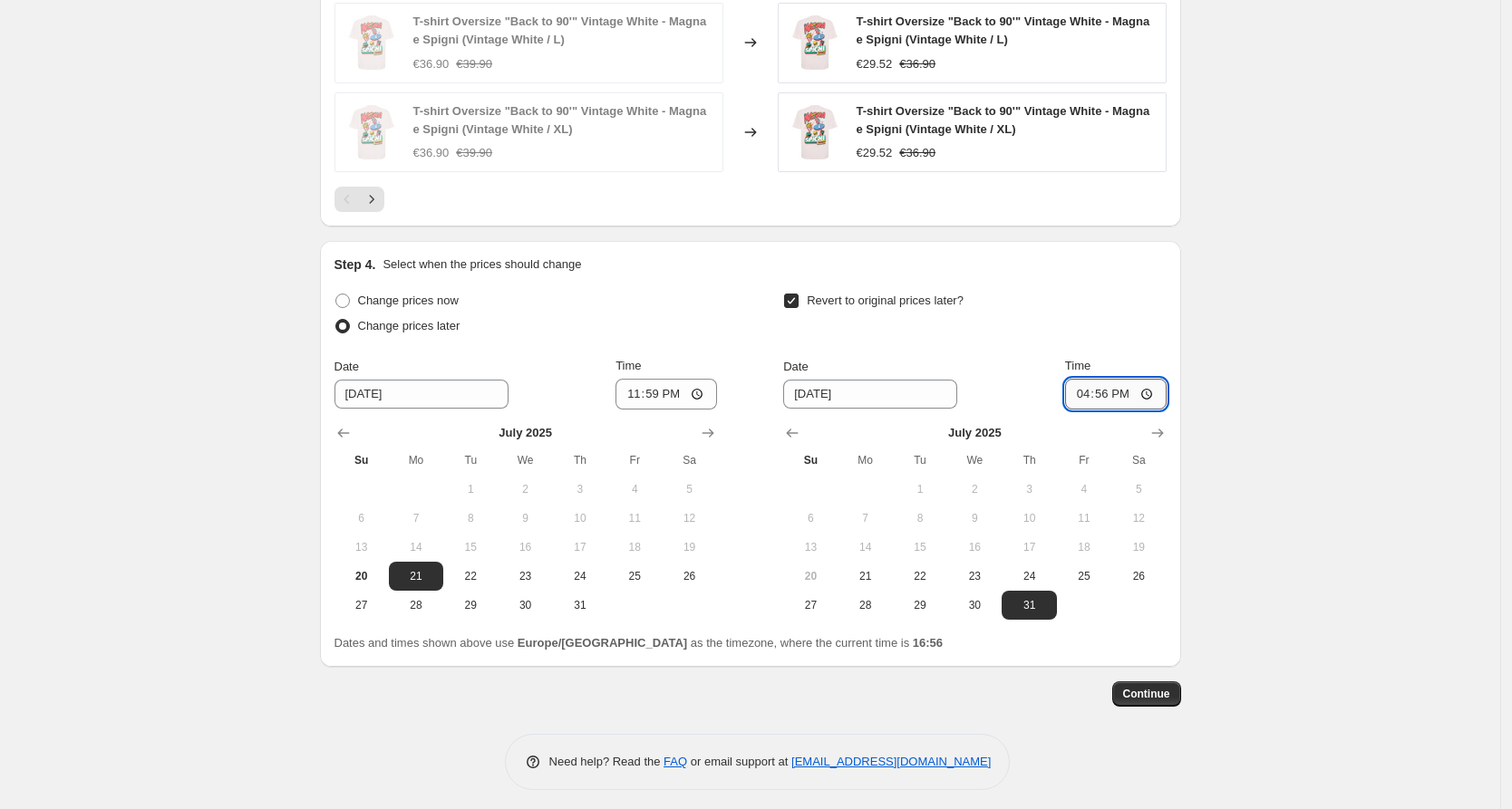 click on "16:56" at bounding box center (1116, 394) 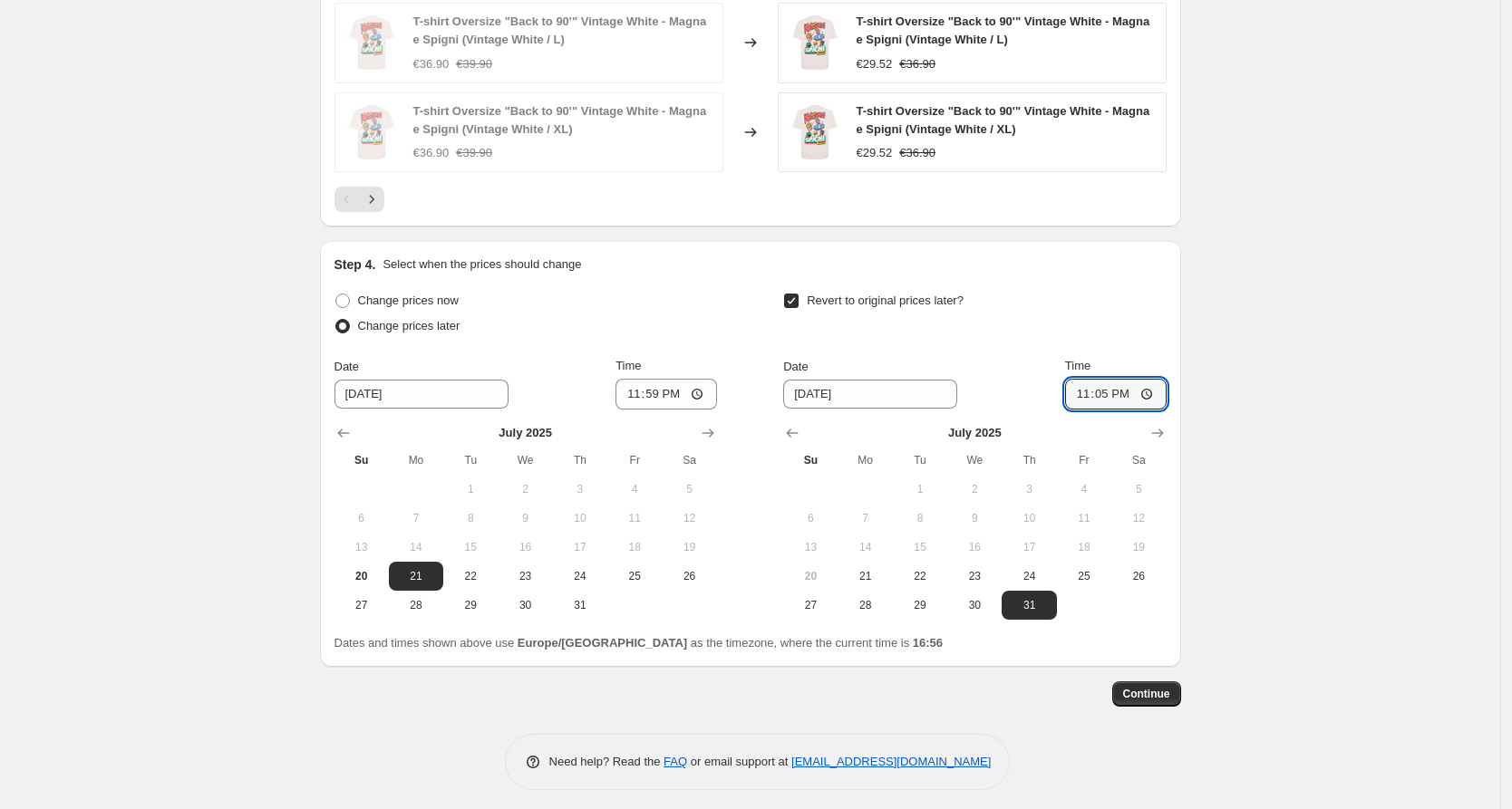 type on "23:59" 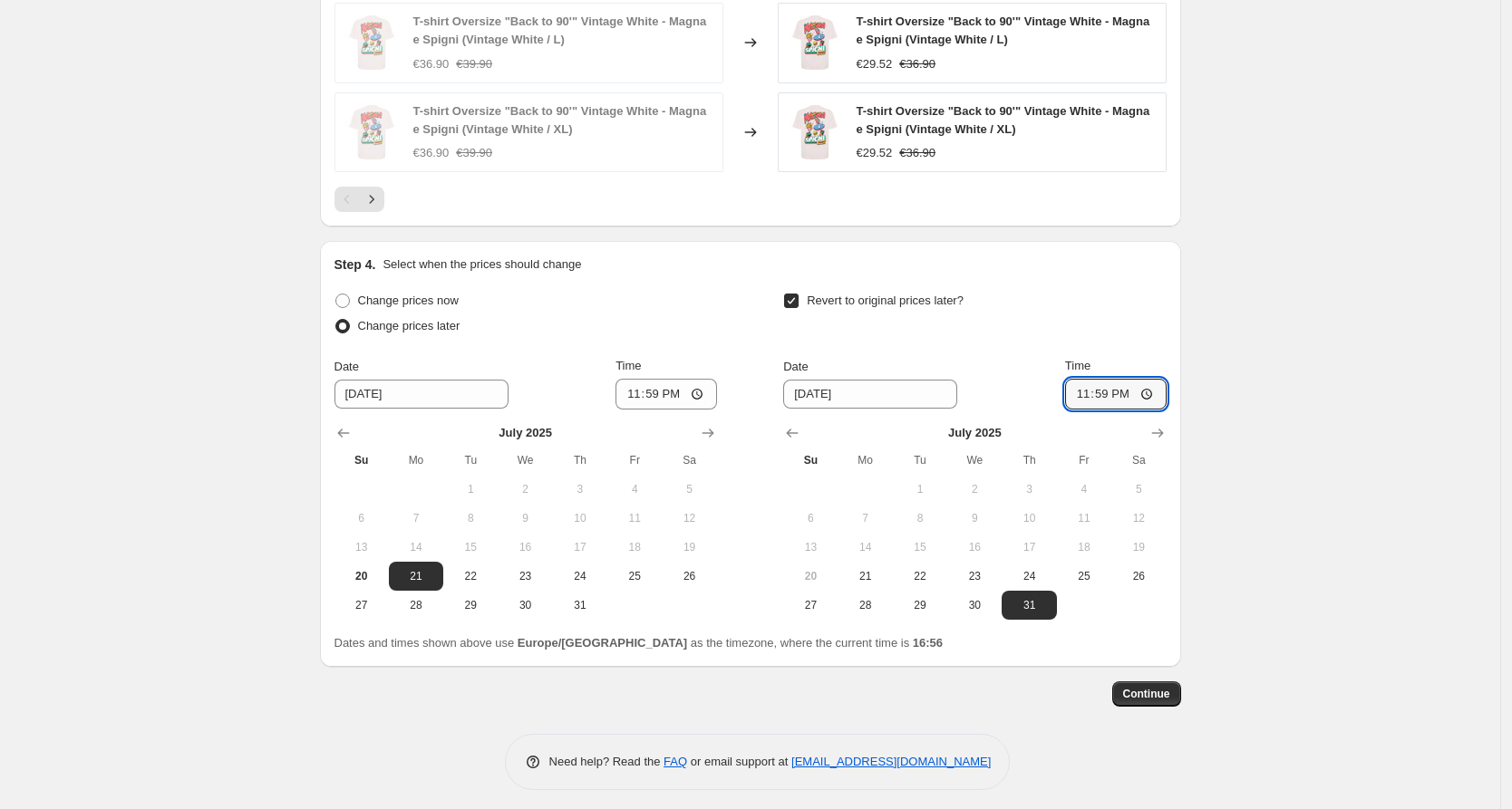 click on "Create new price [MEDICAL_DATA]. This page is ready Create new price [MEDICAL_DATA] Draft Step 1. Optionally give your price [MEDICAL_DATA] a title (eg "March 30% off sale on boots") Summer Sale-Pokemon-20% This title is just for internal use, customers won't see it Step 2. Select how the prices should change Use bulk price change rules Set product prices individually Use CSV upload Price Change type Change the price to a certain amount Change the price by a certain amount Change the price by a certain percentage Change the price to the current compare at price (price before sale) Change the price by a certain amount relative to the compare at price Change the price by a certain percentage relative to the compare at price Don't change the price Change the price by a certain percentage relative to the cost per item Change price to certain cost margin Change the price by a certain percentage Price change amount -20 % (Price drop) Rounding Round to nearest .01 Round to nearest whole number End prices in .99 Compare at price" at bounding box center (750, -360) 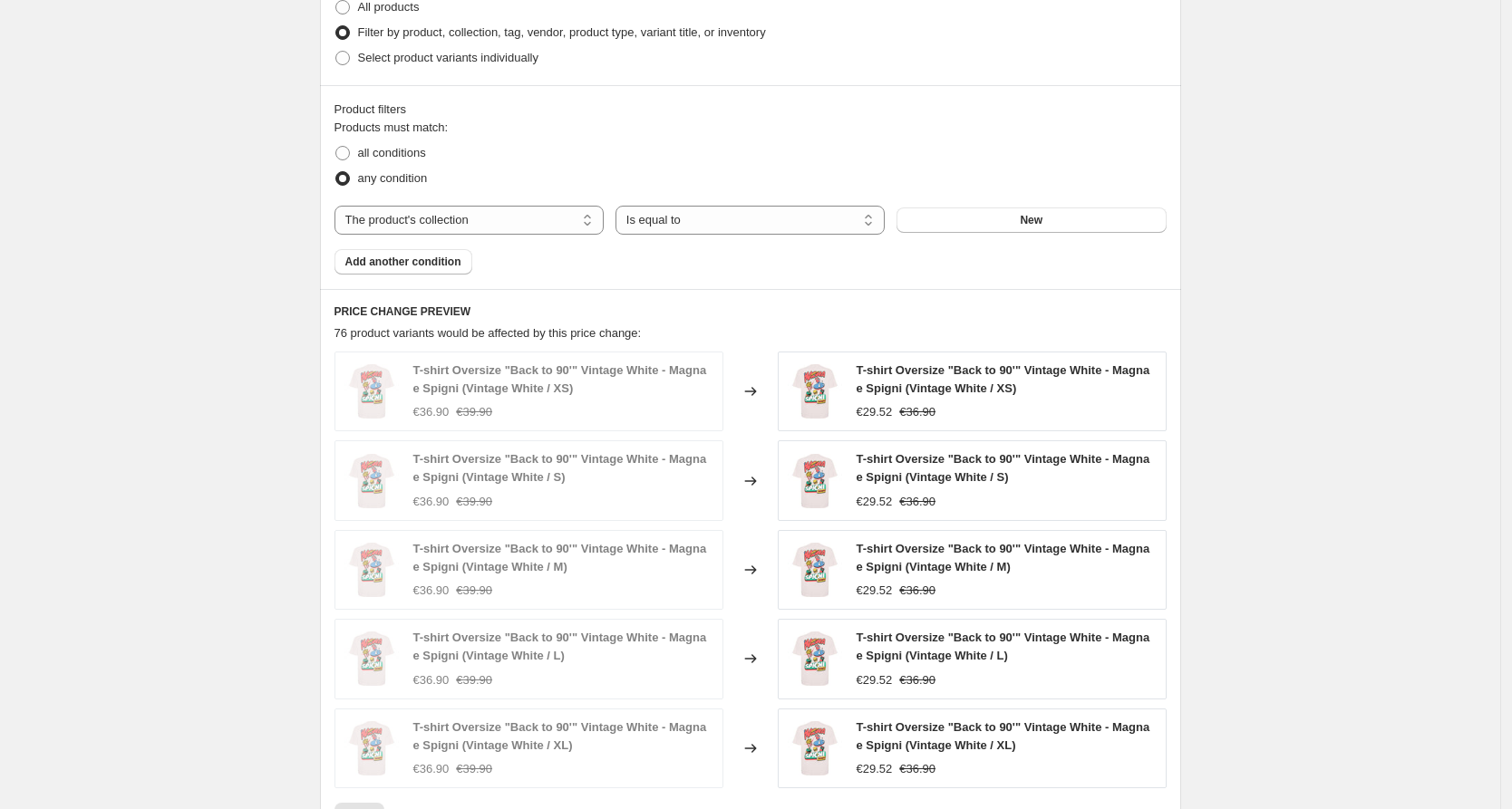 scroll, scrollTop: 468, scrollLeft: 0, axis: vertical 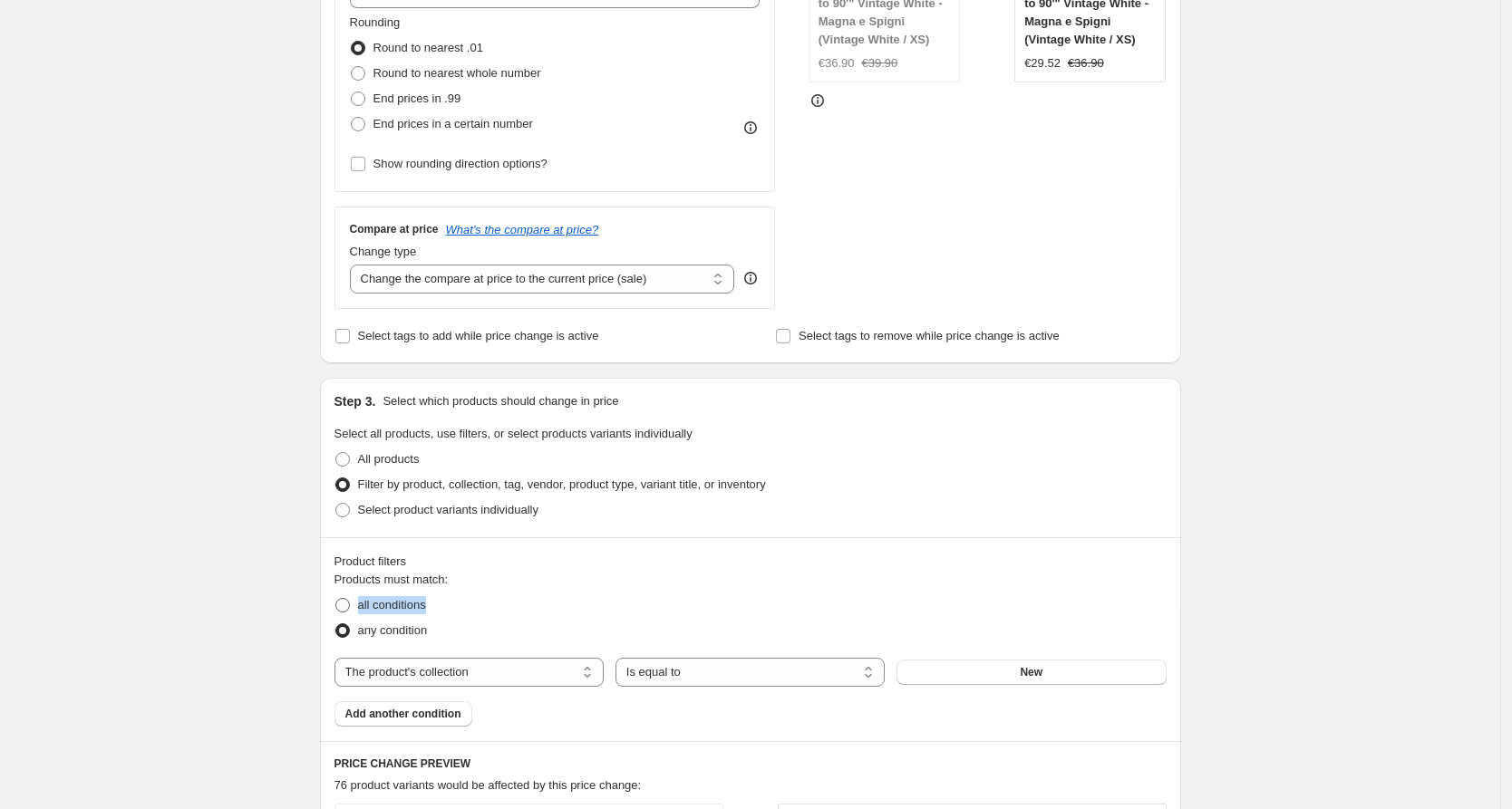 drag, startPoint x: 452, startPoint y: 602, endPoint x: 365, endPoint y: 602, distance: 87 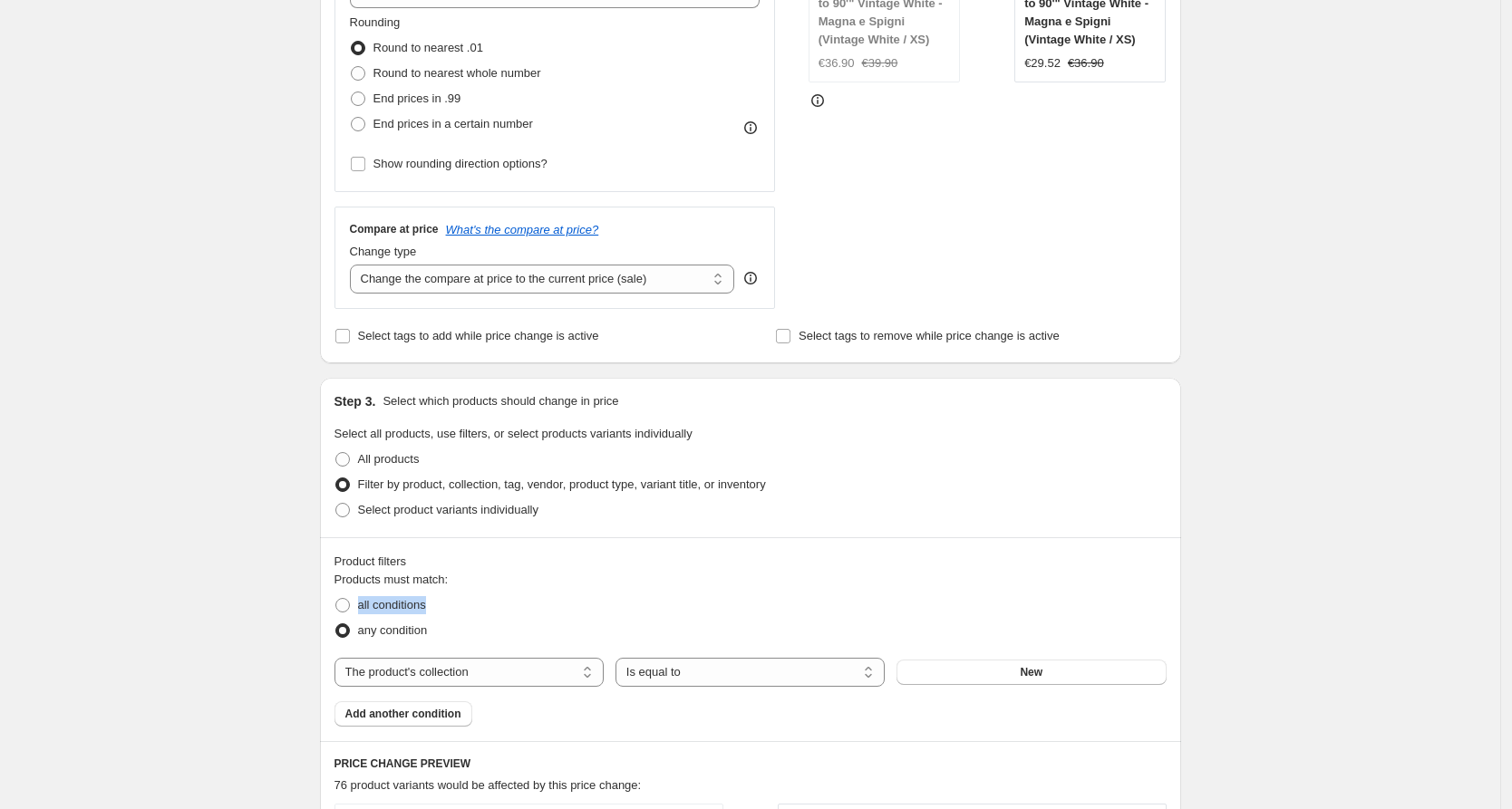drag, startPoint x: 366, startPoint y: 618, endPoint x: 381, endPoint y: 617, distance: 15.0333 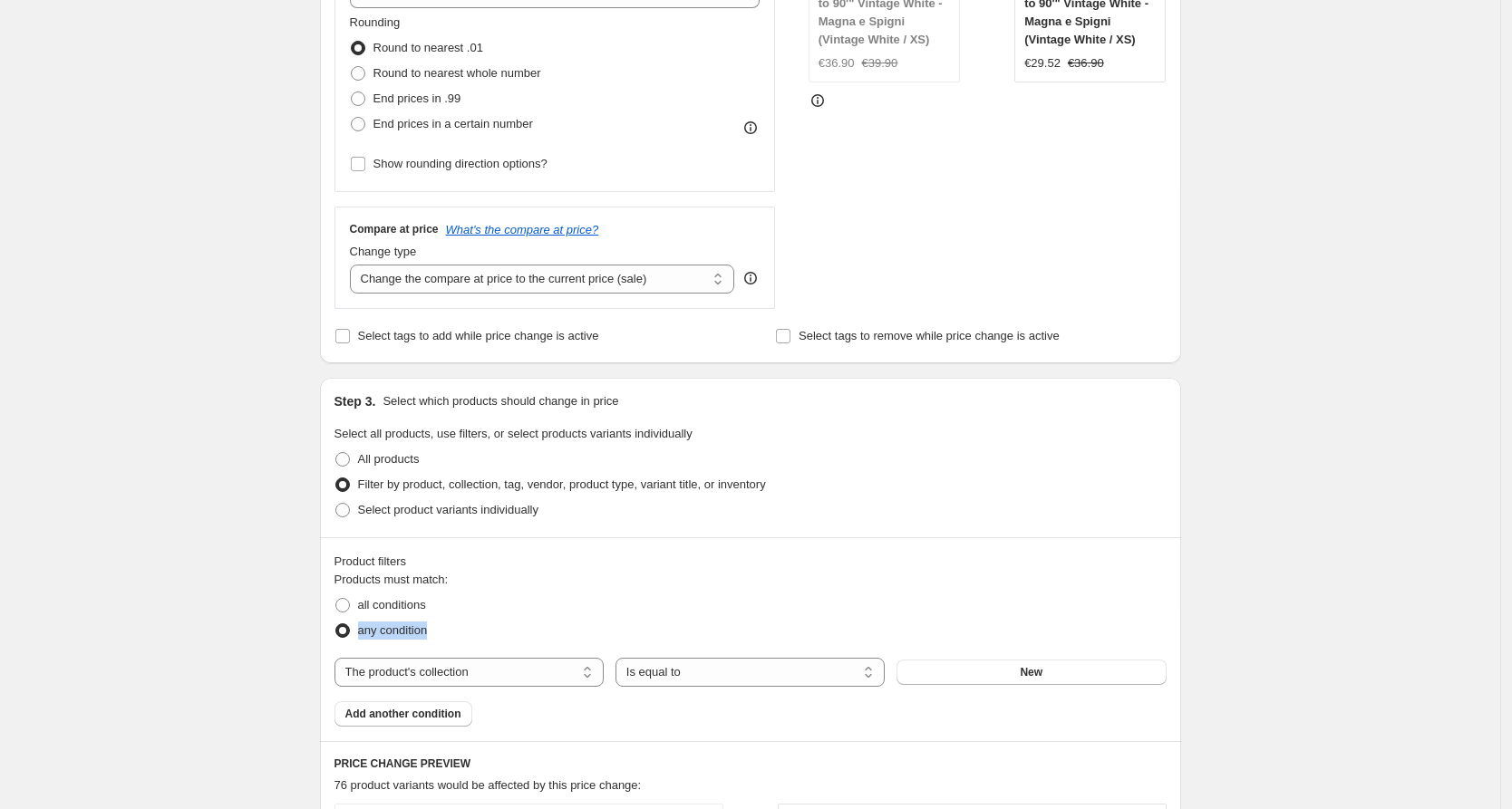 drag, startPoint x: 448, startPoint y: 633, endPoint x: 362, endPoint y: 635, distance: 86.02325 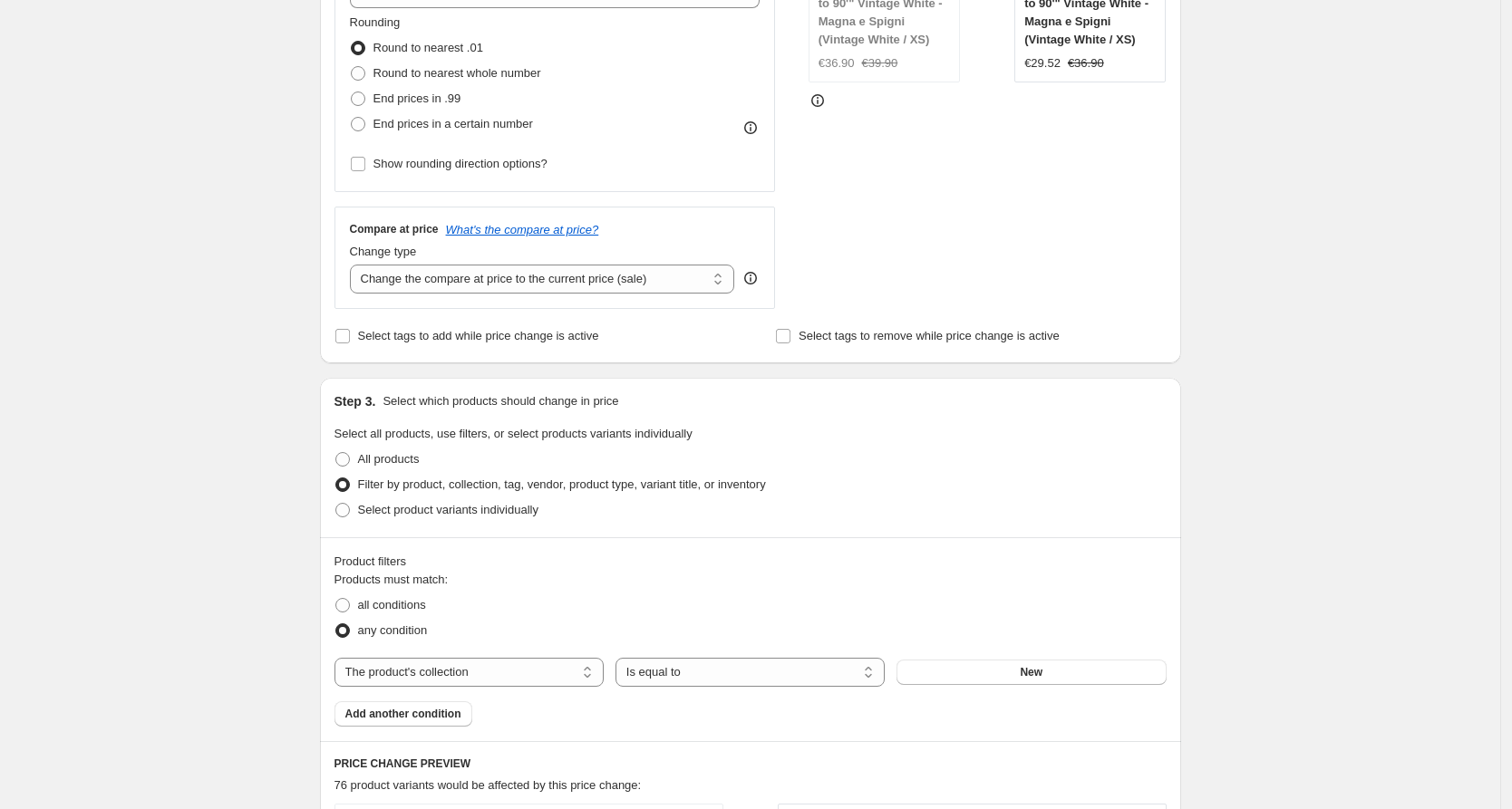 click on "Product filters" at bounding box center (751, 562) 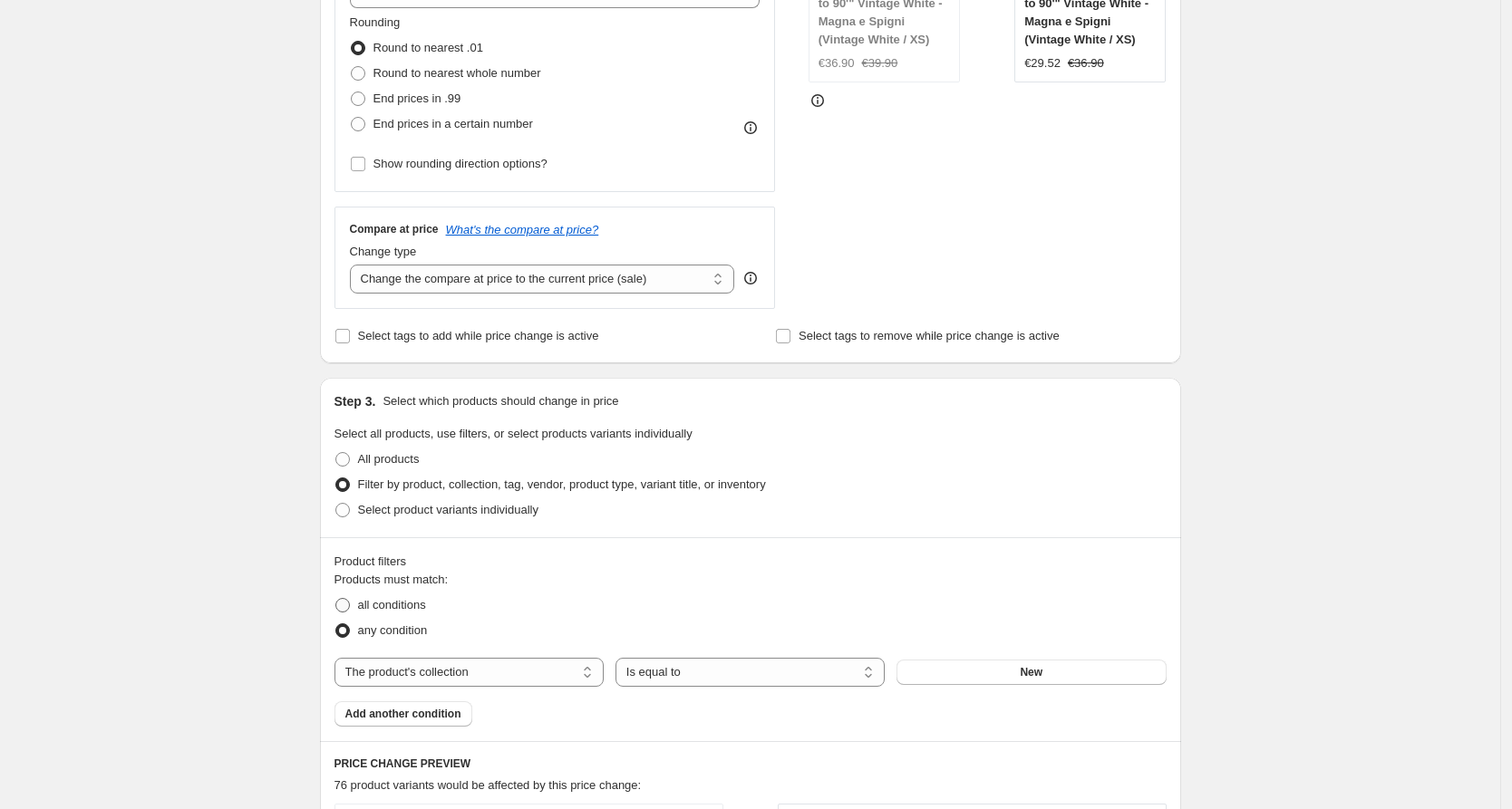 click at bounding box center (343, 605) 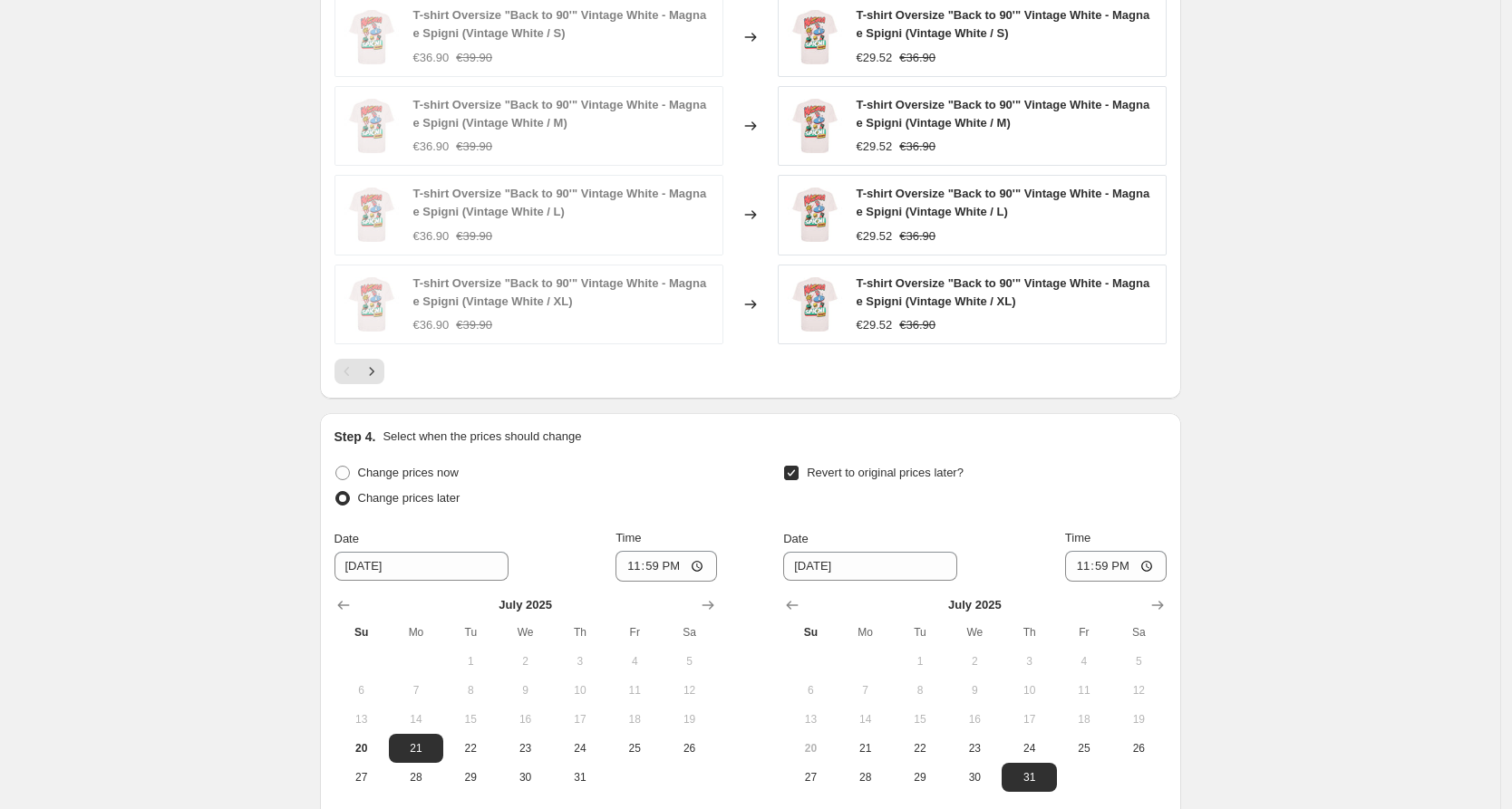 scroll, scrollTop: 1536, scrollLeft: 0, axis: vertical 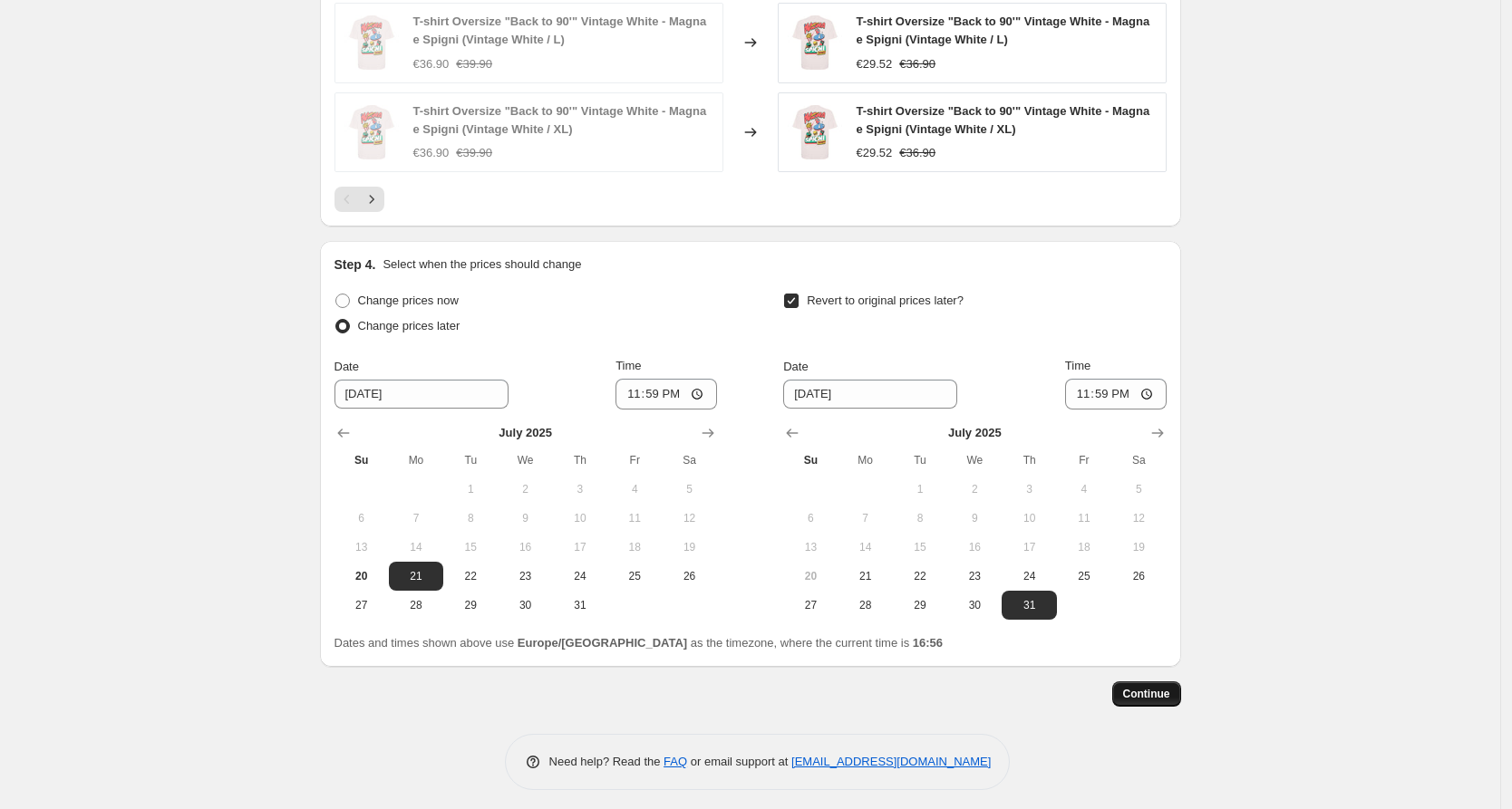 click on "Continue" at bounding box center [1147, 694] 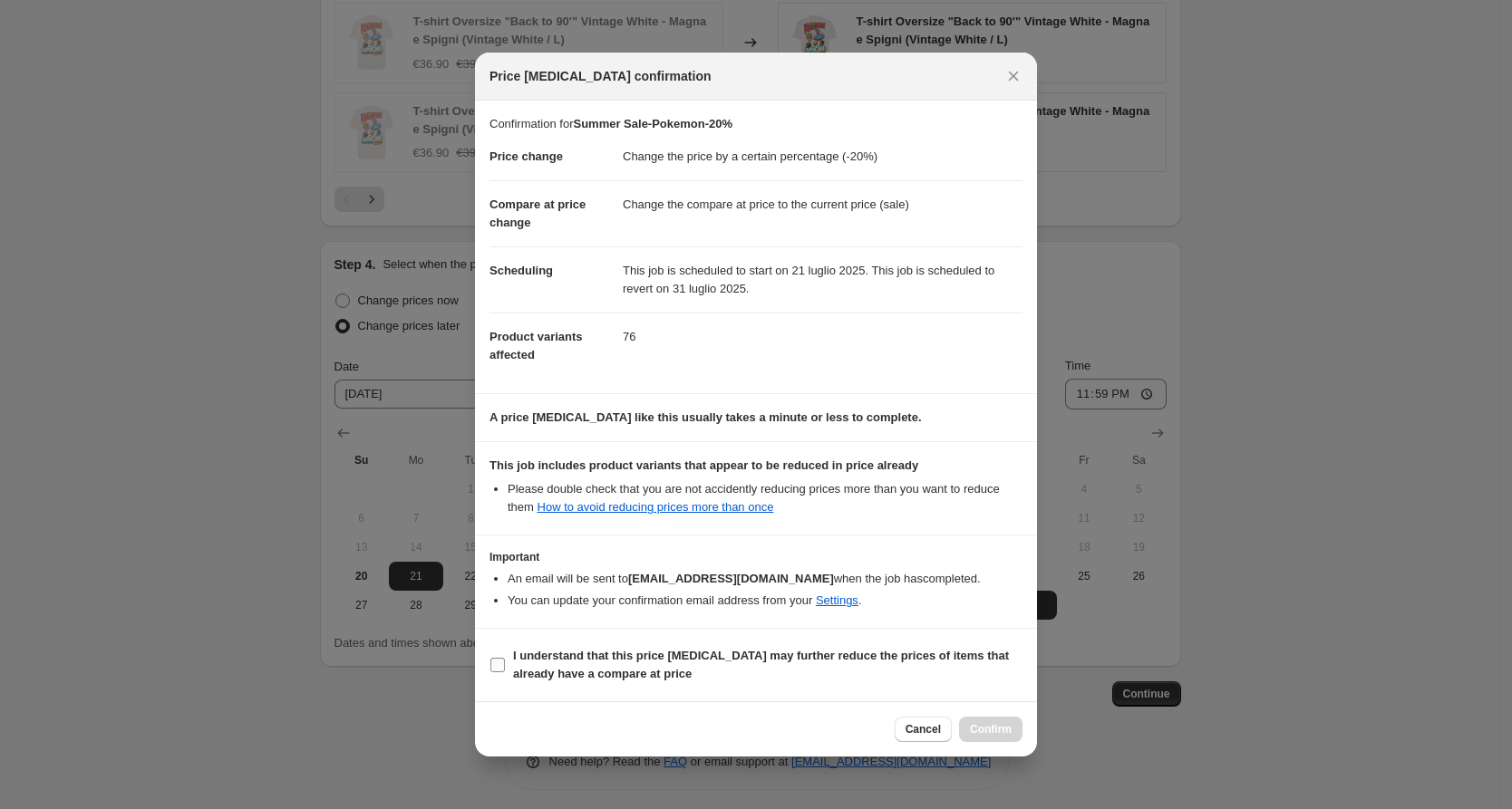 click at bounding box center (498, 665) 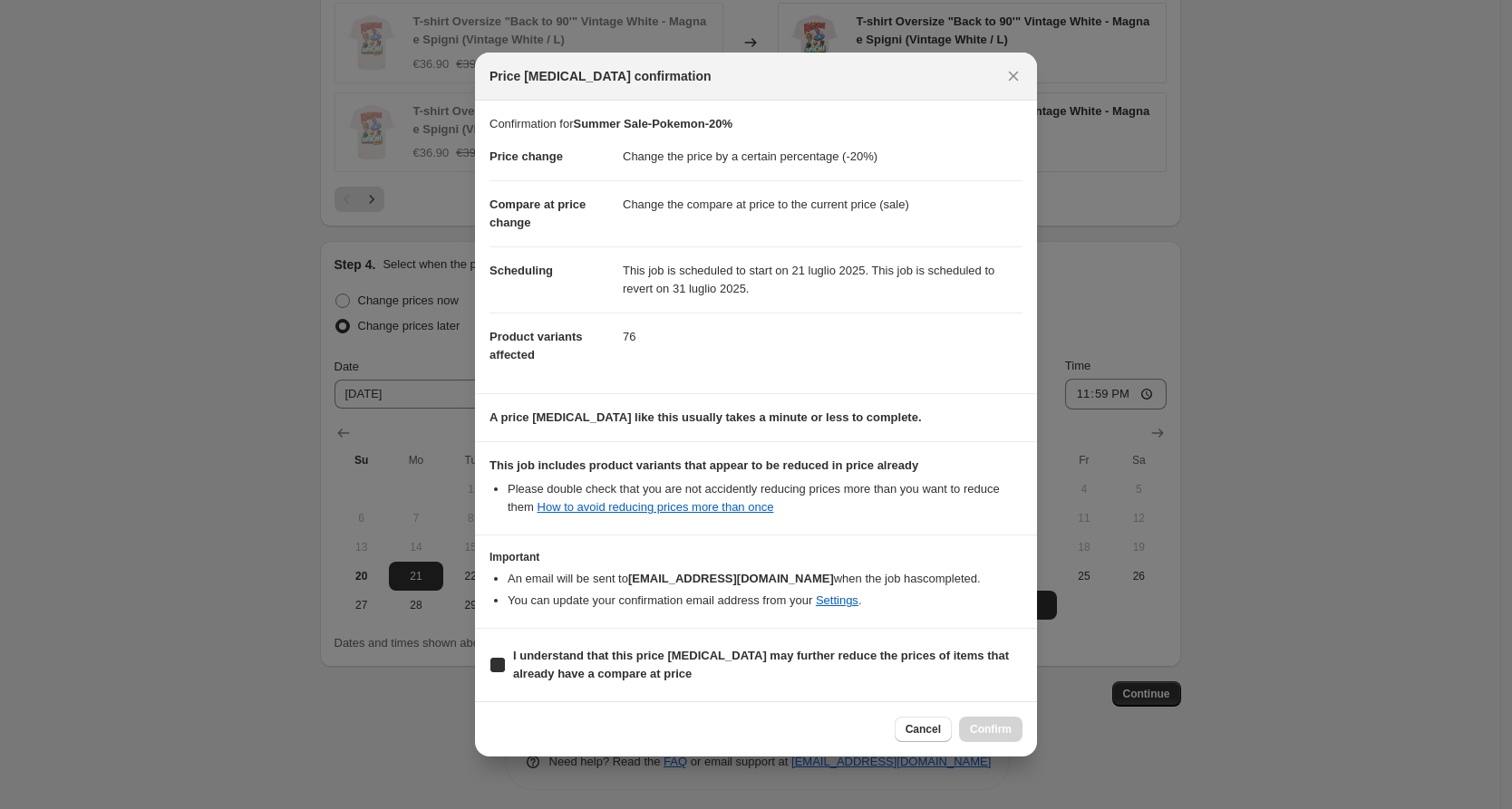 checkbox on "true" 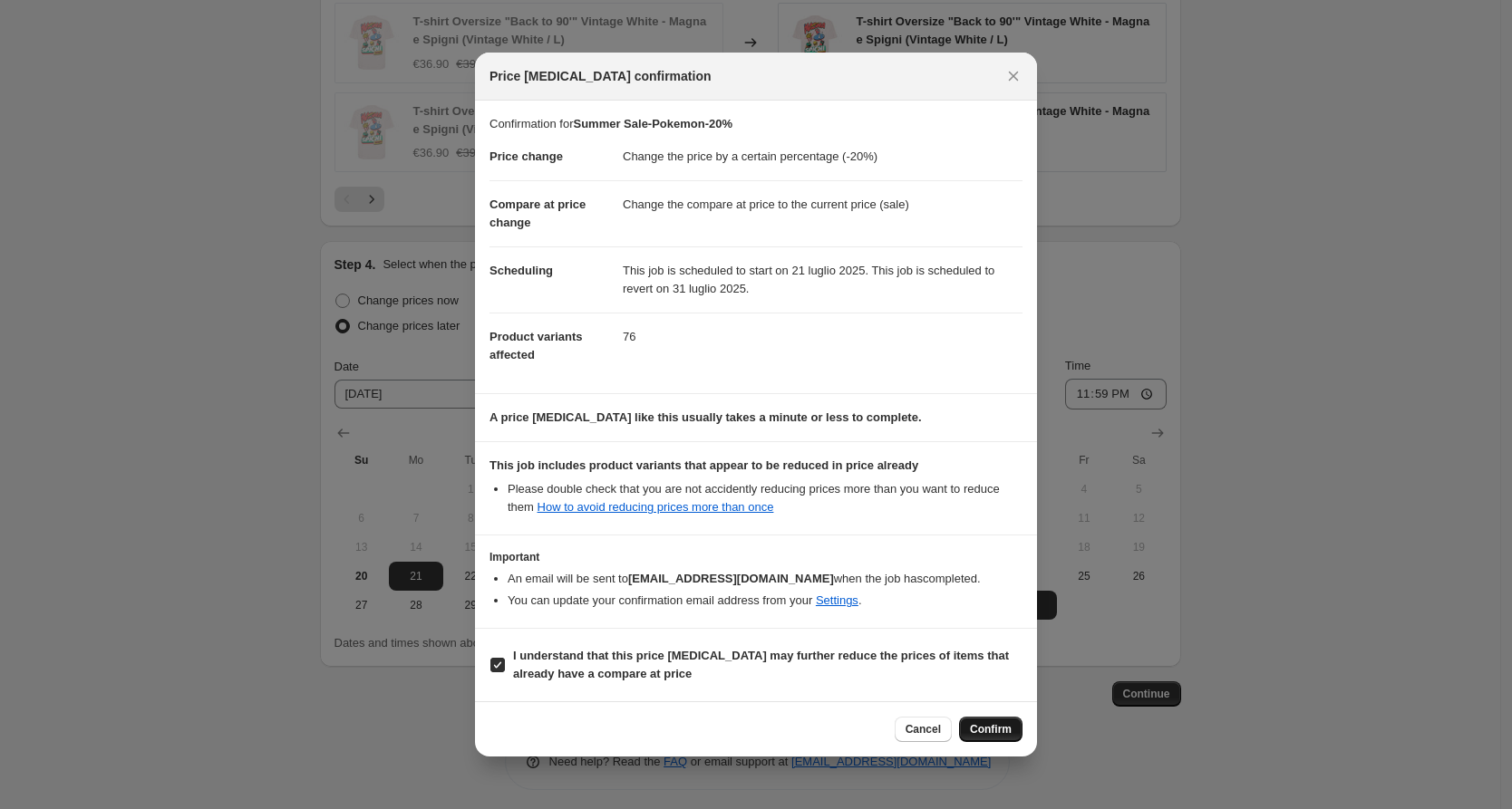 click on "Confirm" at bounding box center (991, 729) 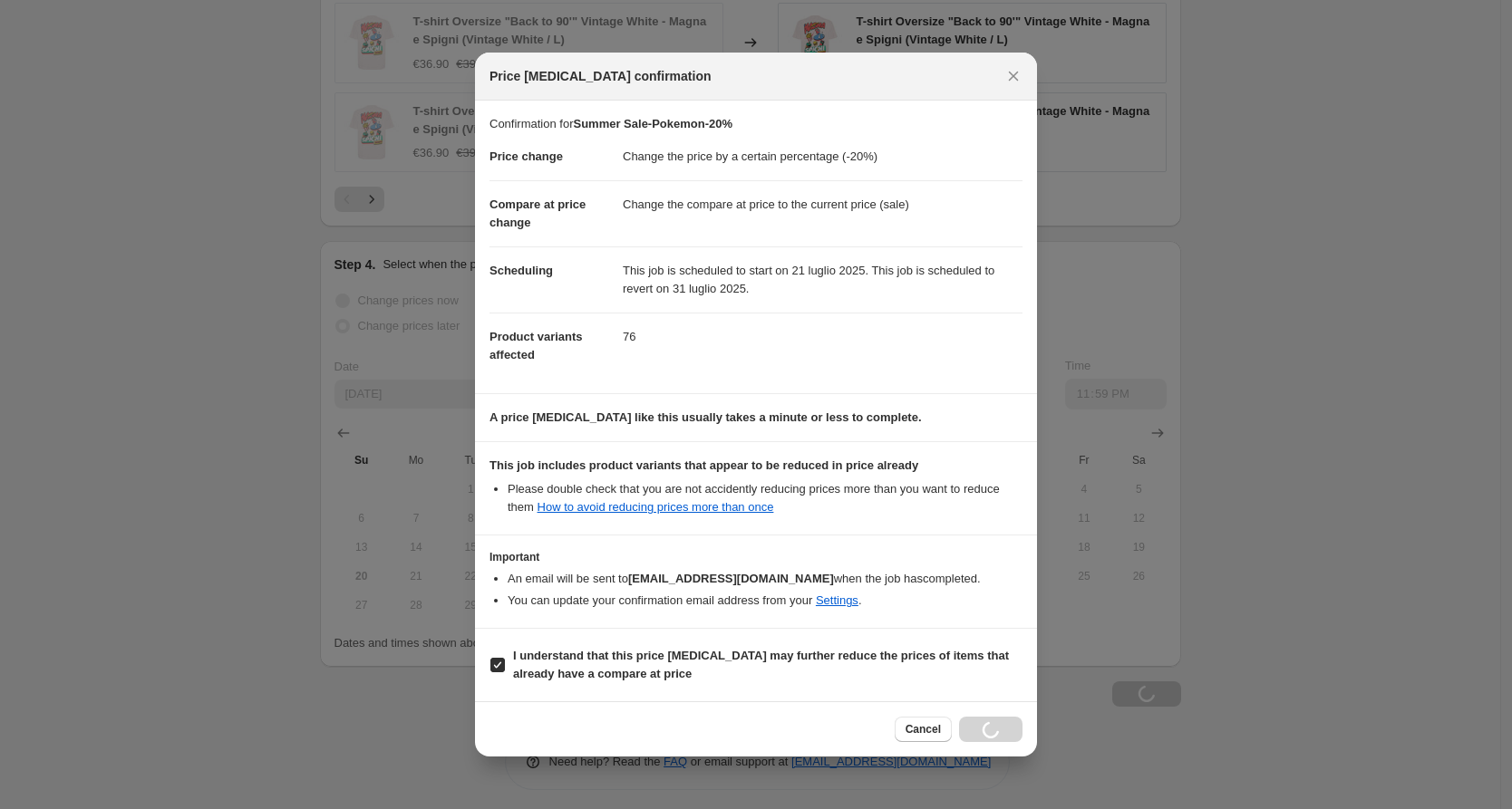 type on "Summer Sale-Pokemon-20%" 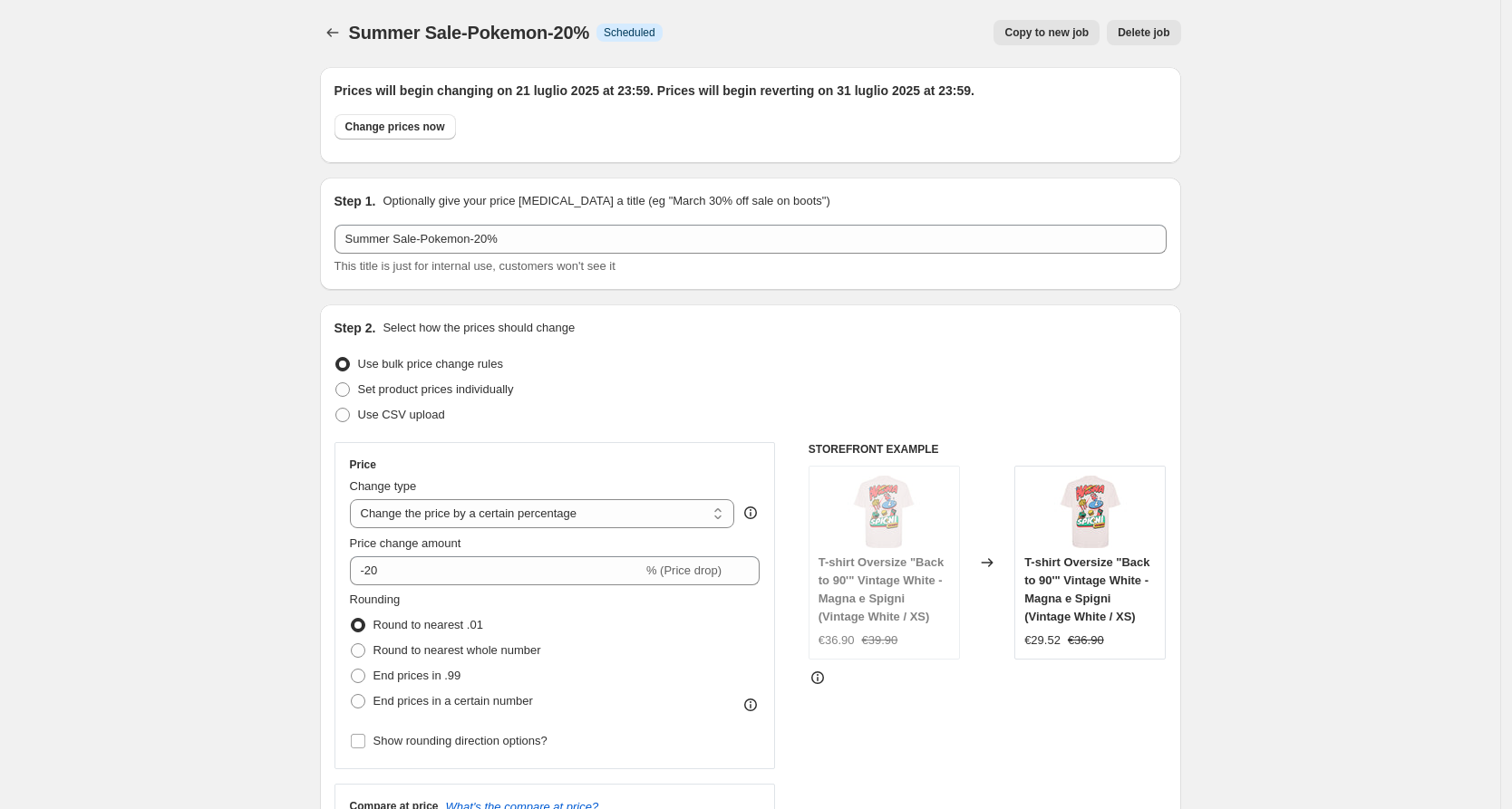 scroll, scrollTop: 0, scrollLeft: 0, axis: both 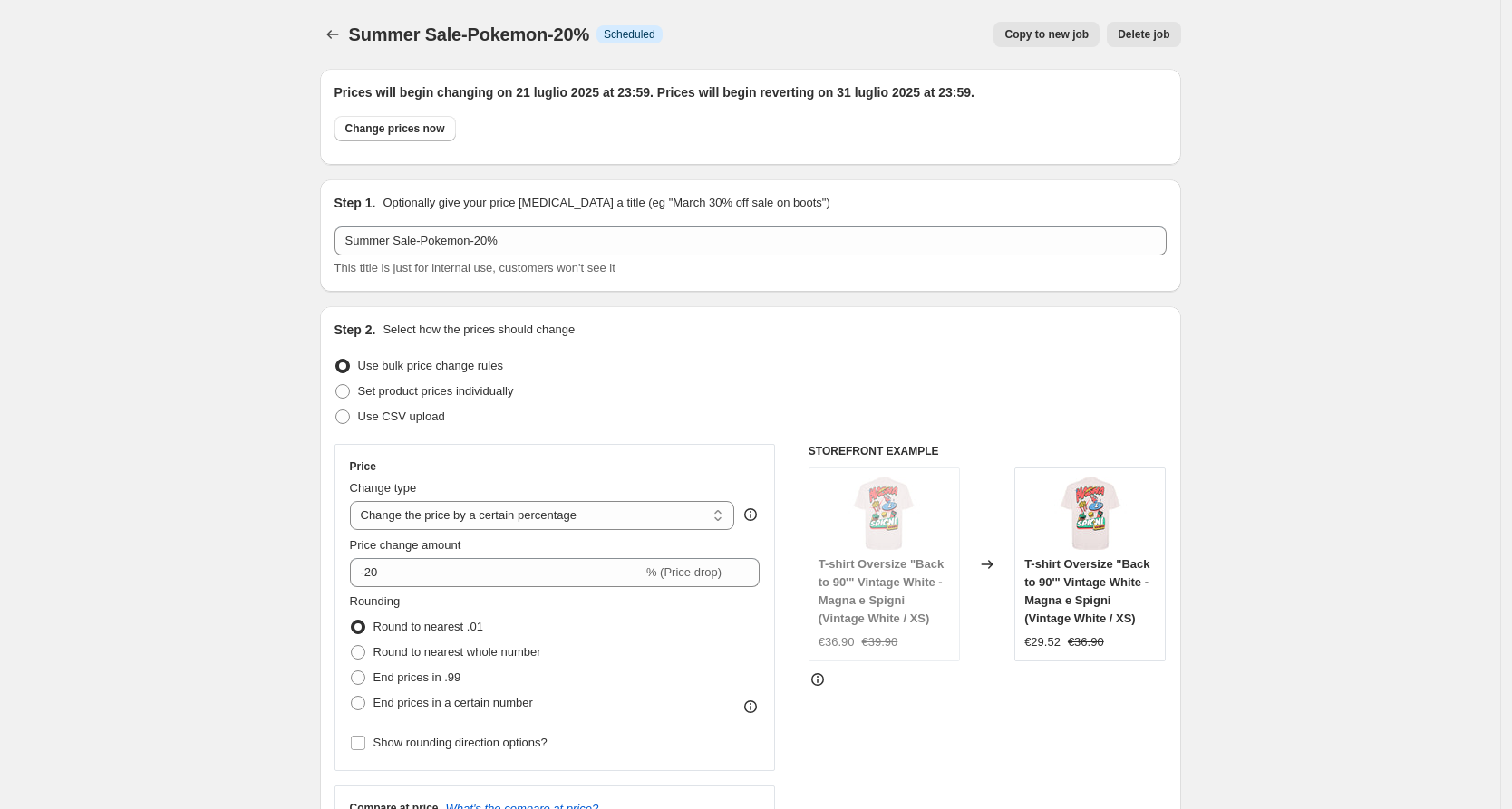 click on "Summer Sale-Pokemon-20%. This page is ready Summer Sale-Pokemon-20% Info Scheduled Copy to new job Delete job More actions Copy to new job Delete job Prices will begin changing on 21 luglio 2025 at 23:59. Prices will begin reverting on 31 luglio 2025 at 23:59. Change prices now Step 1. Optionally give your price [MEDICAL_DATA] a title (eg "March 30% off sale on boots") Summer Sale-Pokemon-20% This title is just for internal use, customers won't see it Step 2. Select how the prices should change Use bulk price change rules Set product prices individually Use CSV upload Price Change type Change the price to a certain amount Change the price by a certain amount Change the price by a certain percentage Change the price to the current compare at price (price before sale) Change the price by a certain amount relative to the compare at price Change the price by a certain percentage relative to the compare at price Don't change the price Change the price by a certain percentage relative to the cost per item -20 Rounding" at bounding box center (751, 1232) 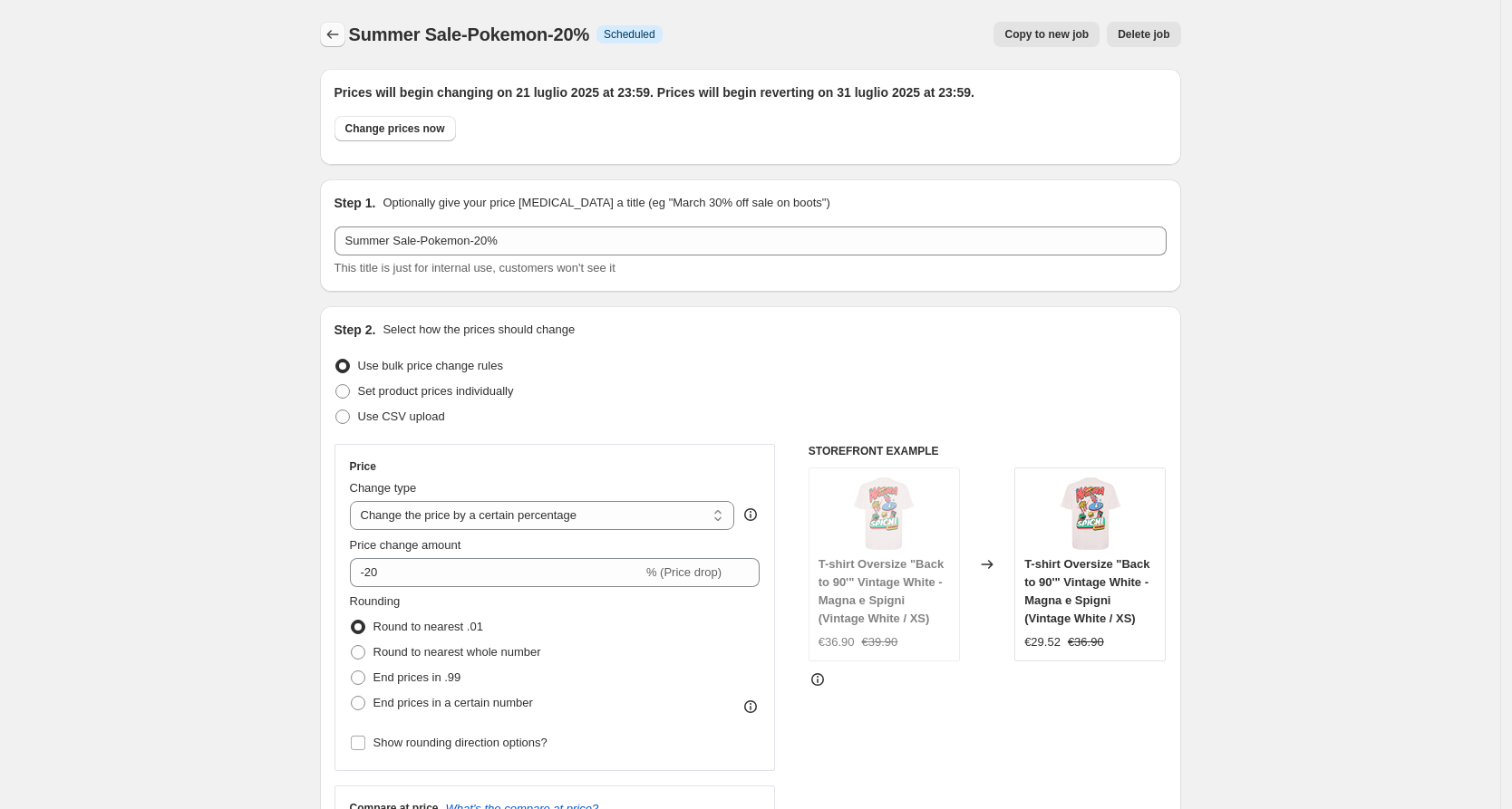 click 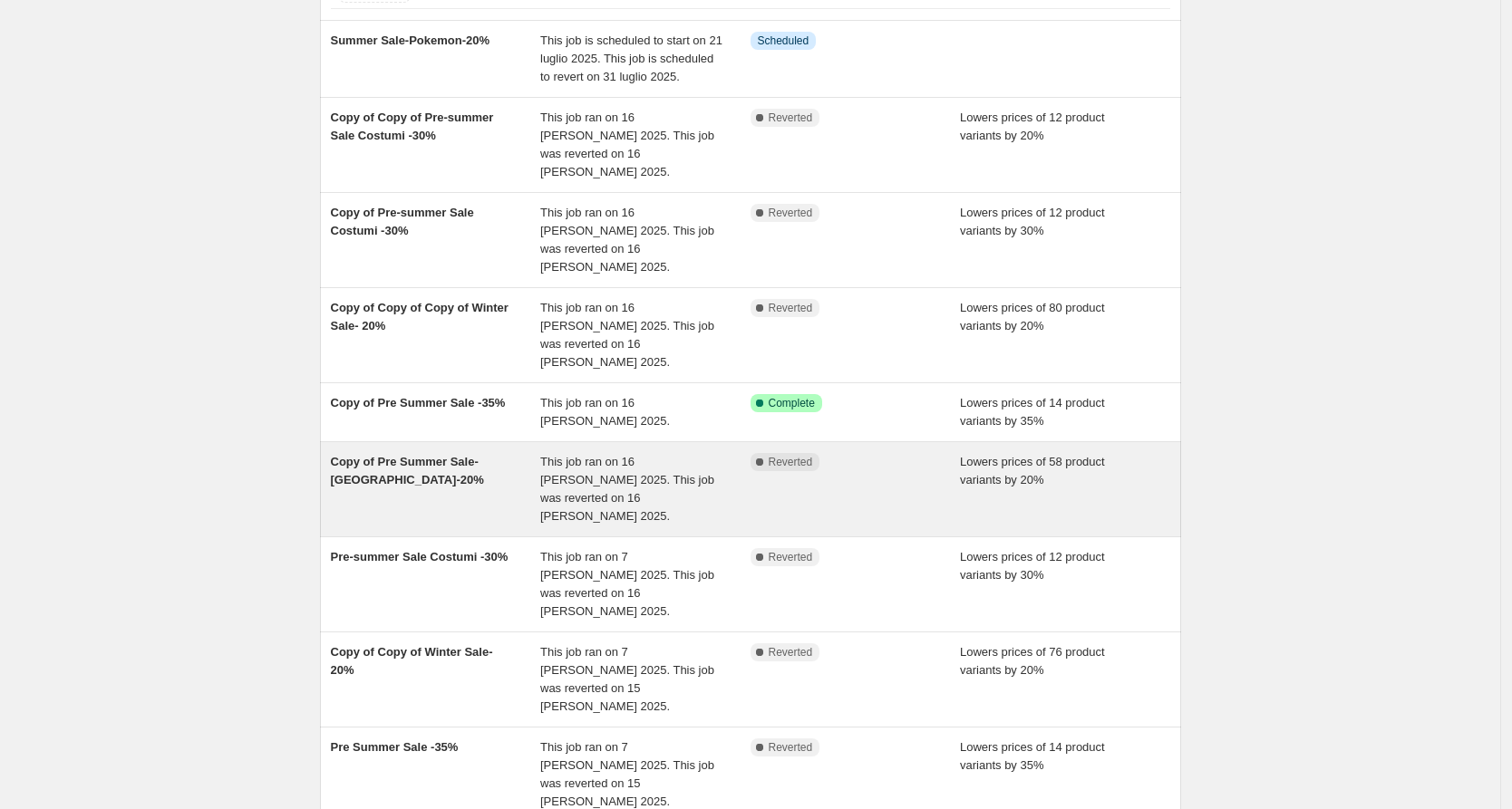 scroll, scrollTop: 137, scrollLeft: 0, axis: vertical 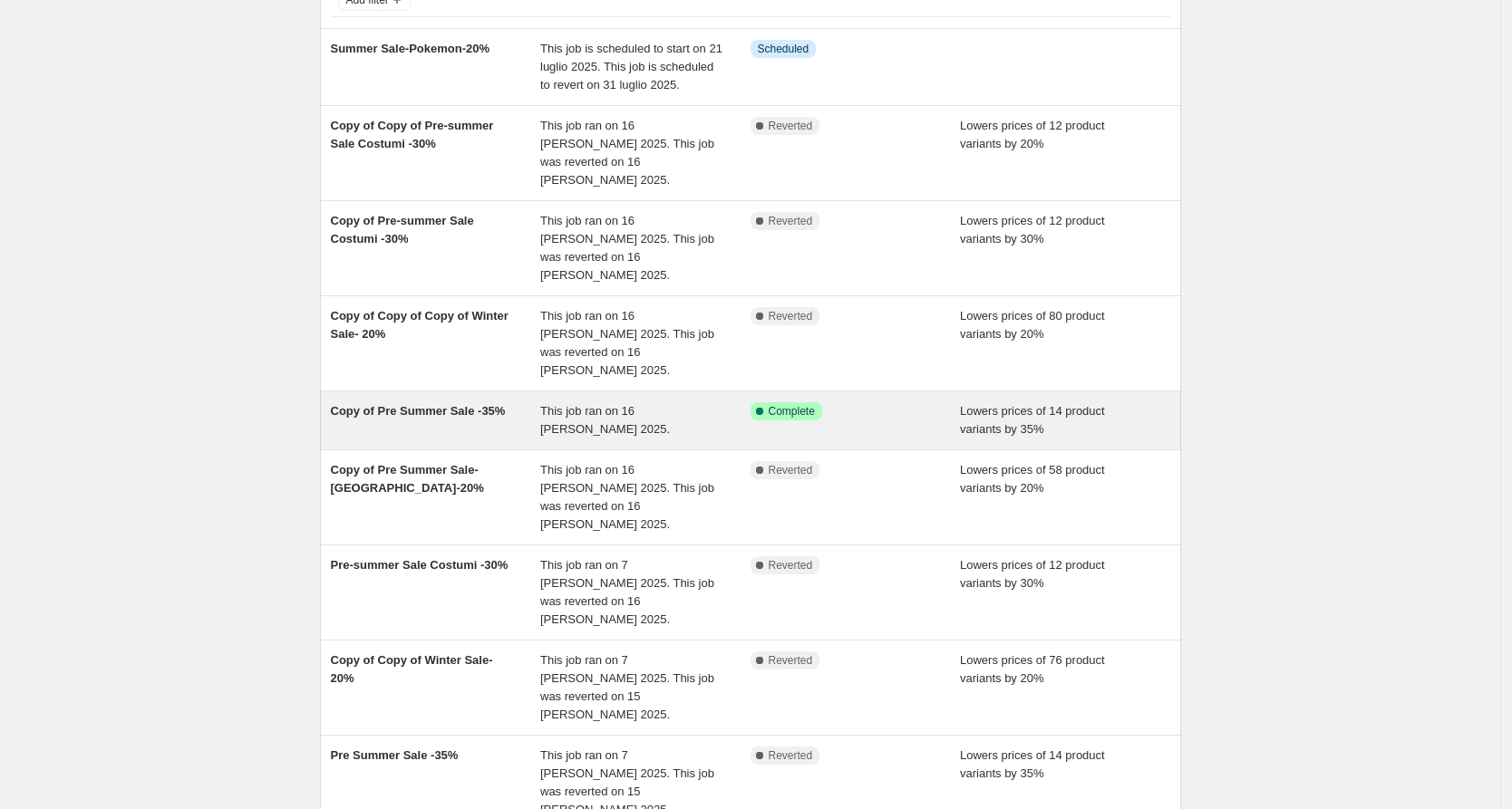 click on "Copy of Pre Summer Sale -35%" at bounding box center [436, 420] 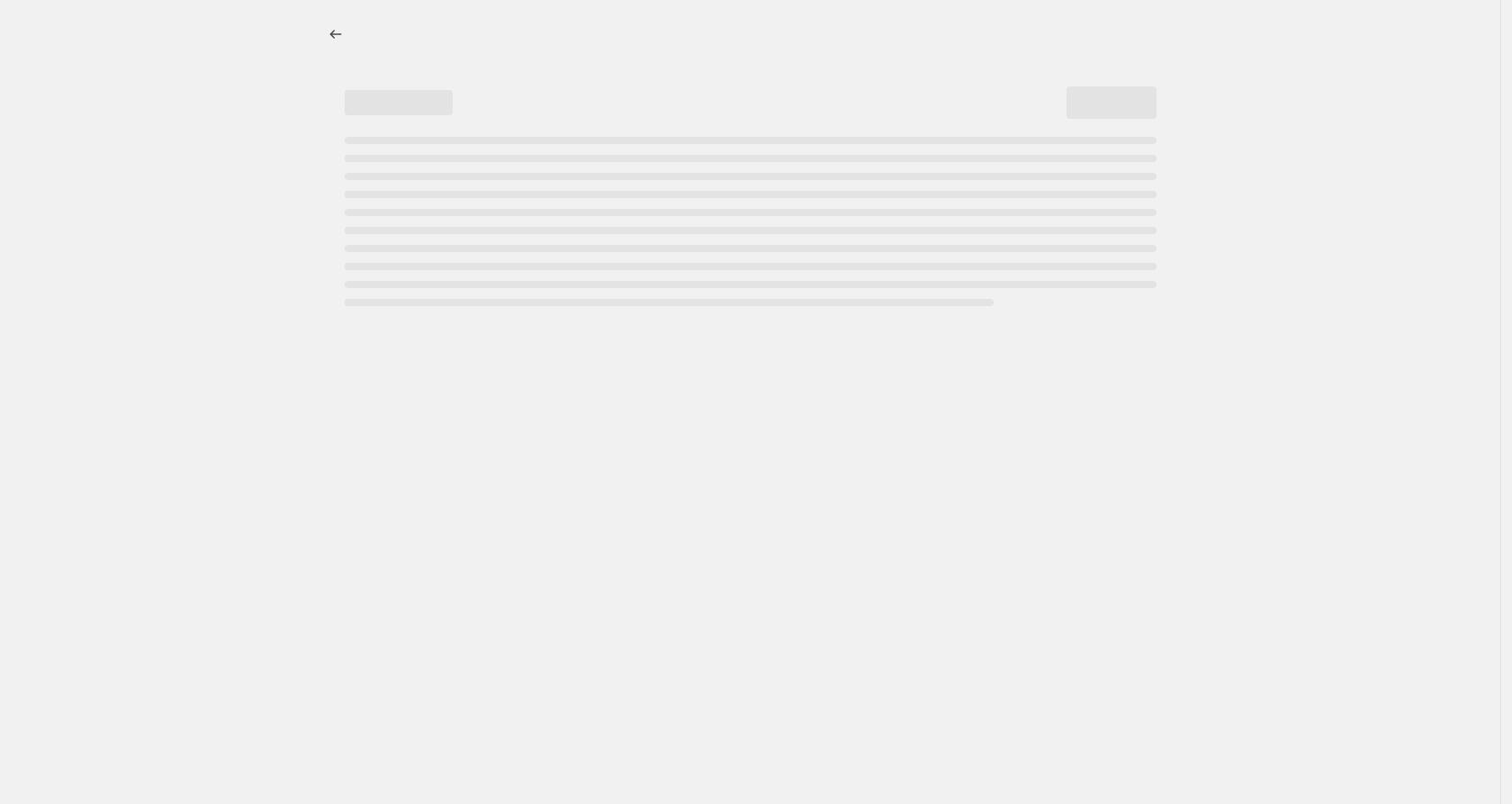 select on "percentage" 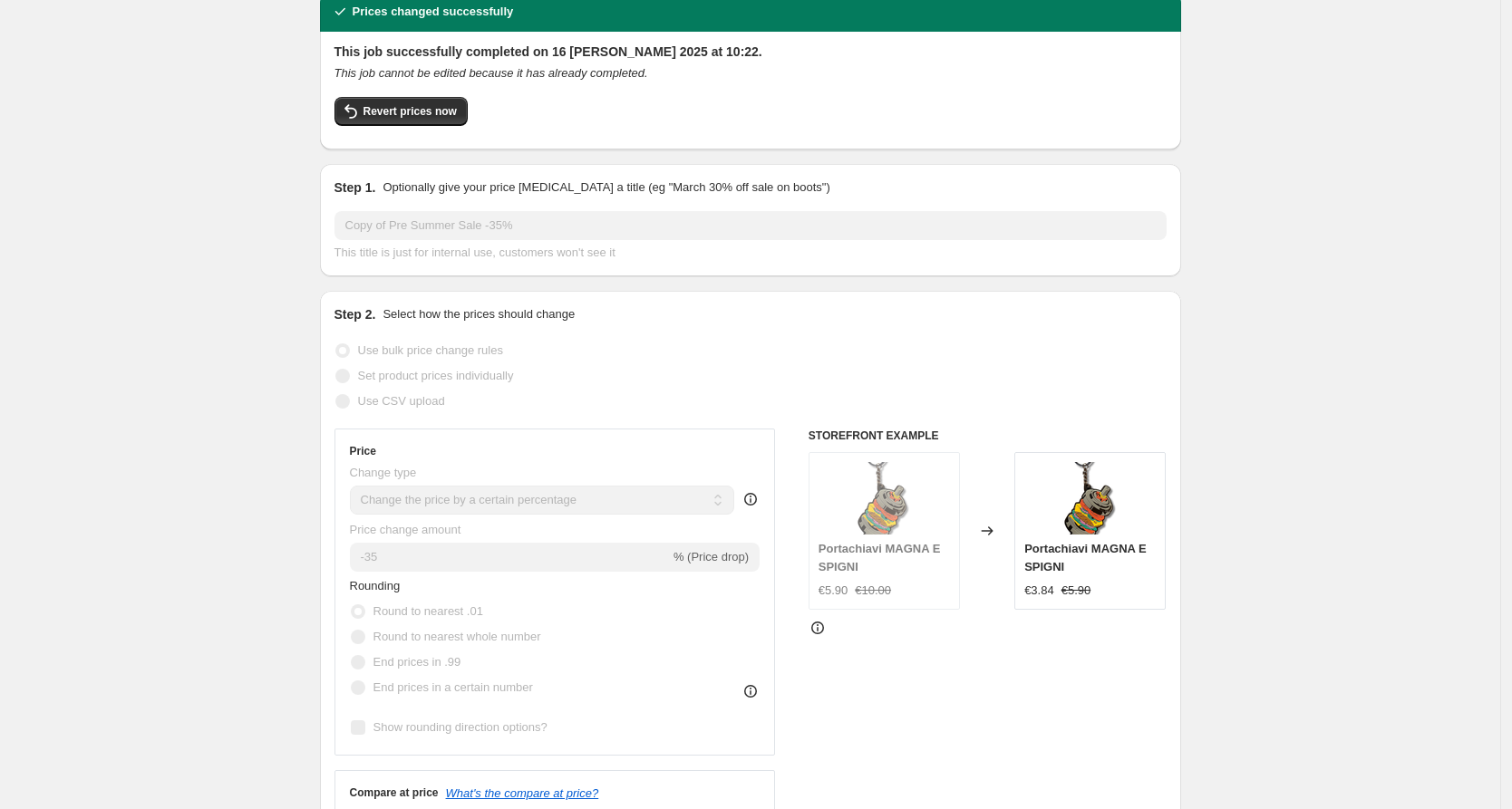 scroll, scrollTop: 0, scrollLeft: 0, axis: both 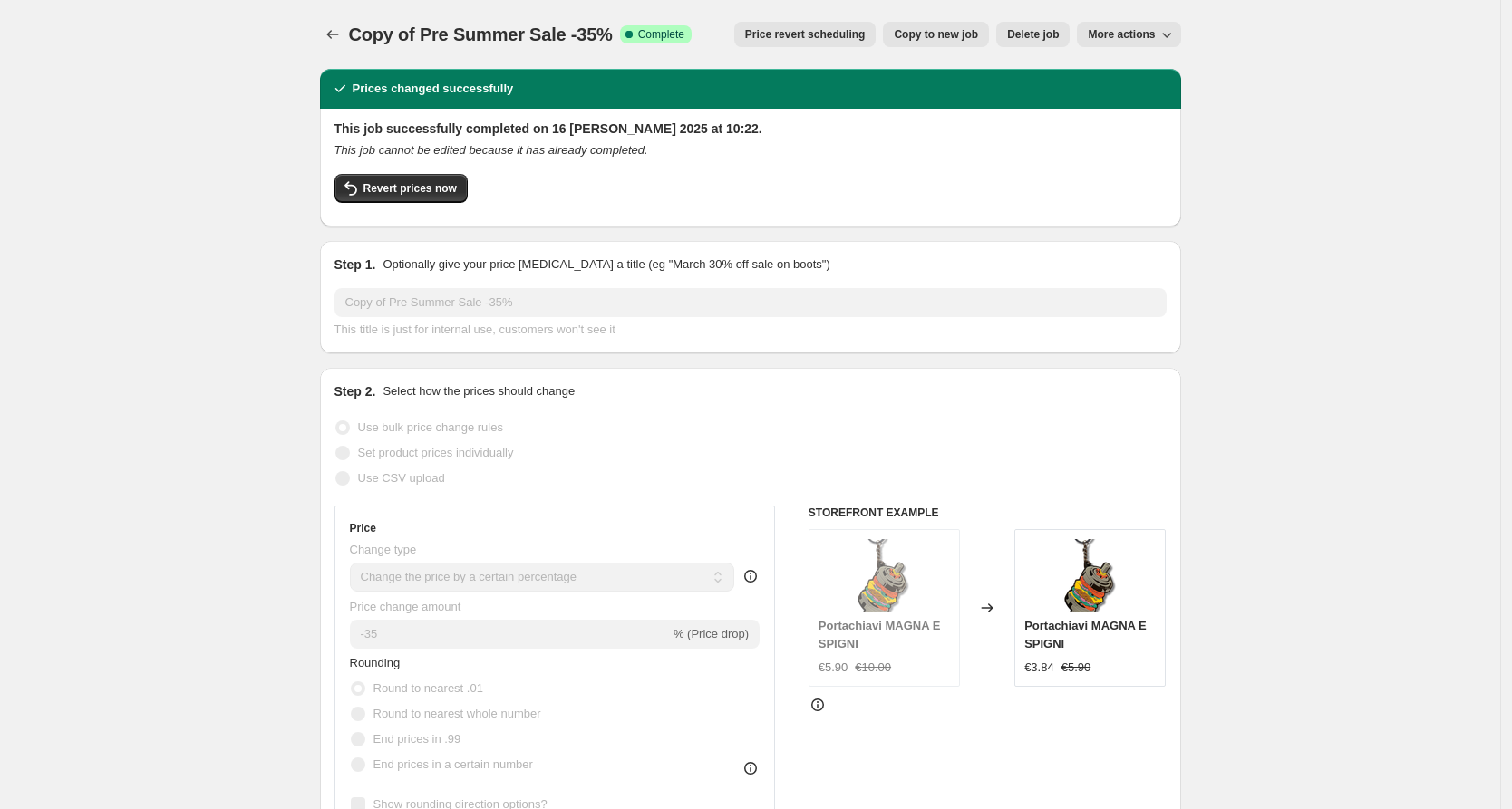 click on "Copy to new job" at bounding box center (935, 34) 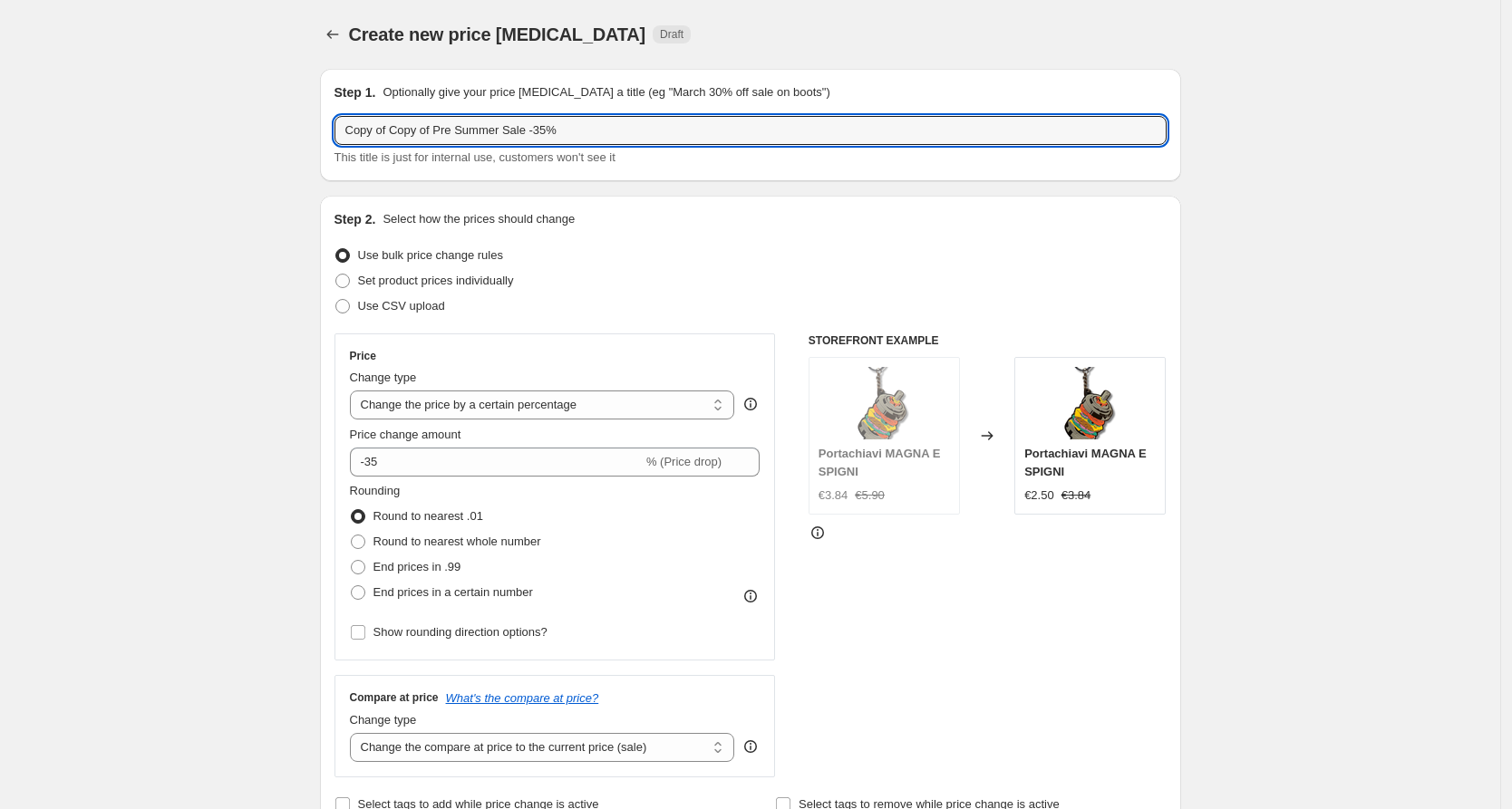 drag, startPoint x: 464, startPoint y: 130, endPoint x: 303, endPoint y: 141, distance: 161.37534 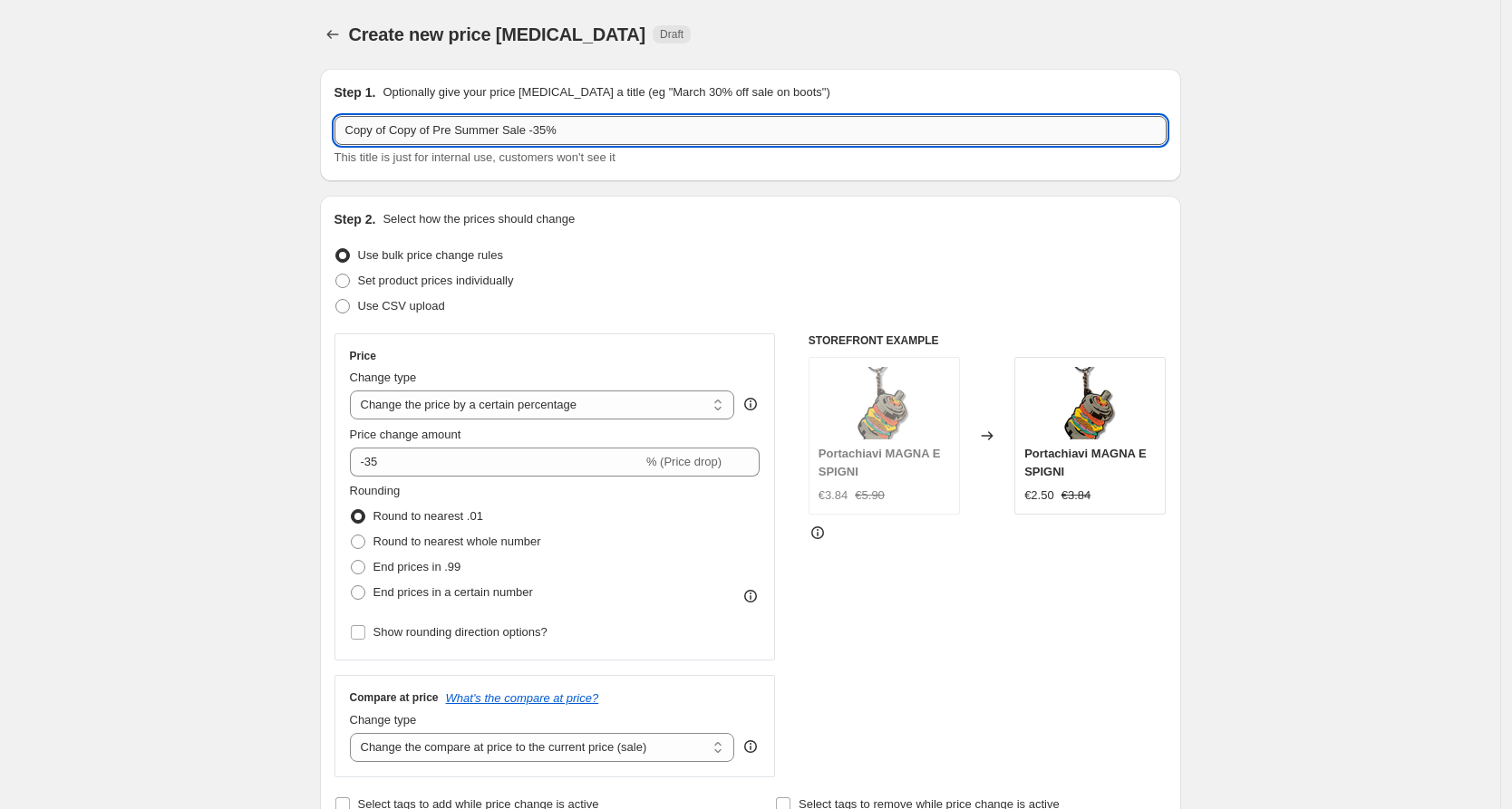 click on "Copy of Copy of Pre Summer Sale -35%" at bounding box center [751, 130] 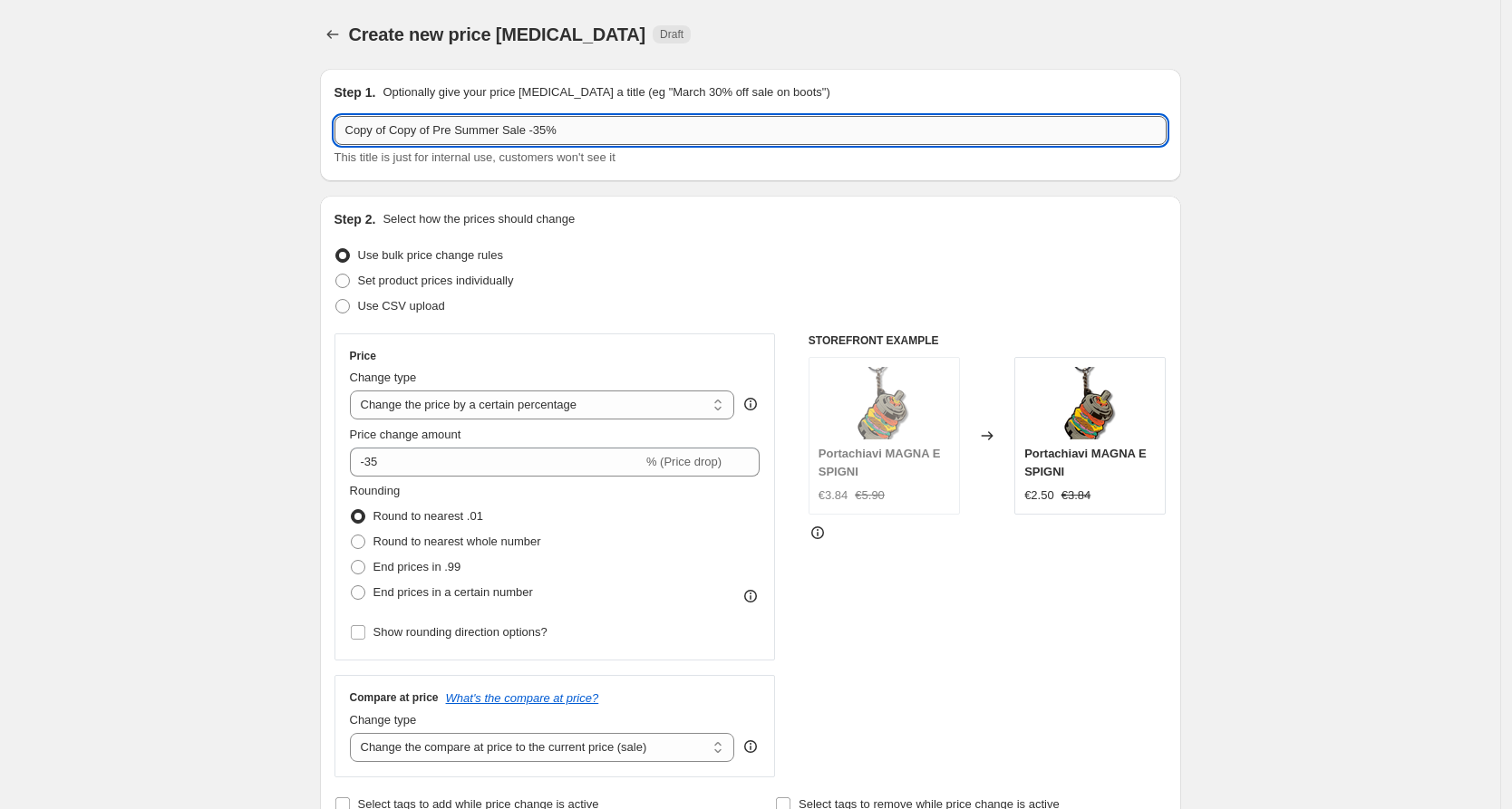 drag, startPoint x: 460, startPoint y: 130, endPoint x: 340, endPoint y: 130, distance: 120 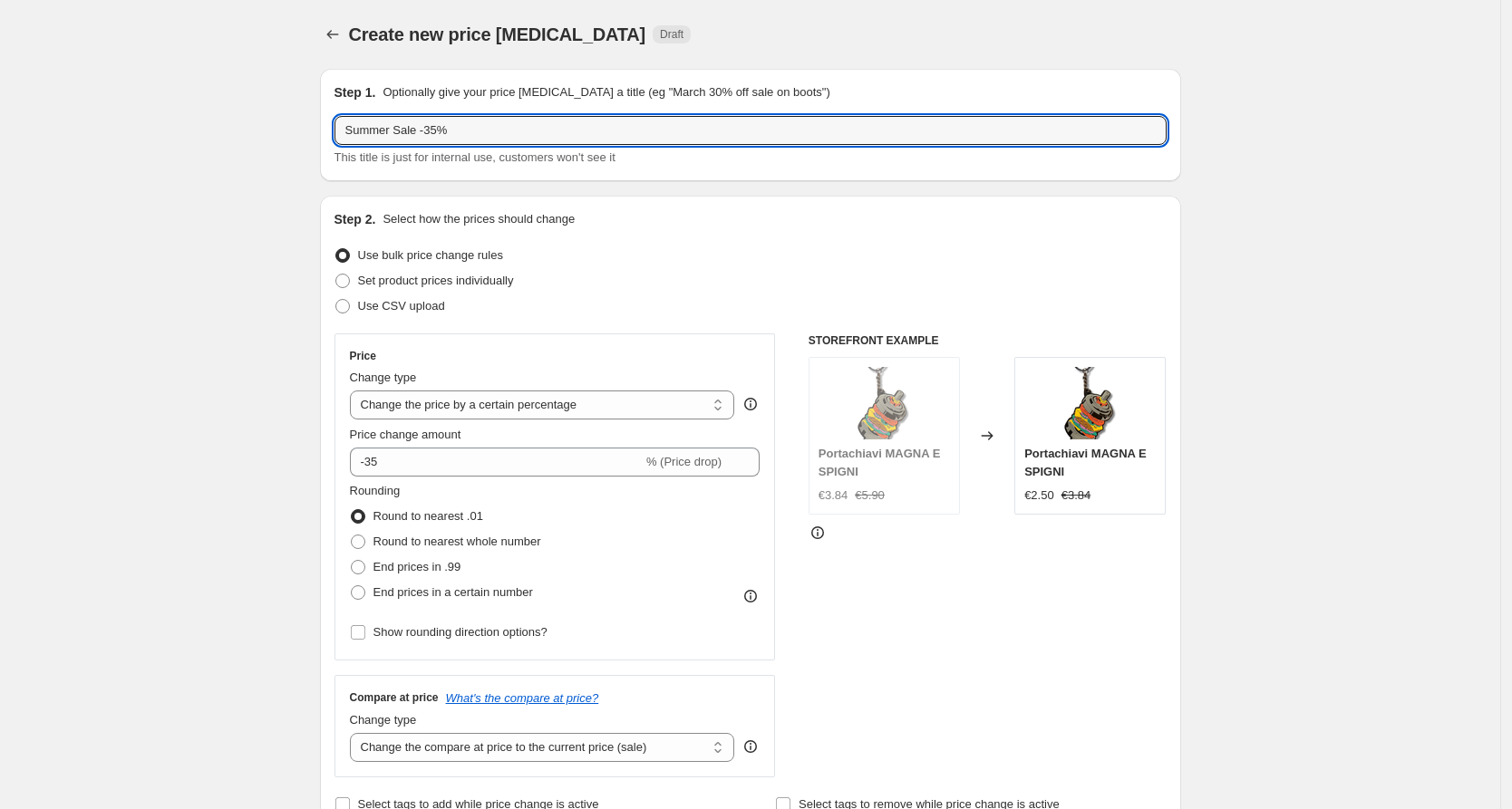 type on "Summer Sale -35%" 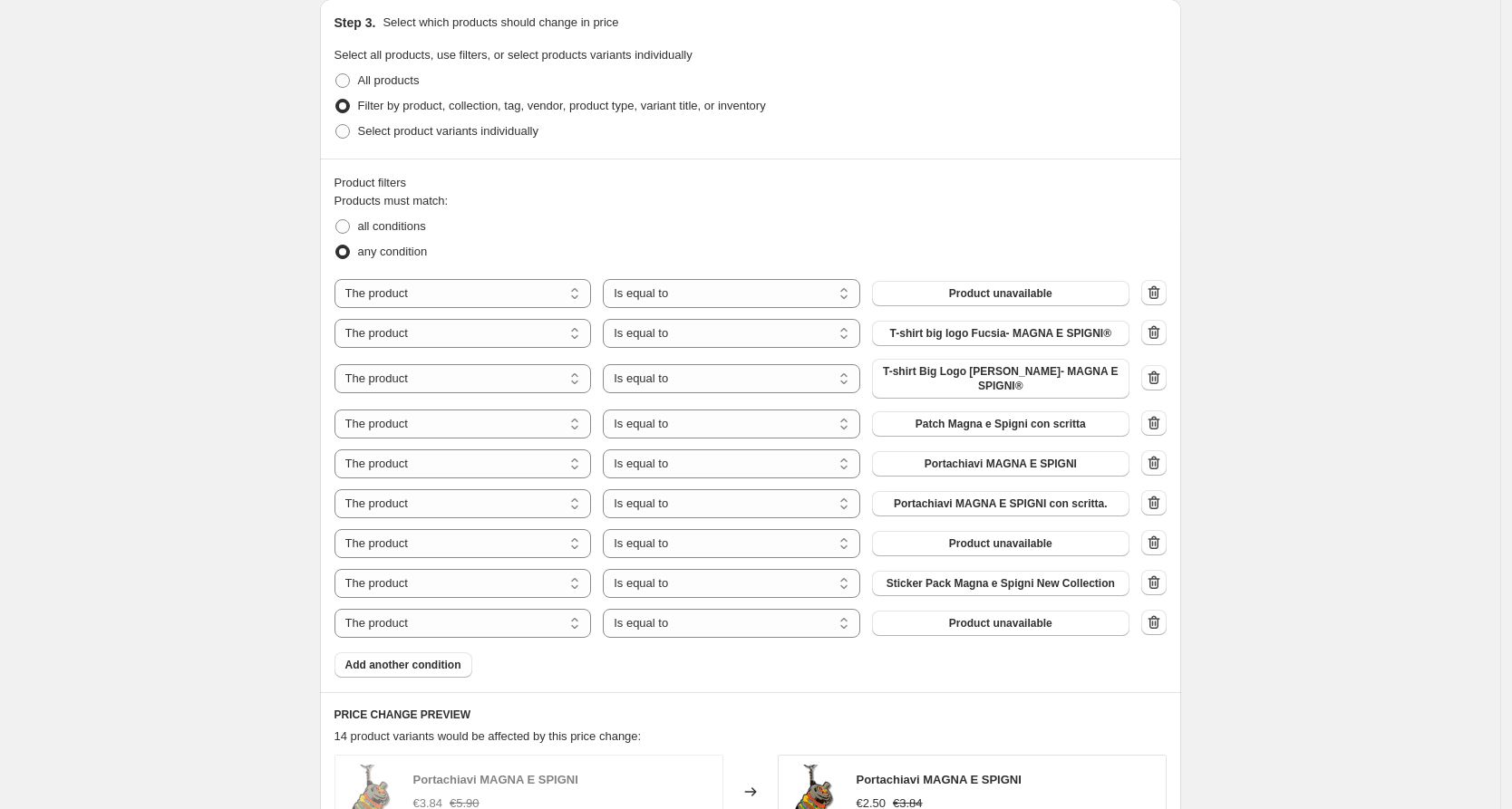 scroll, scrollTop: 1540, scrollLeft: 0, axis: vertical 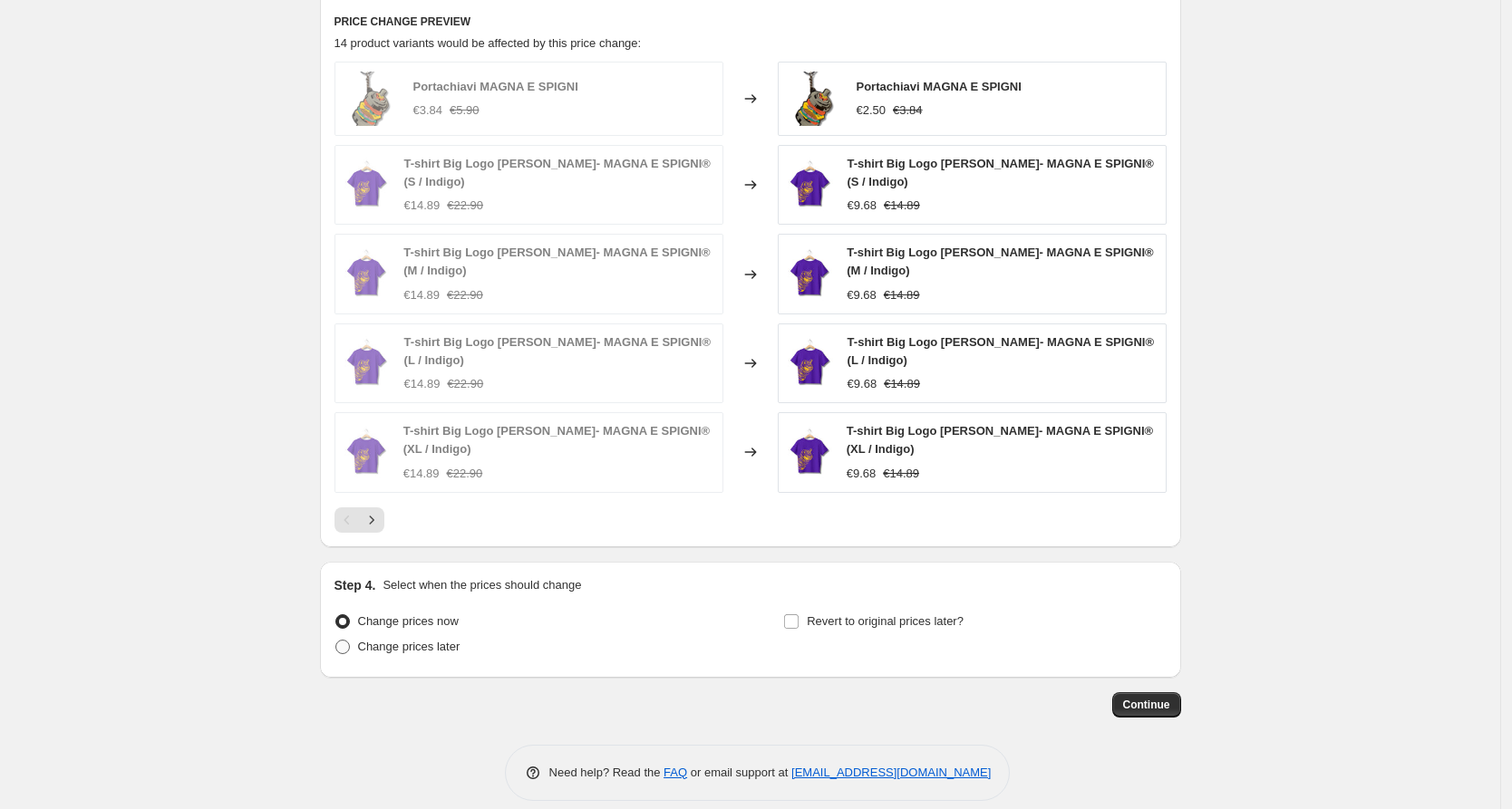 click at bounding box center (343, 647) 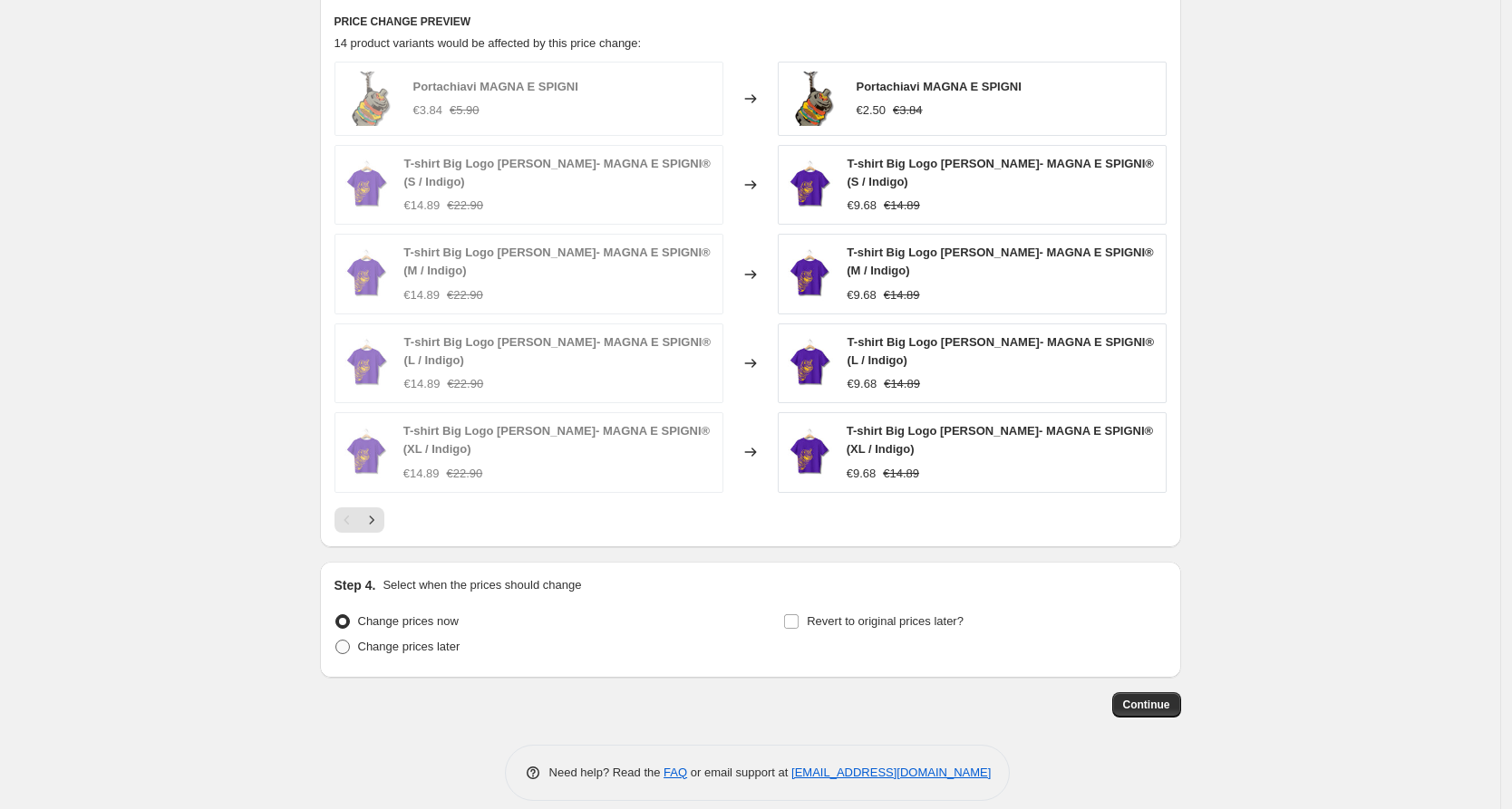 radio on "true" 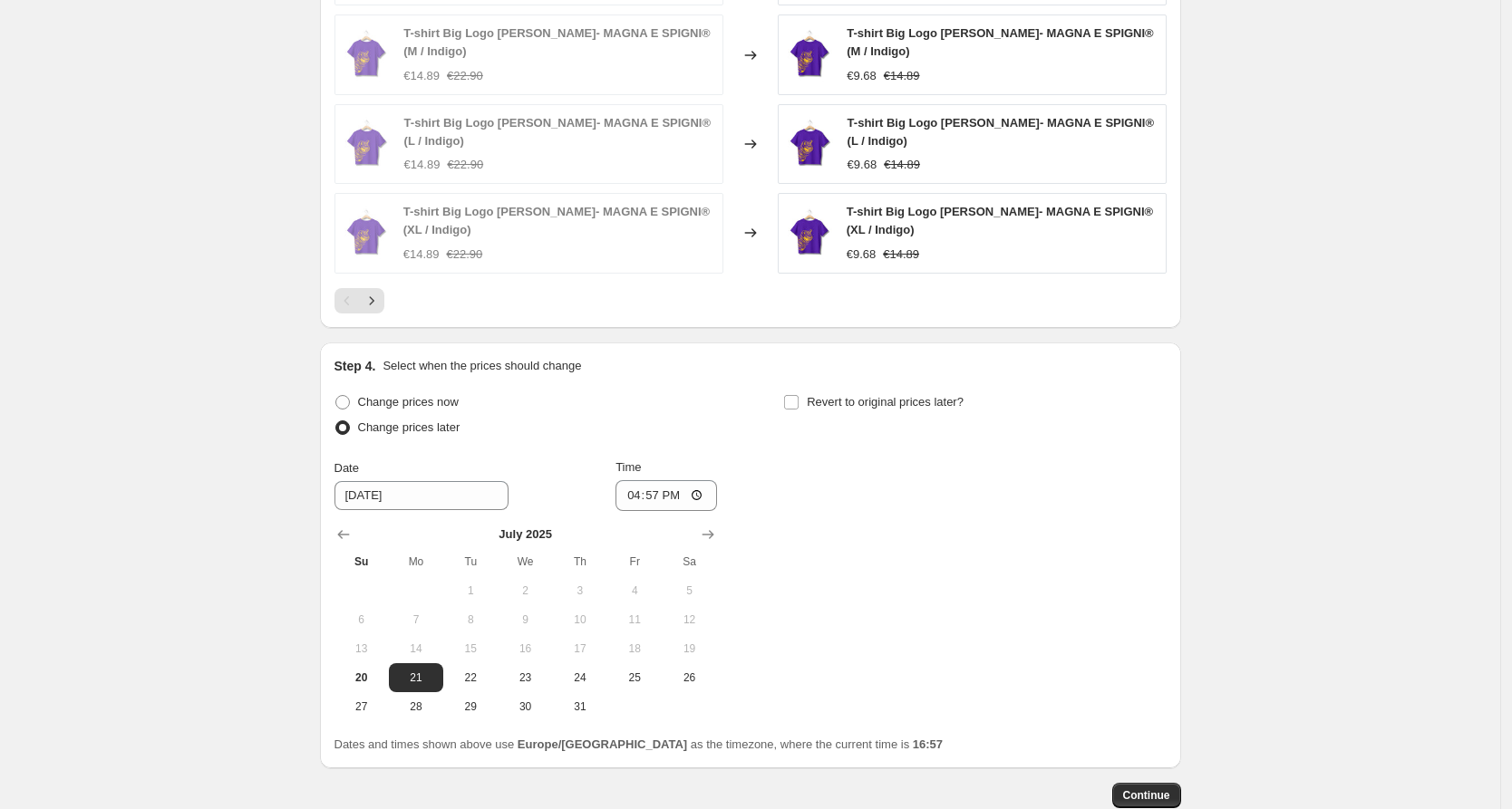 scroll, scrollTop: 1849, scrollLeft: 0, axis: vertical 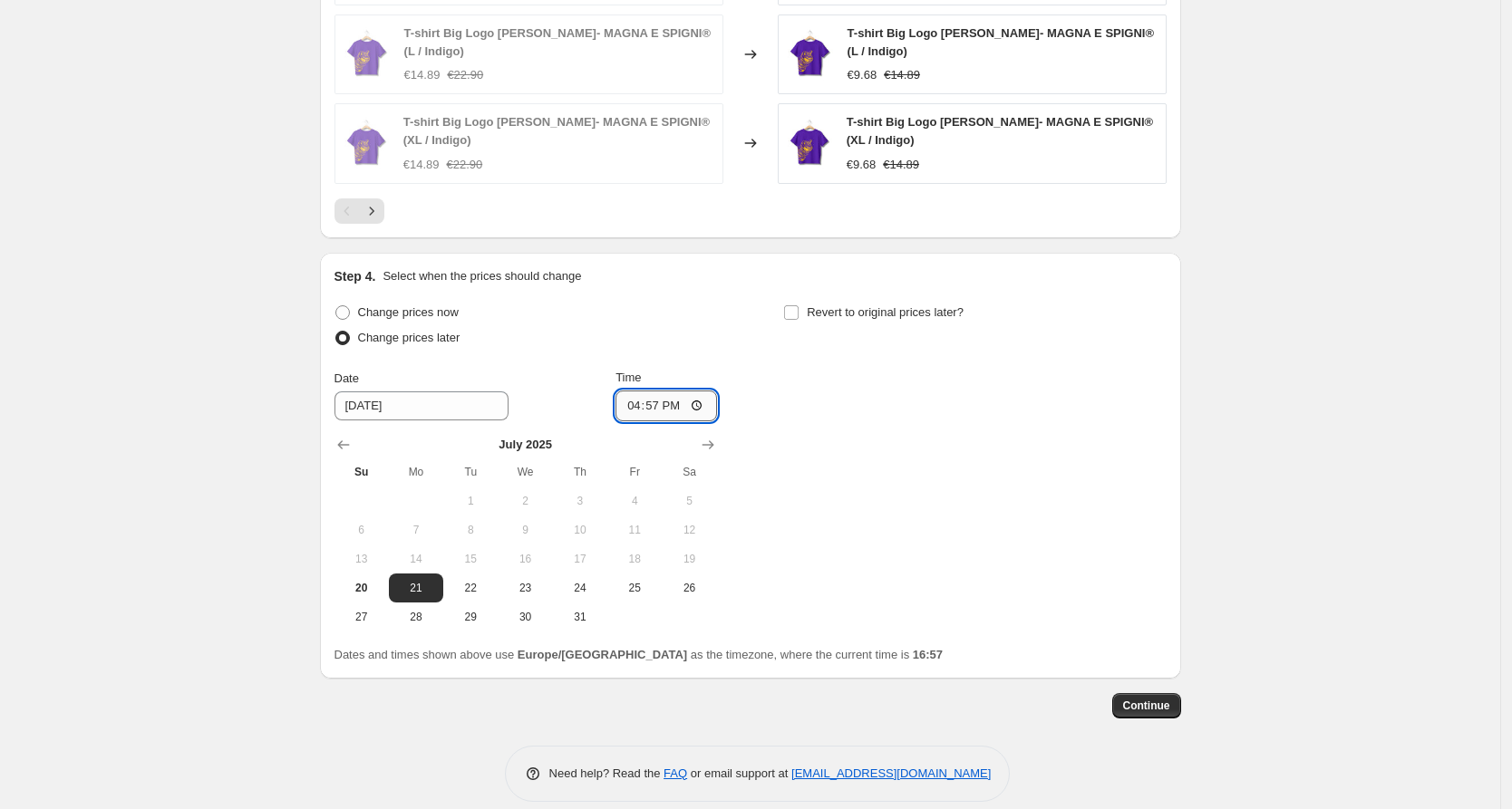 click on "16:57" at bounding box center (666, 406) 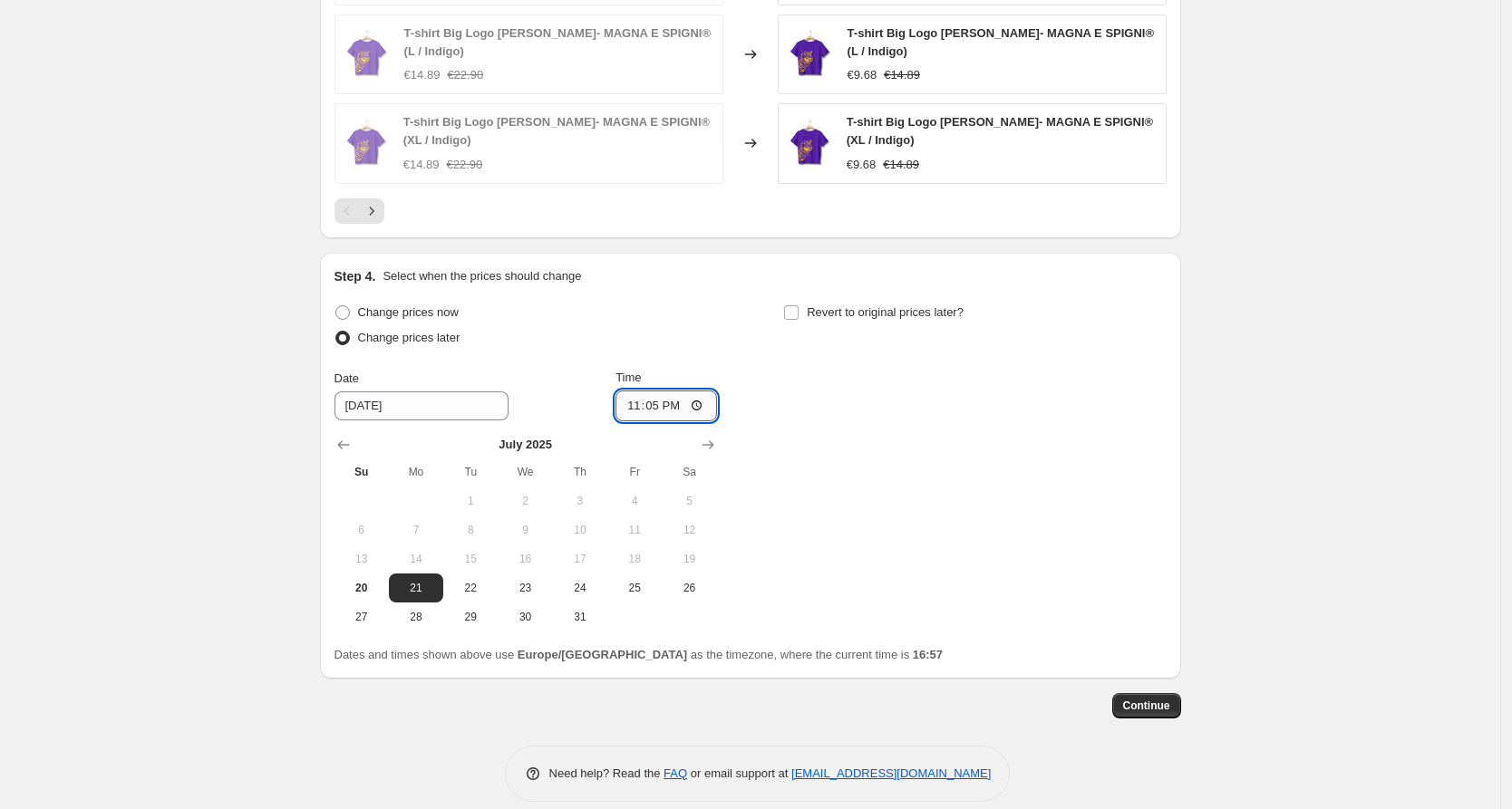 type on "23:59" 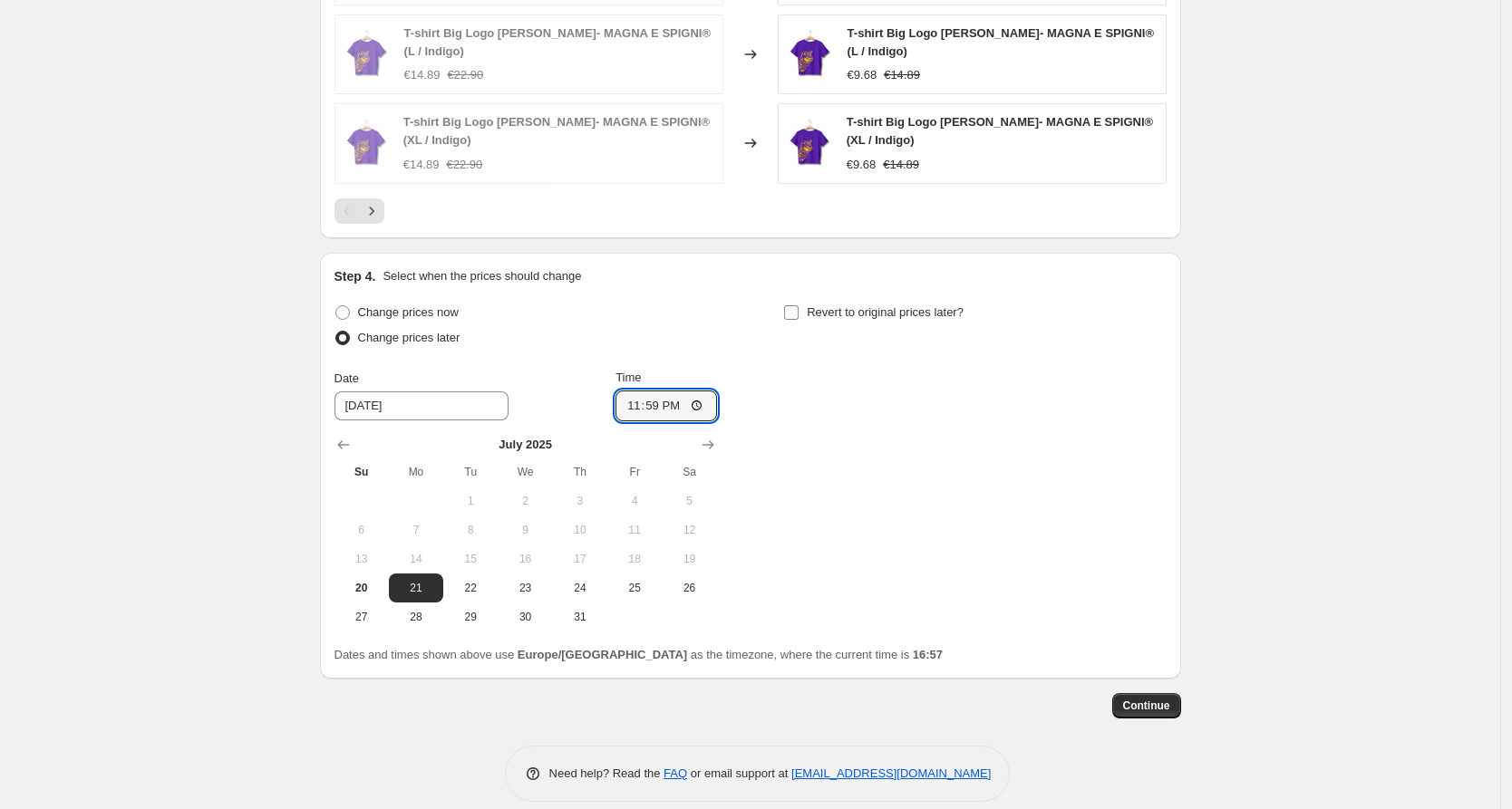click on "Revert to original prices later?" at bounding box center (791, 313) 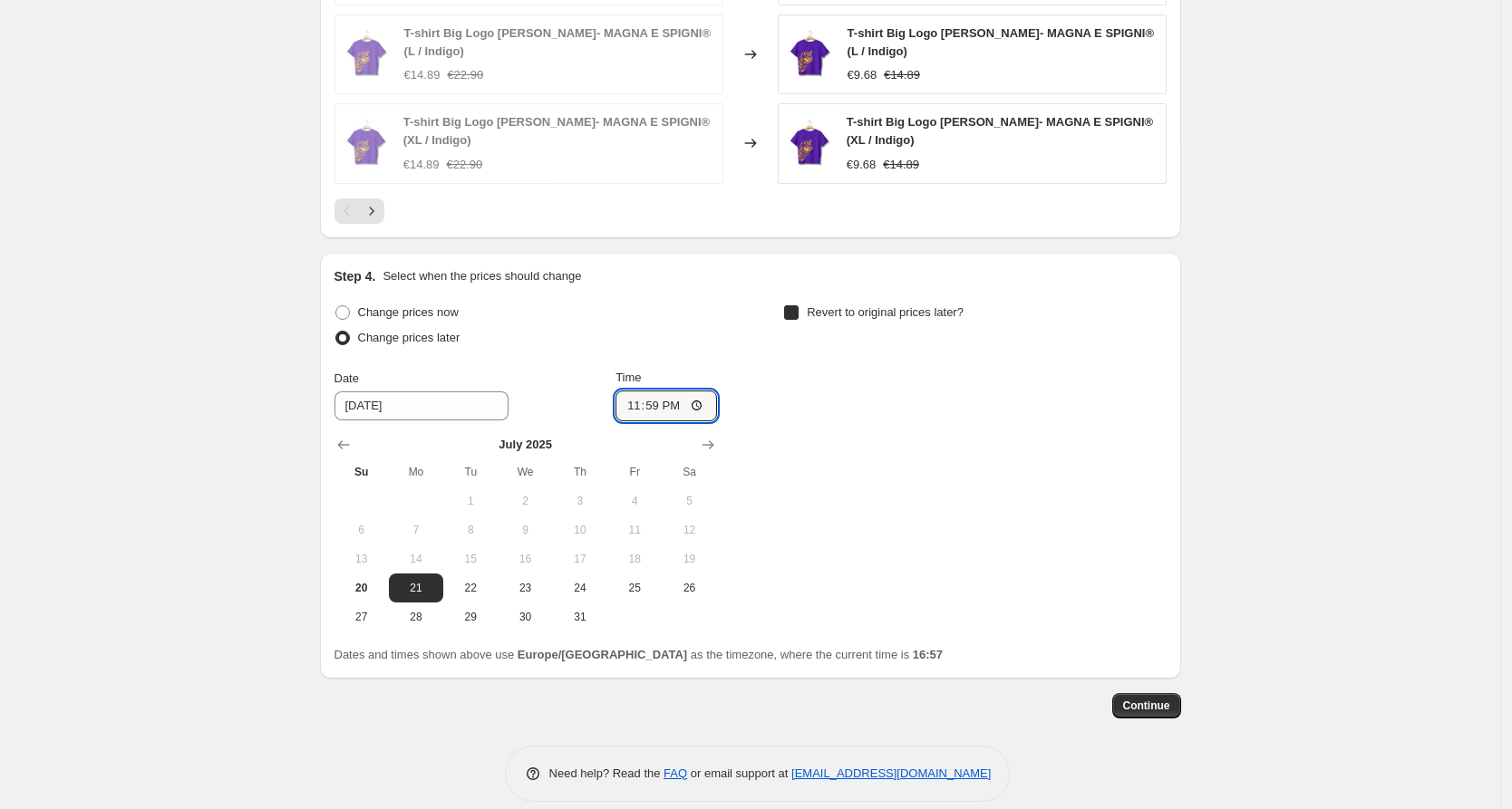 checkbox on "true" 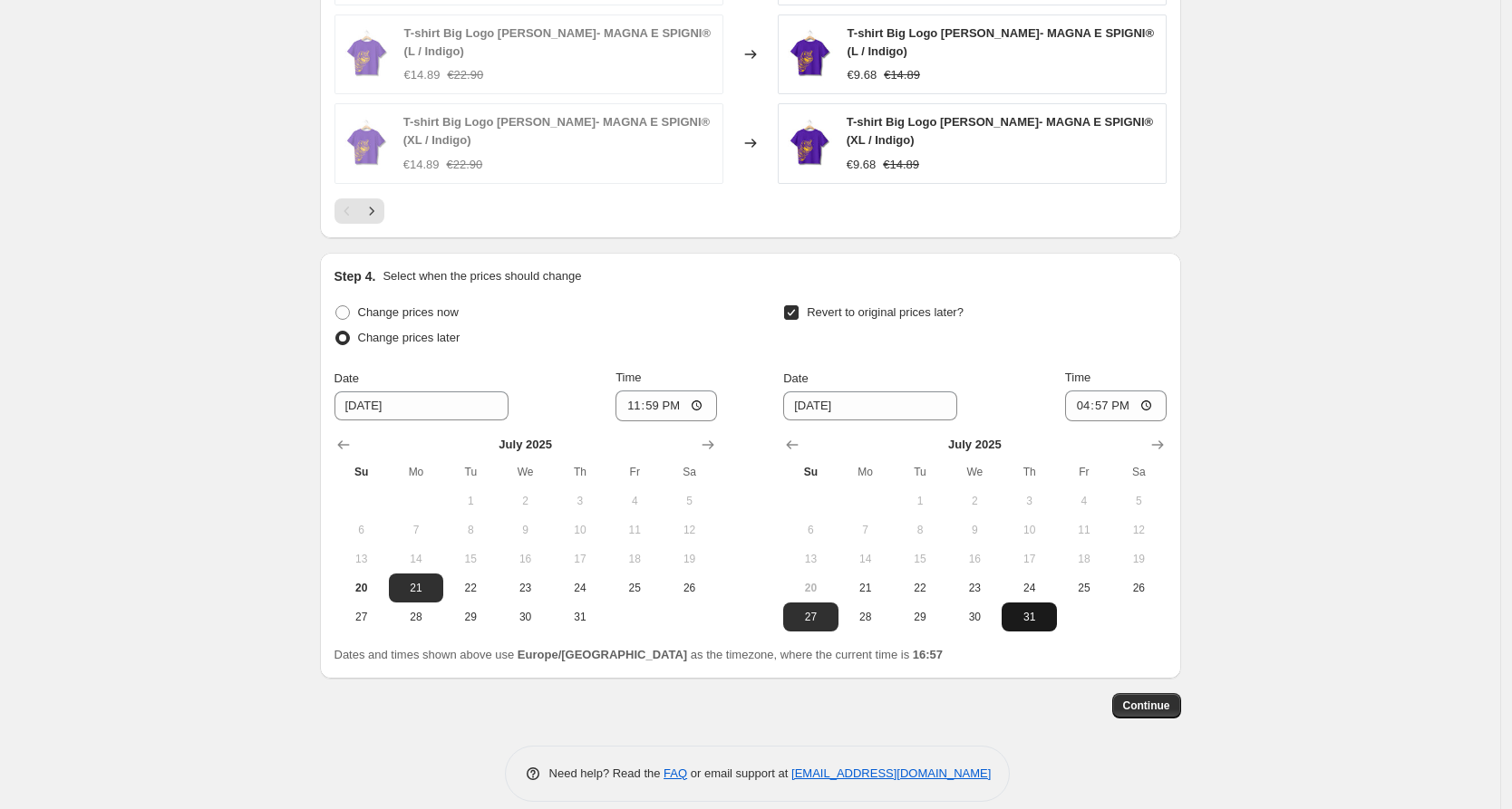 click on "31" at bounding box center [1029, 617] 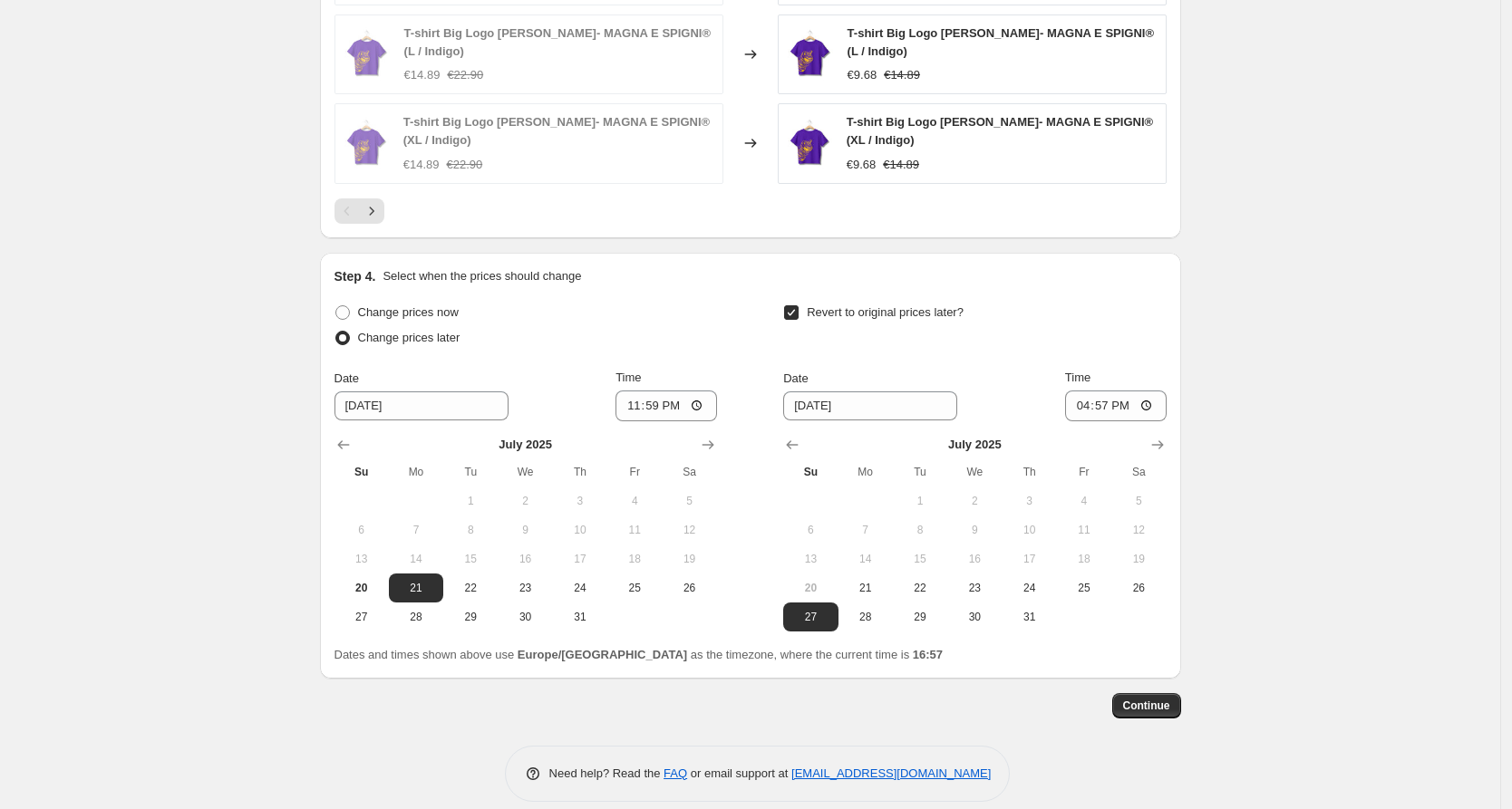 type on "[DATE]" 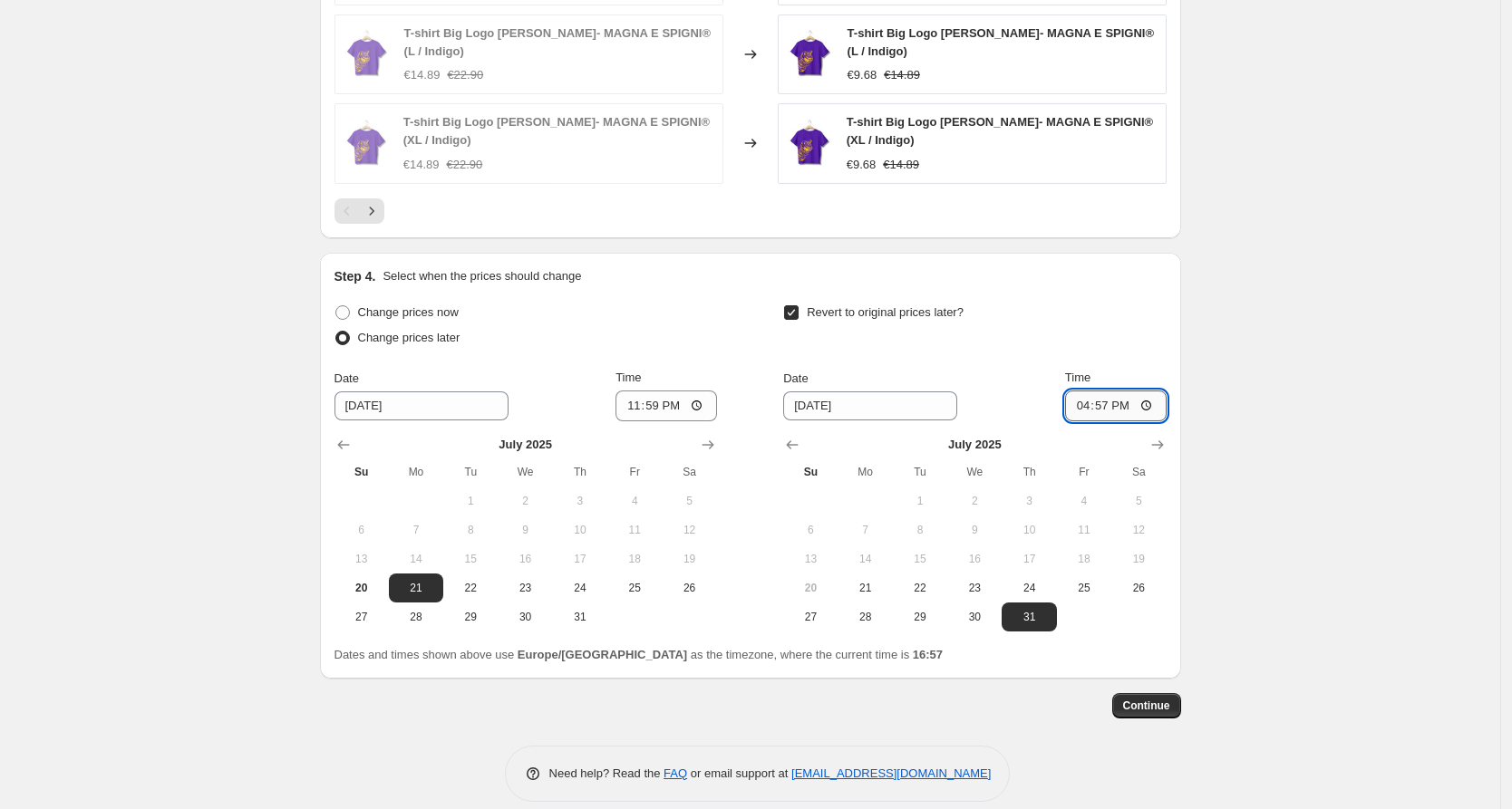 click on "16:57" at bounding box center (1116, 406) 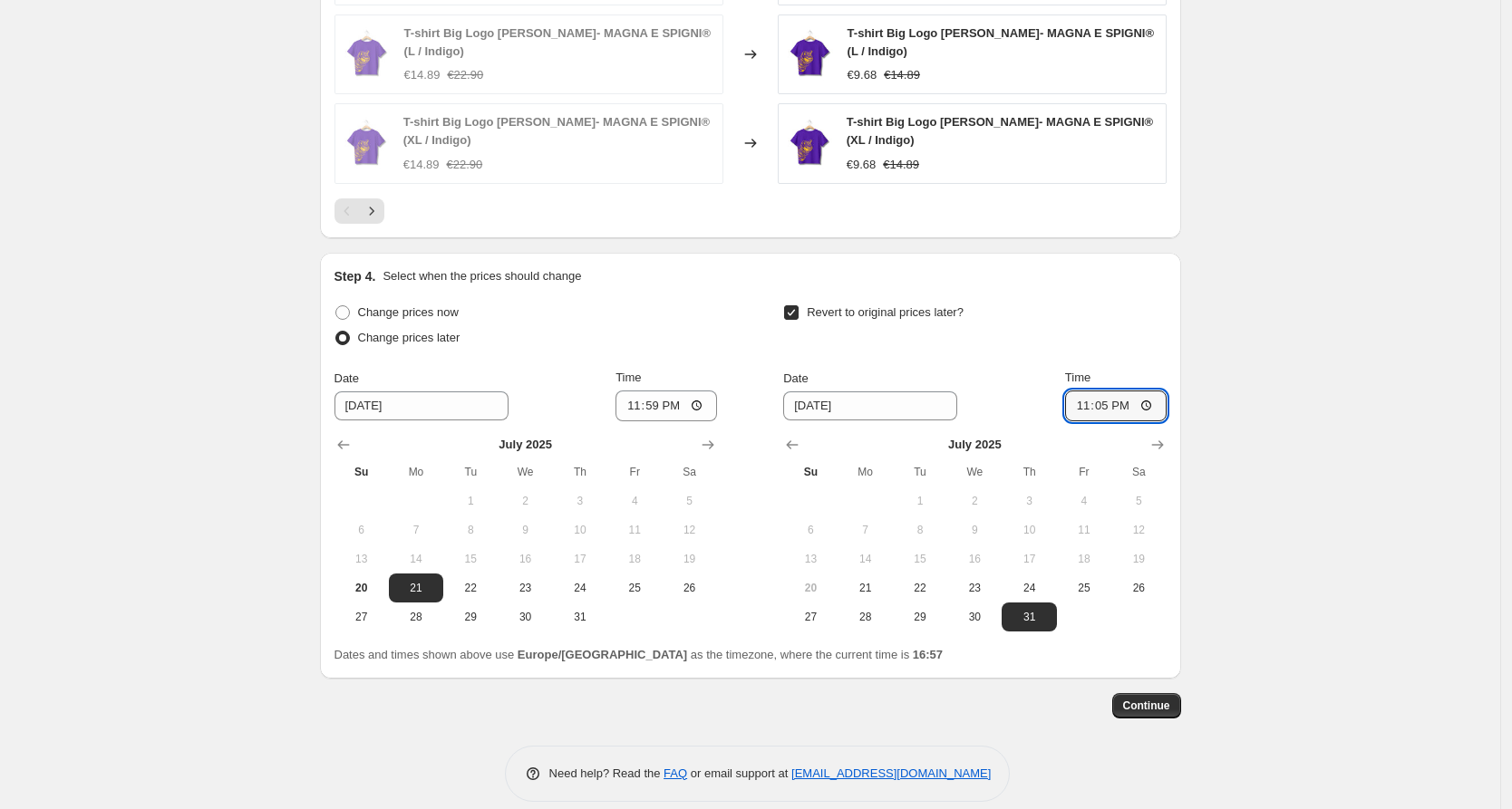 type on "23:59" 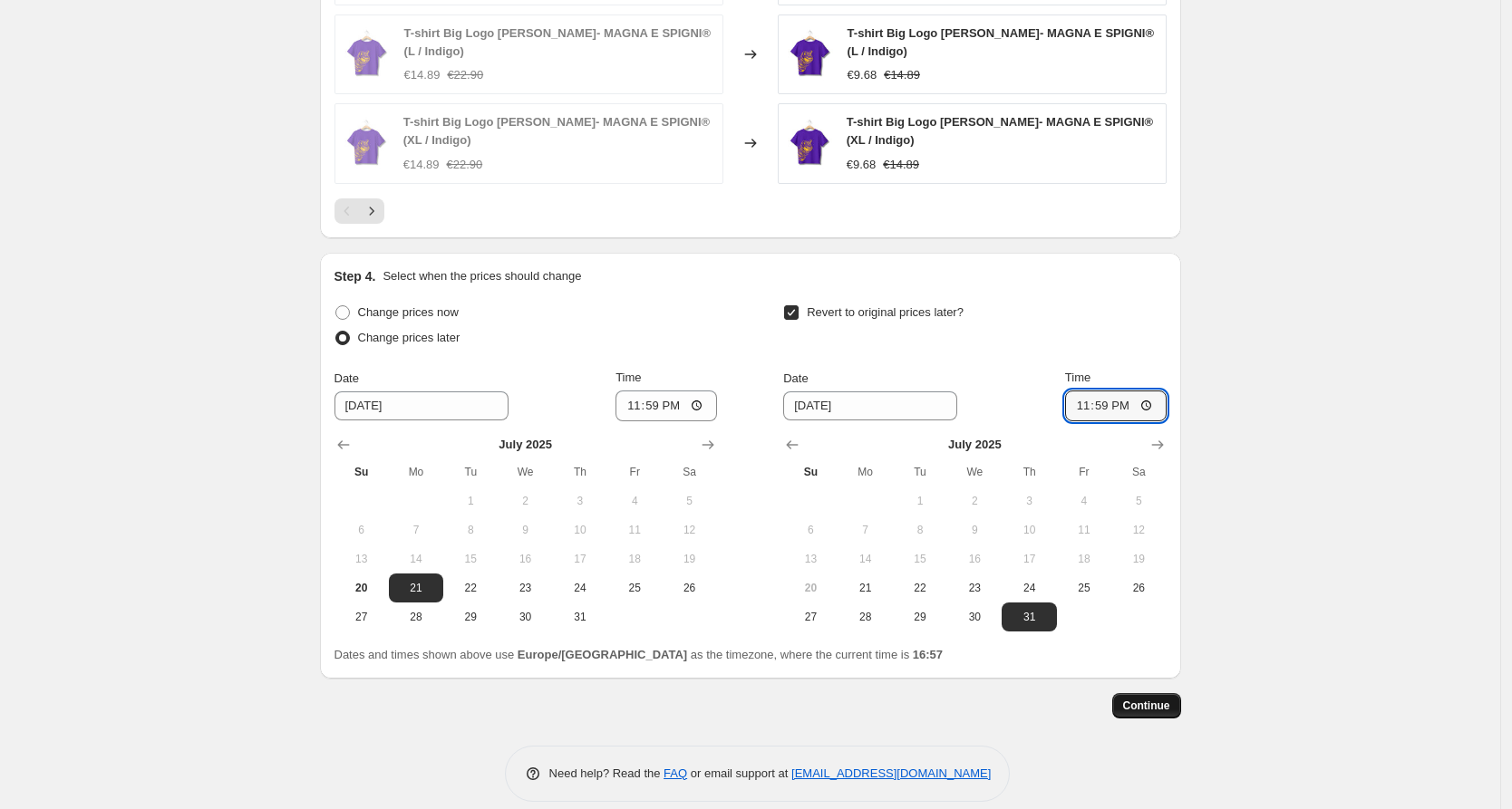 click on "Continue" at bounding box center (1147, 706) 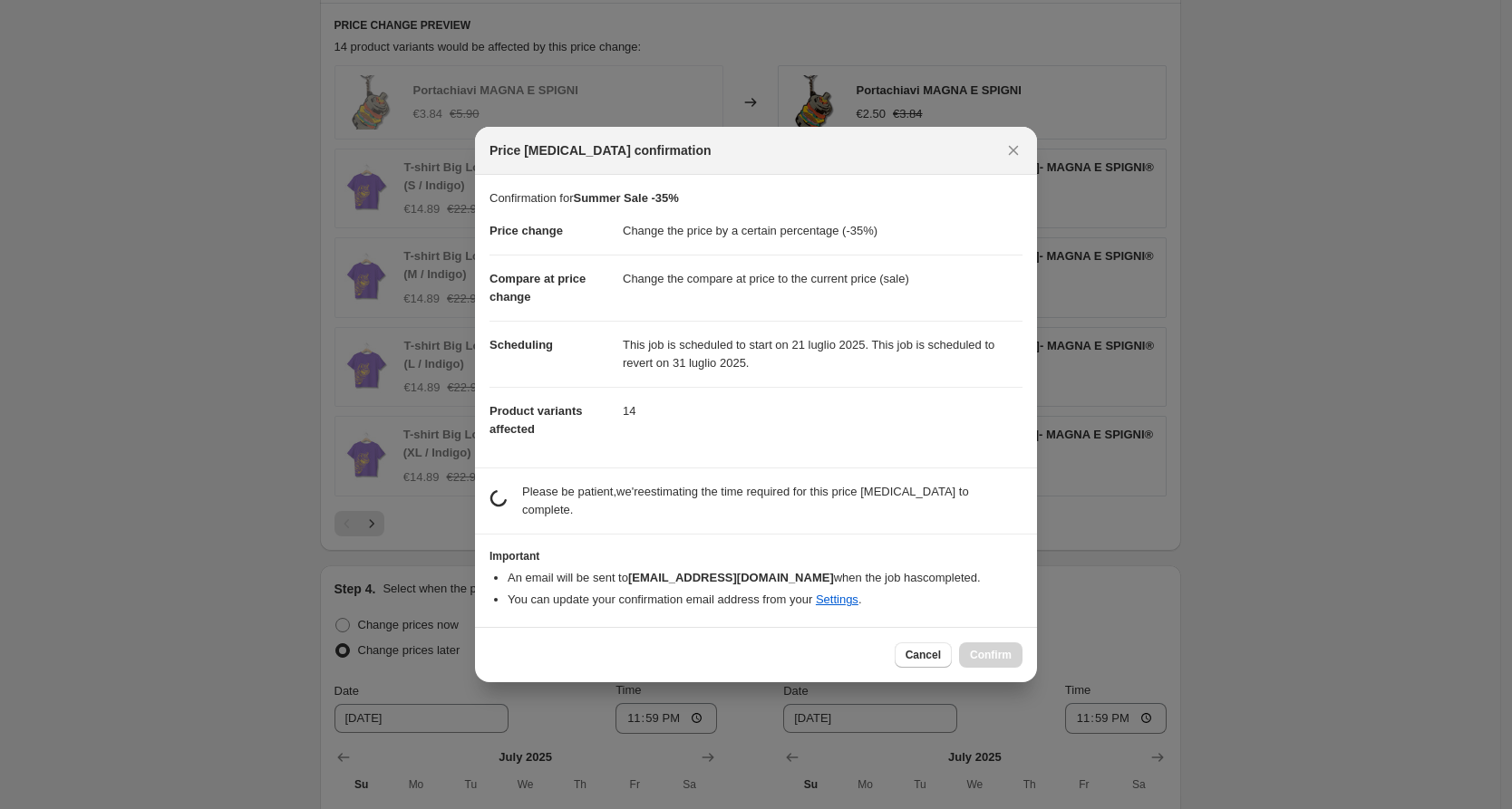 scroll, scrollTop: 1849, scrollLeft: 0, axis: vertical 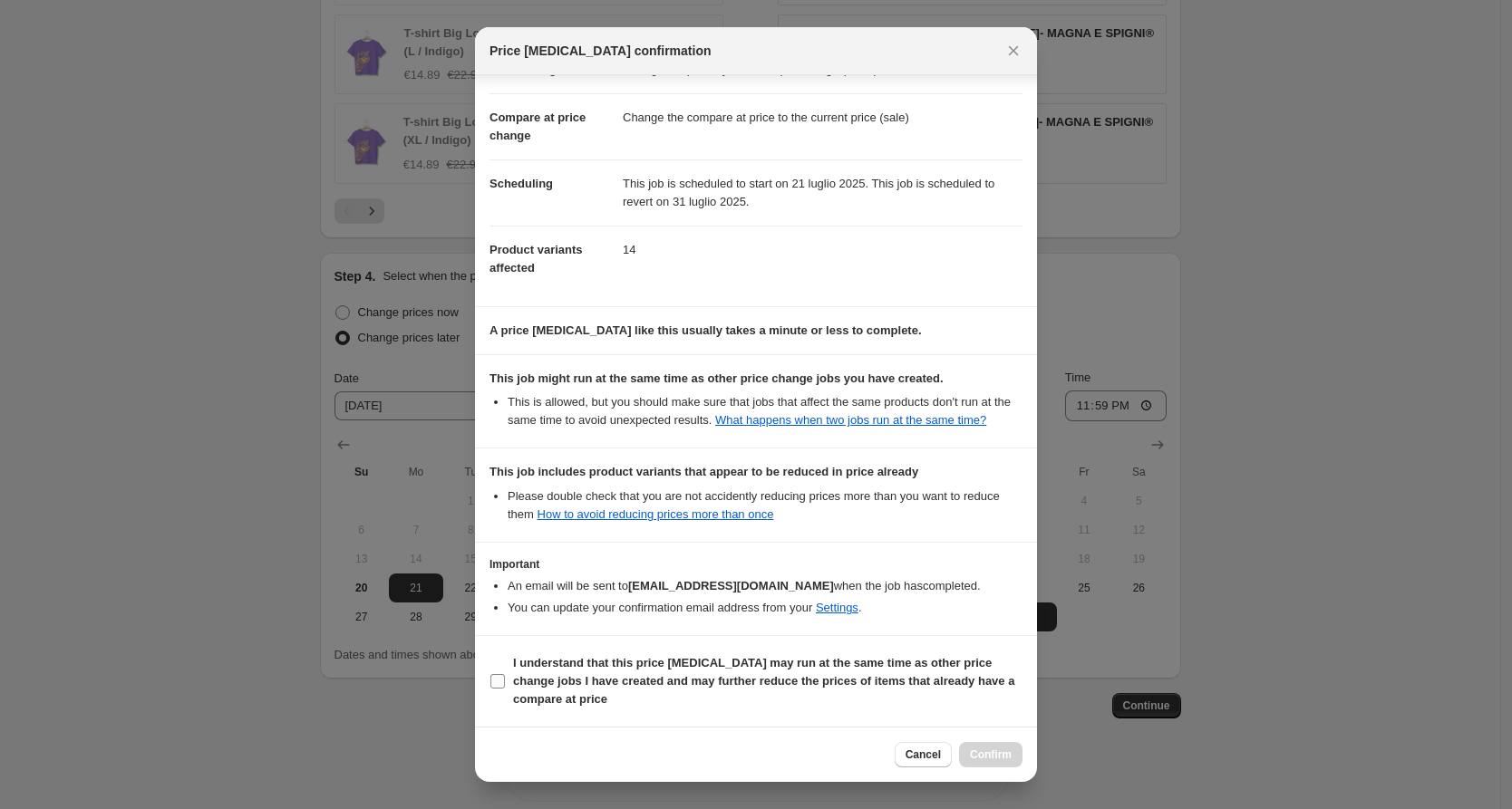 drag, startPoint x: 513, startPoint y: 672, endPoint x: 741, endPoint y: 711, distance: 231.31148 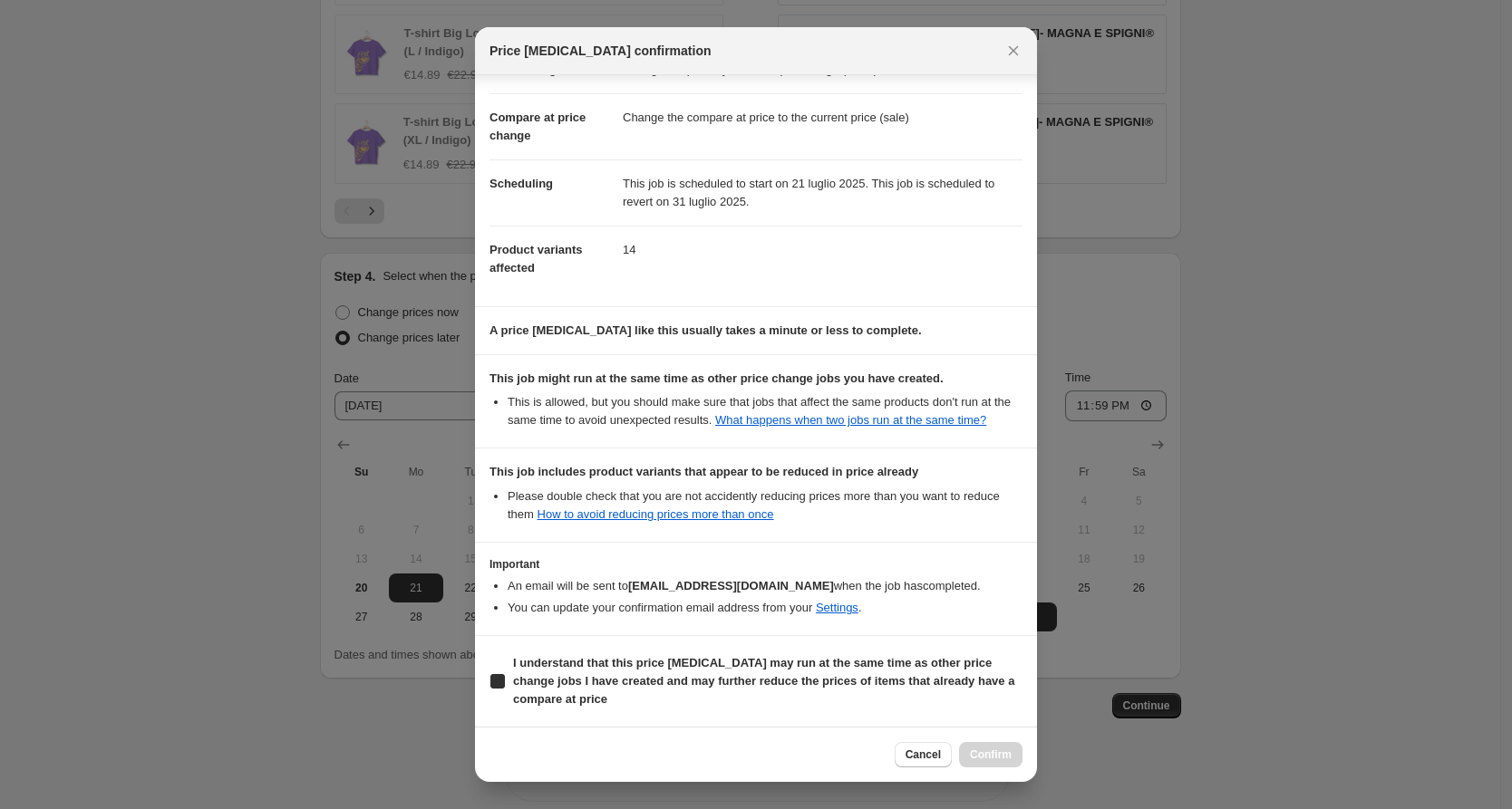 checkbox on "true" 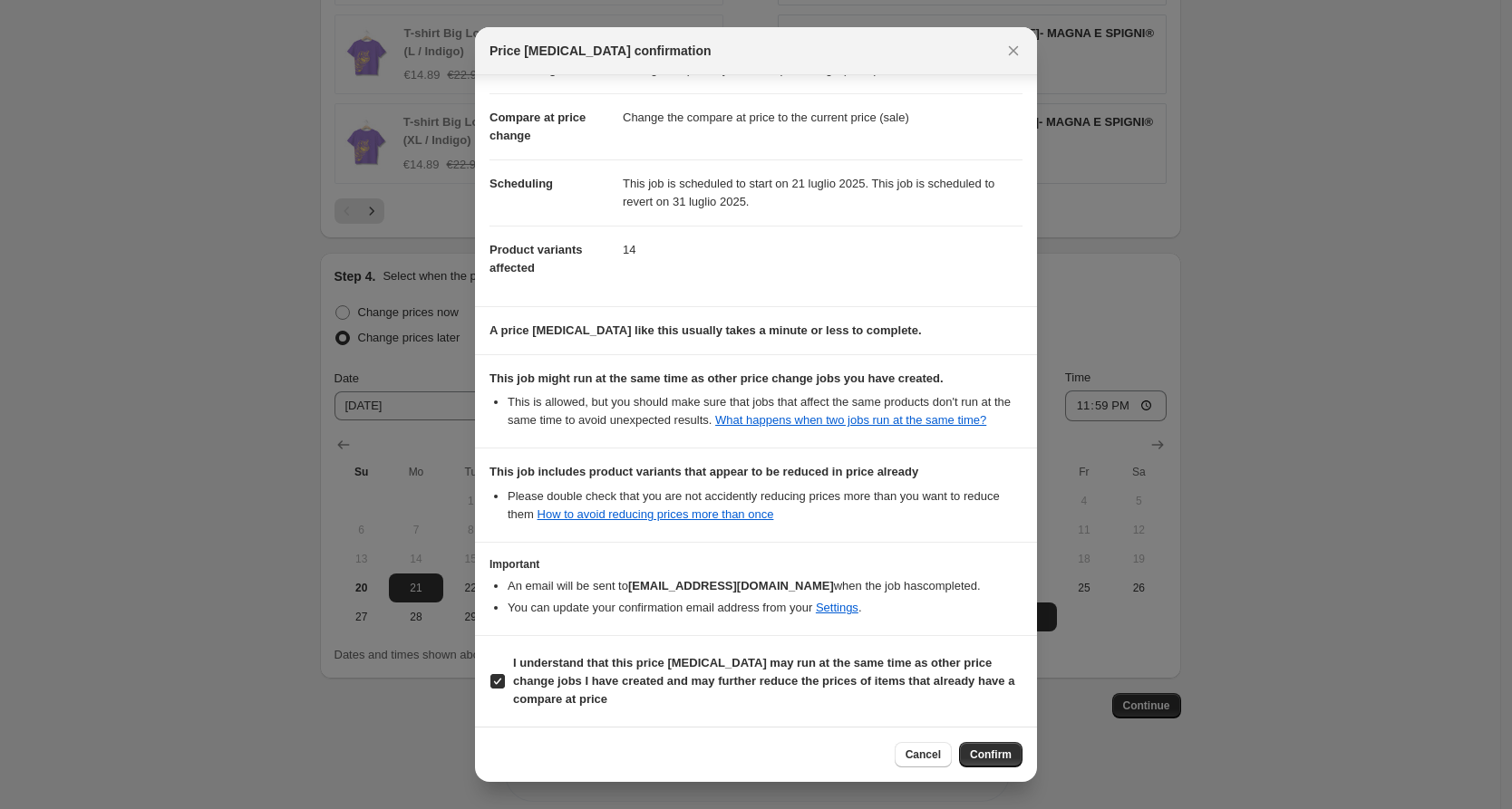 click on "Confirm" at bounding box center [991, 755] 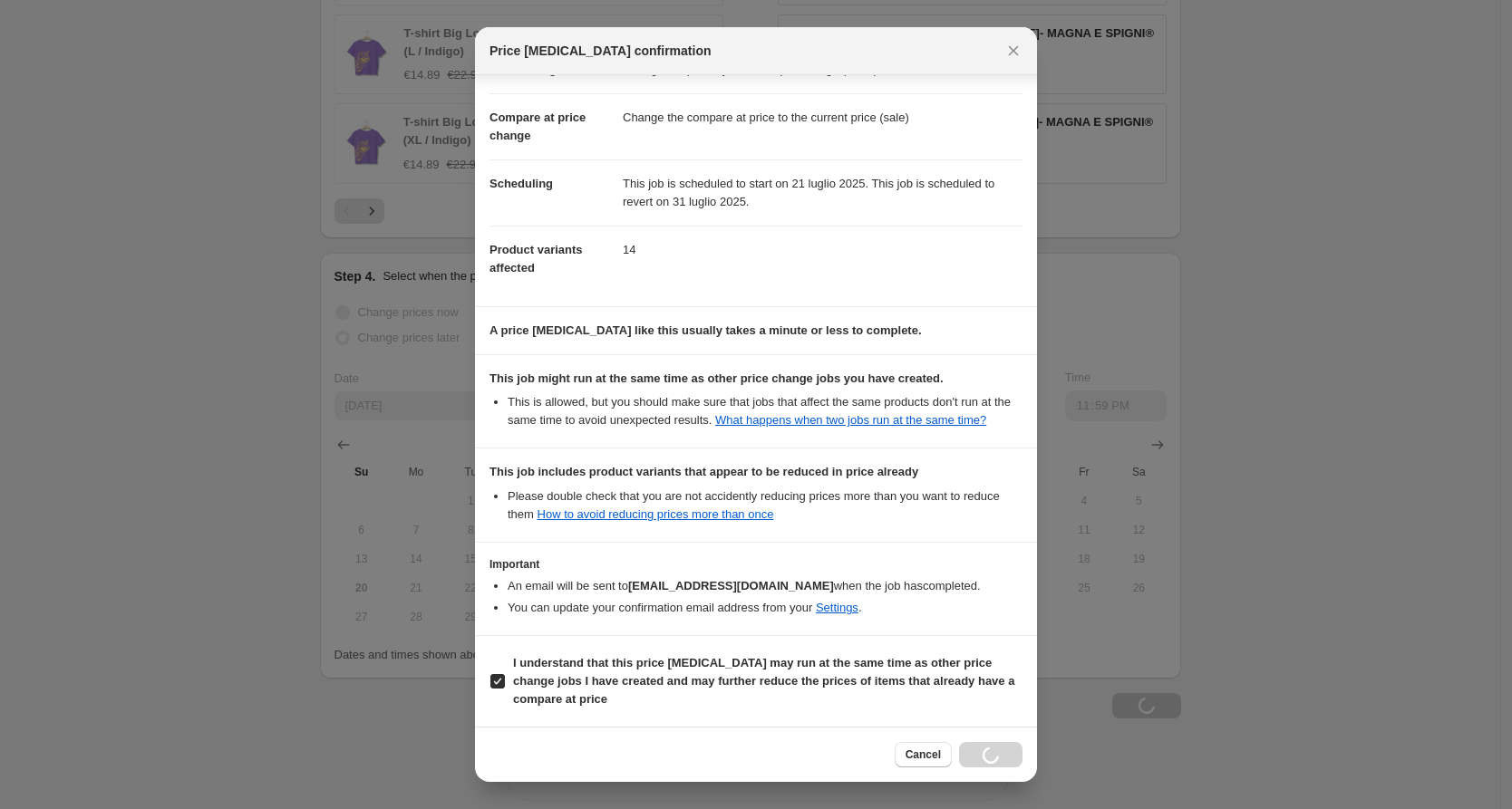 type on "Summer Sale -35%" 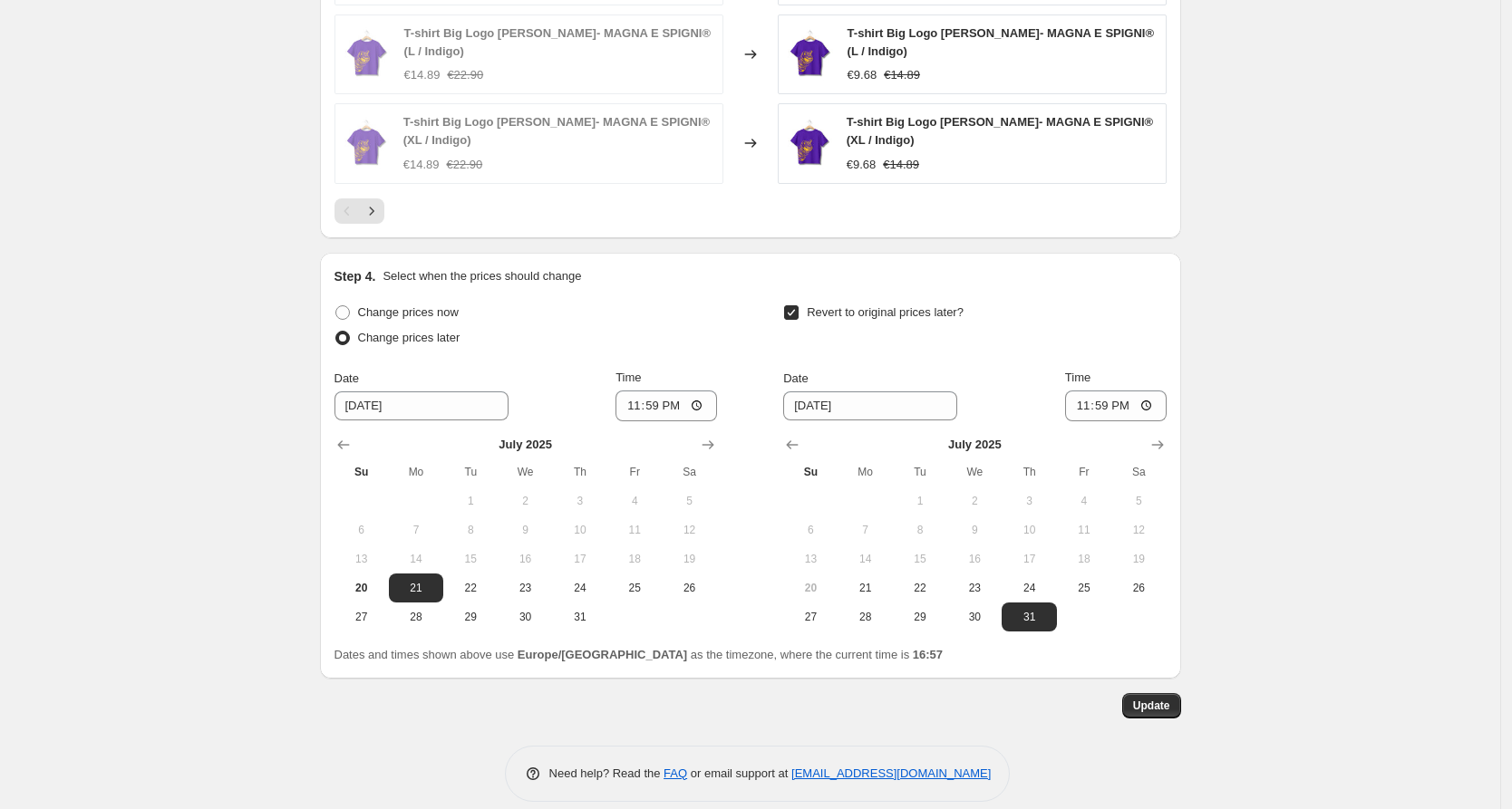 scroll, scrollTop: 1960, scrollLeft: 0, axis: vertical 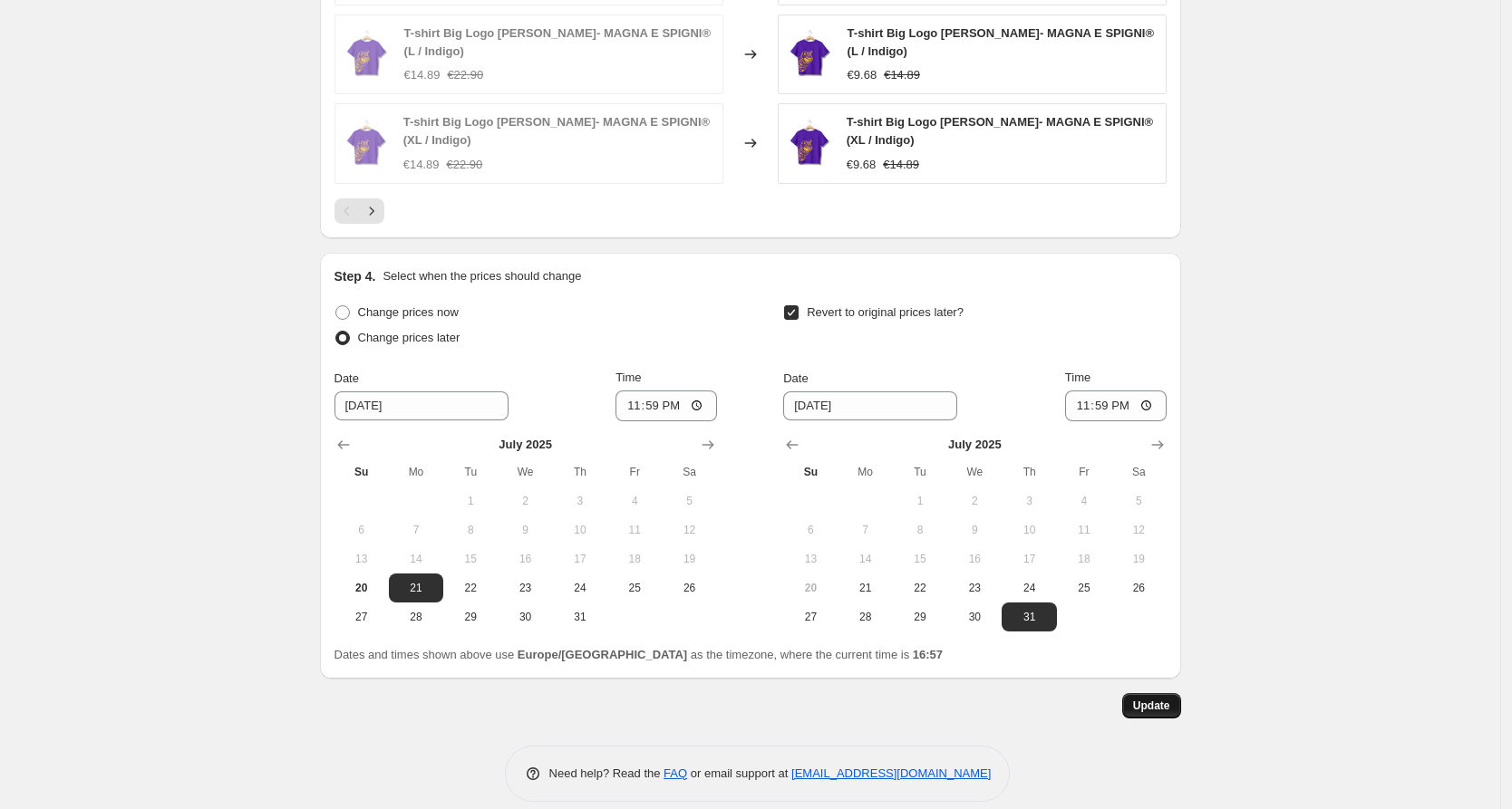 click on "Update" at bounding box center [1151, 706] 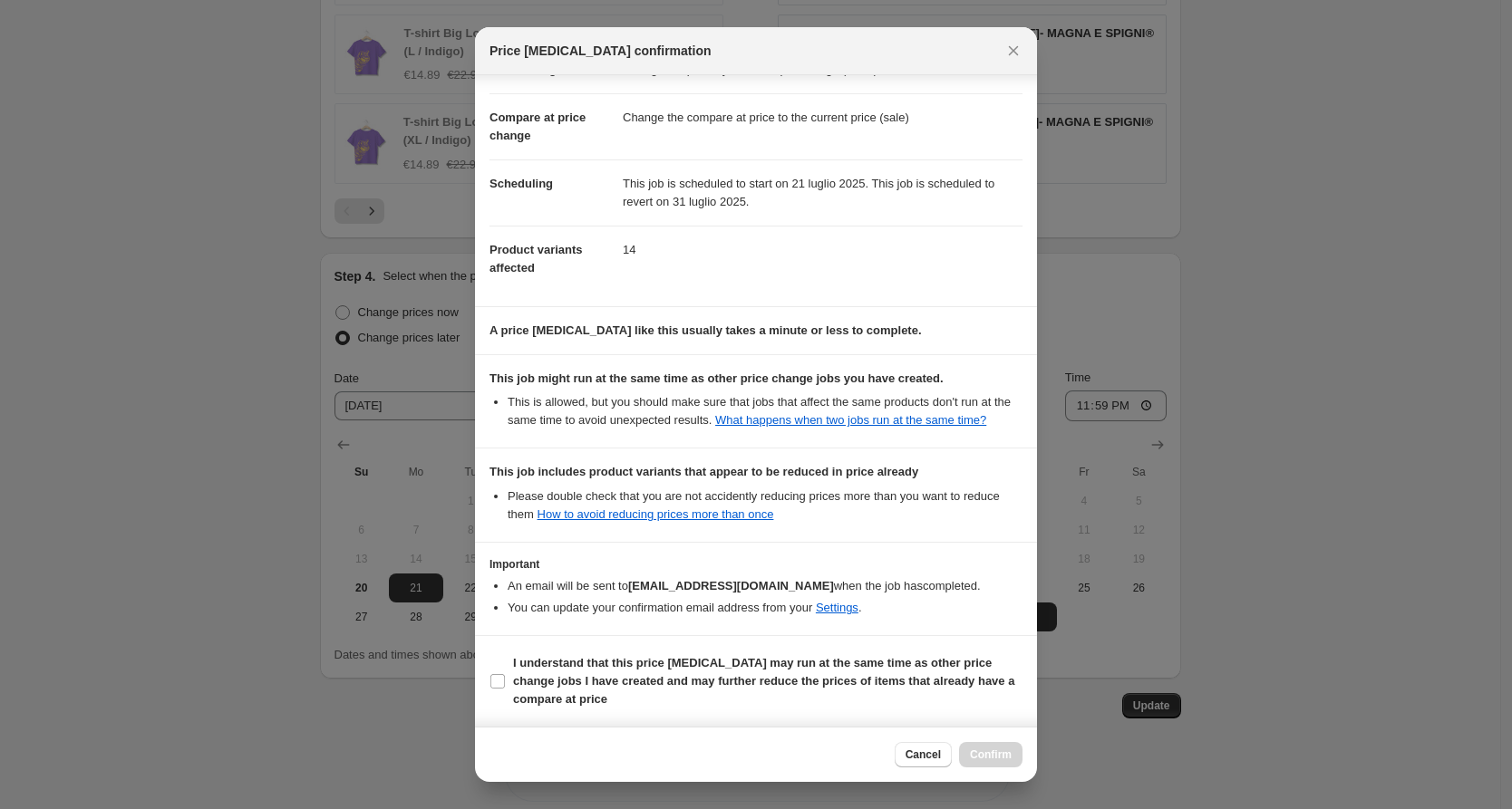 scroll, scrollTop: 75, scrollLeft: 0, axis: vertical 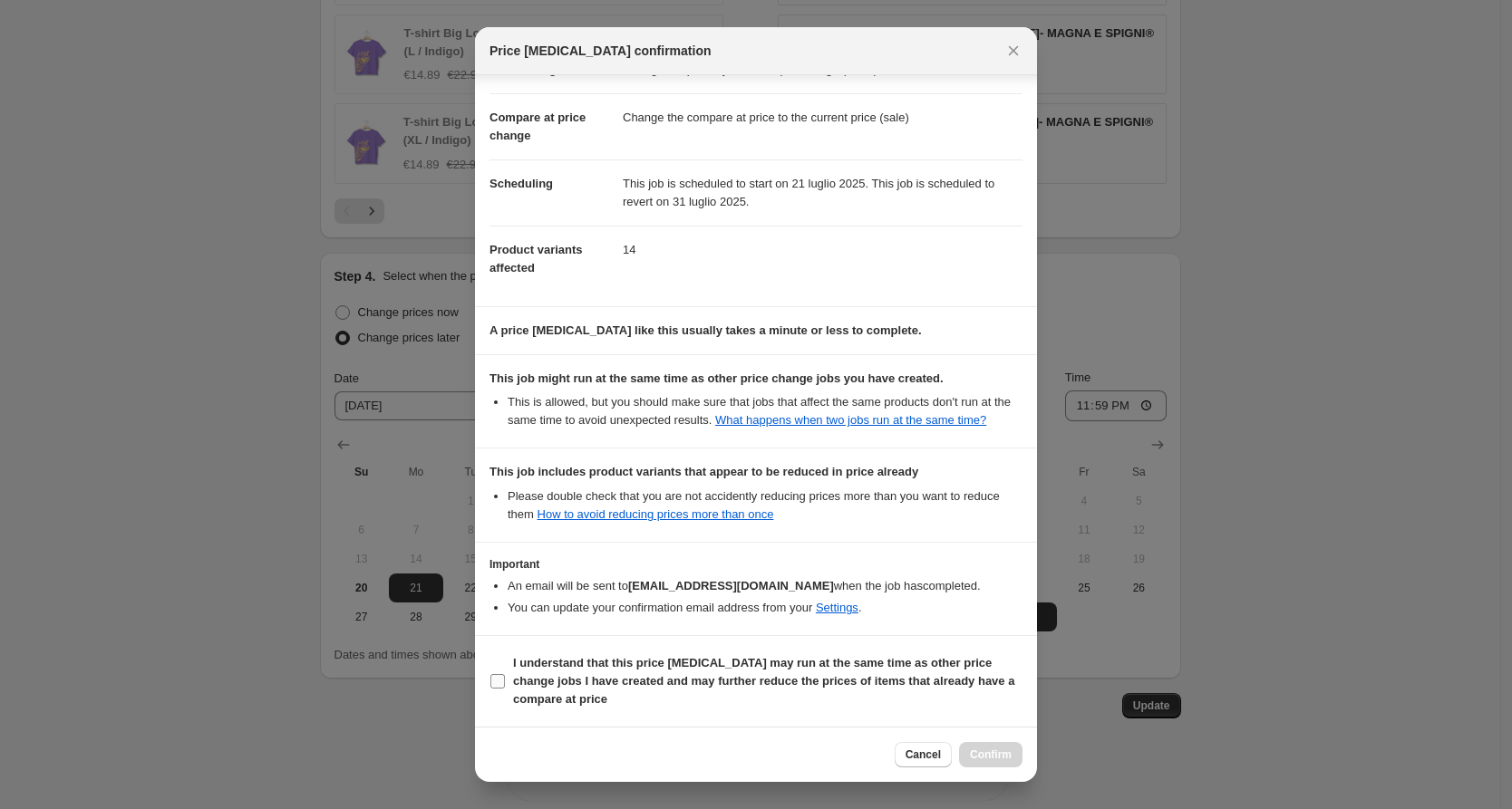 drag, startPoint x: 506, startPoint y: 672, endPoint x: 556, endPoint y: 689, distance: 52.810984 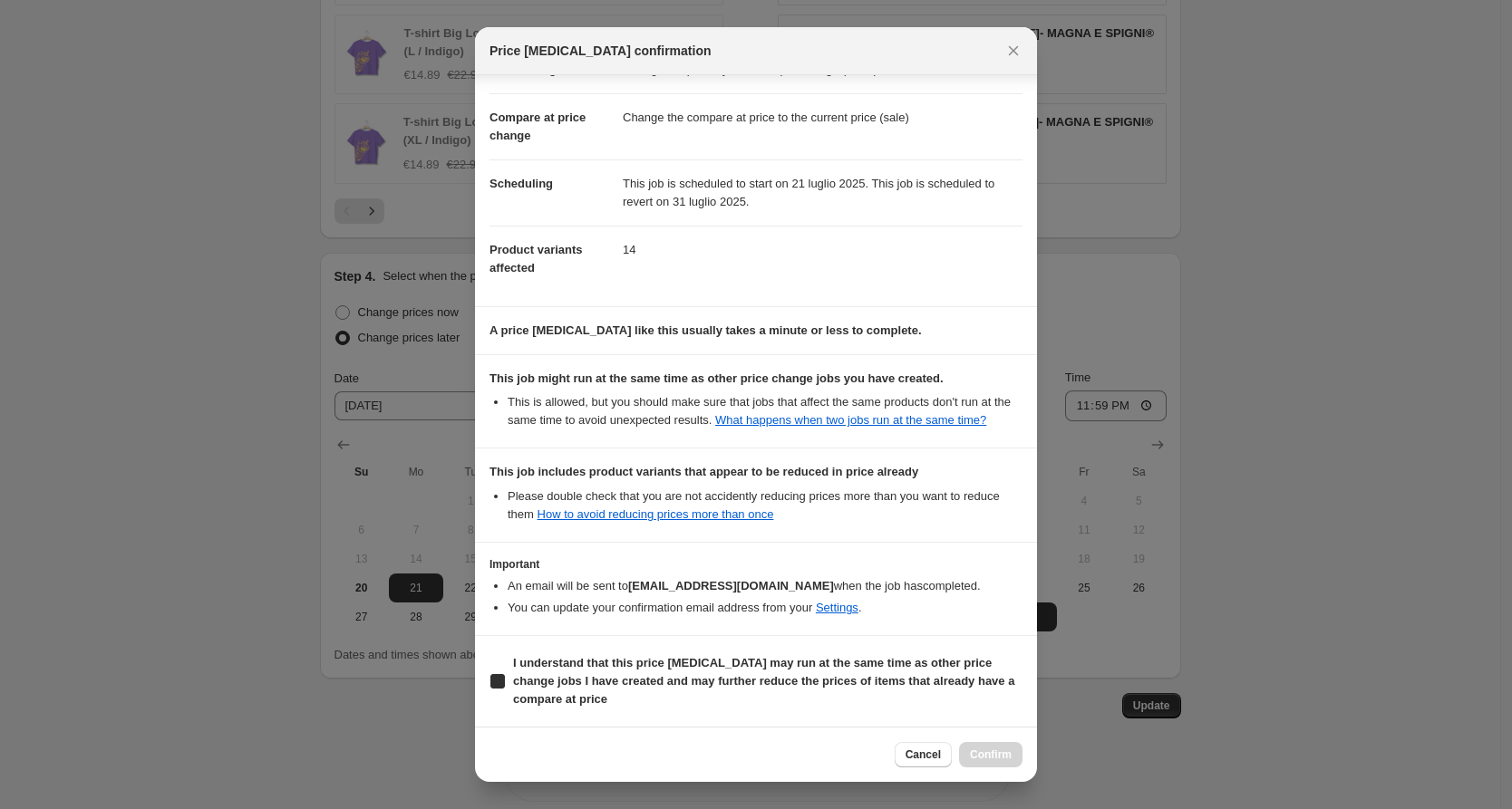 checkbox on "true" 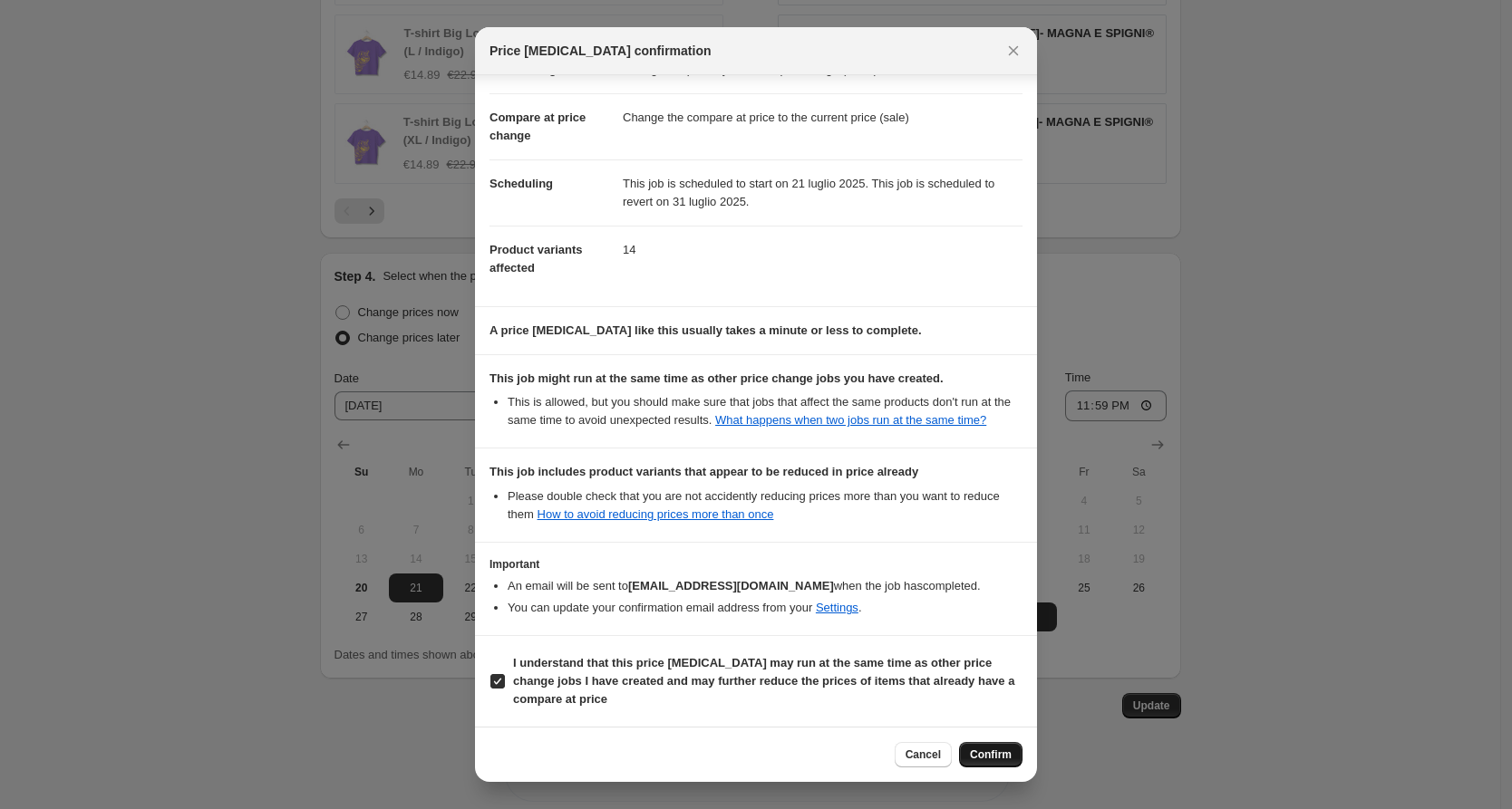 click on "Confirm" at bounding box center [991, 755] 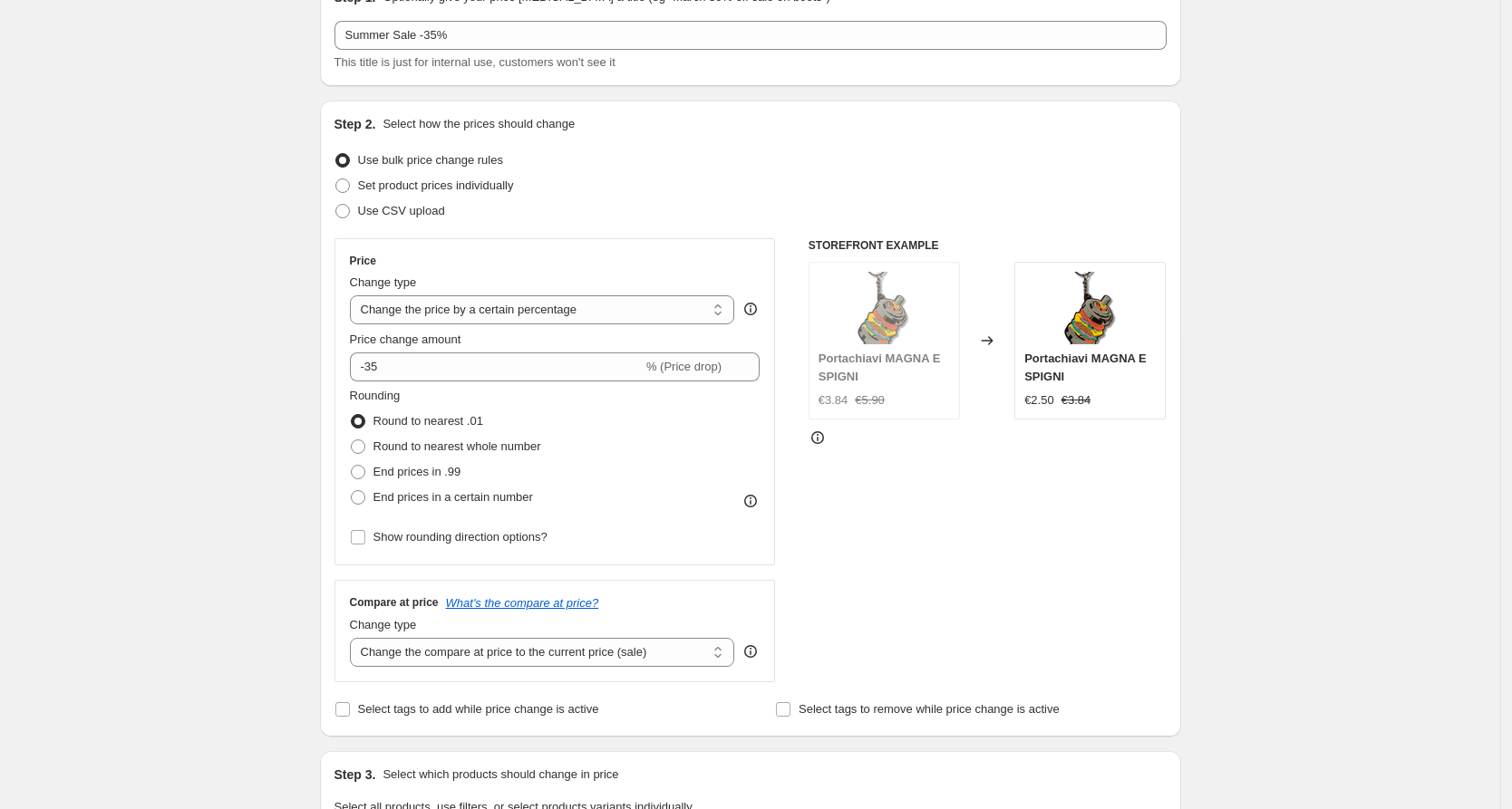 scroll, scrollTop: 0, scrollLeft: 0, axis: both 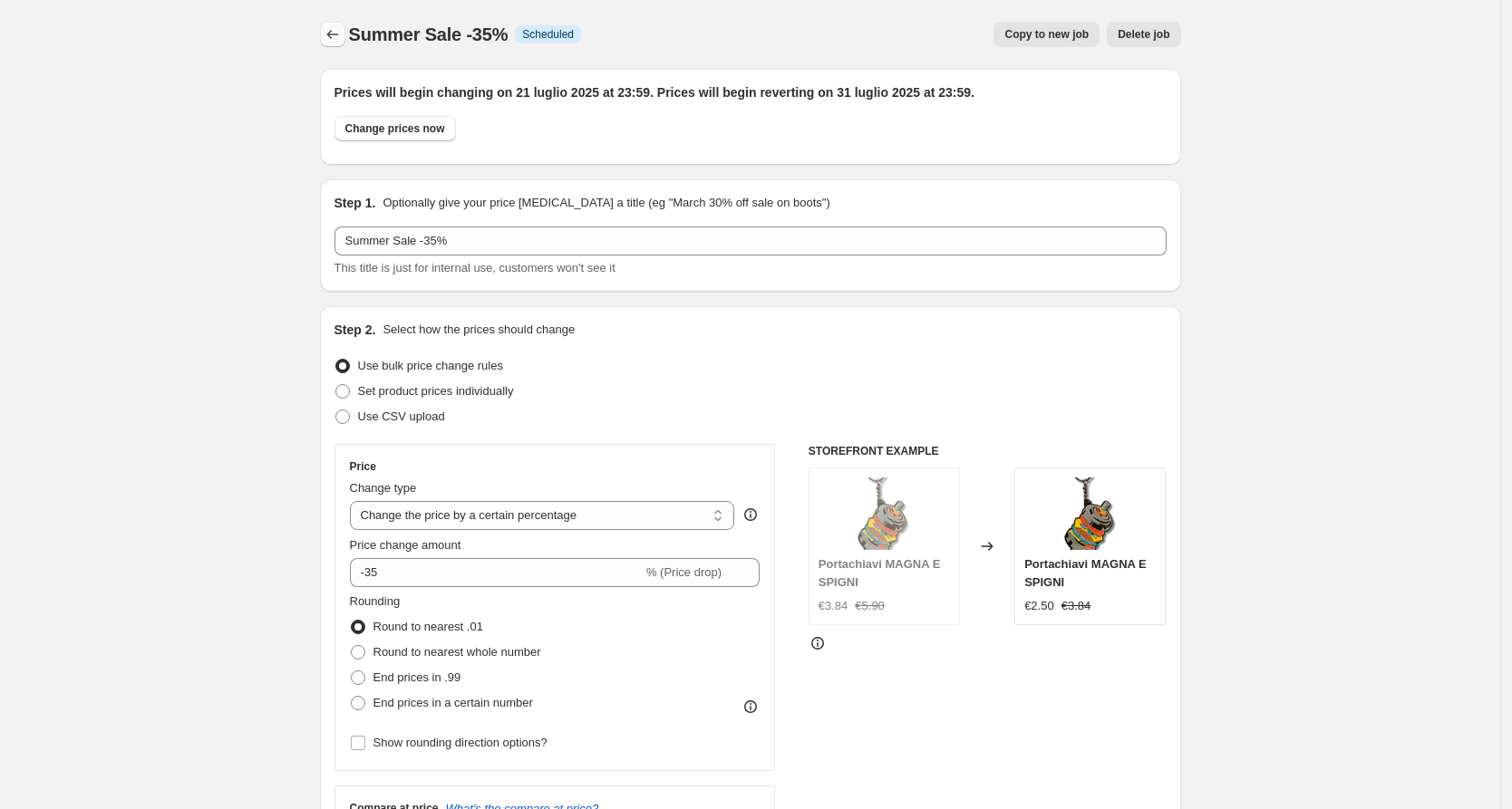 click 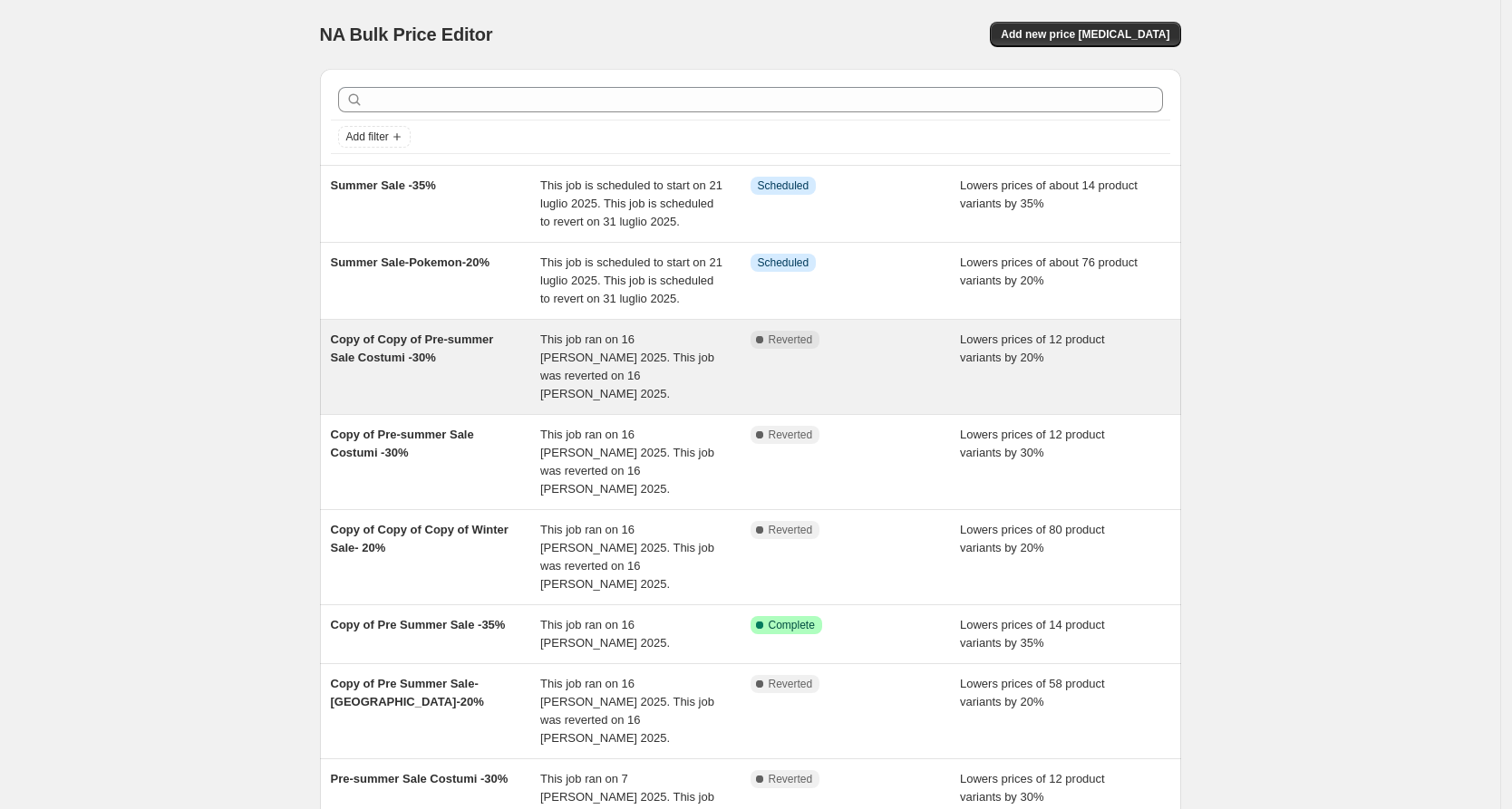 click on "This job ran on 16 [PERSON_NAME] 2025. This job was reverted on 16 [PERSON_NAME] 2025." at bounding box center [645, 367] 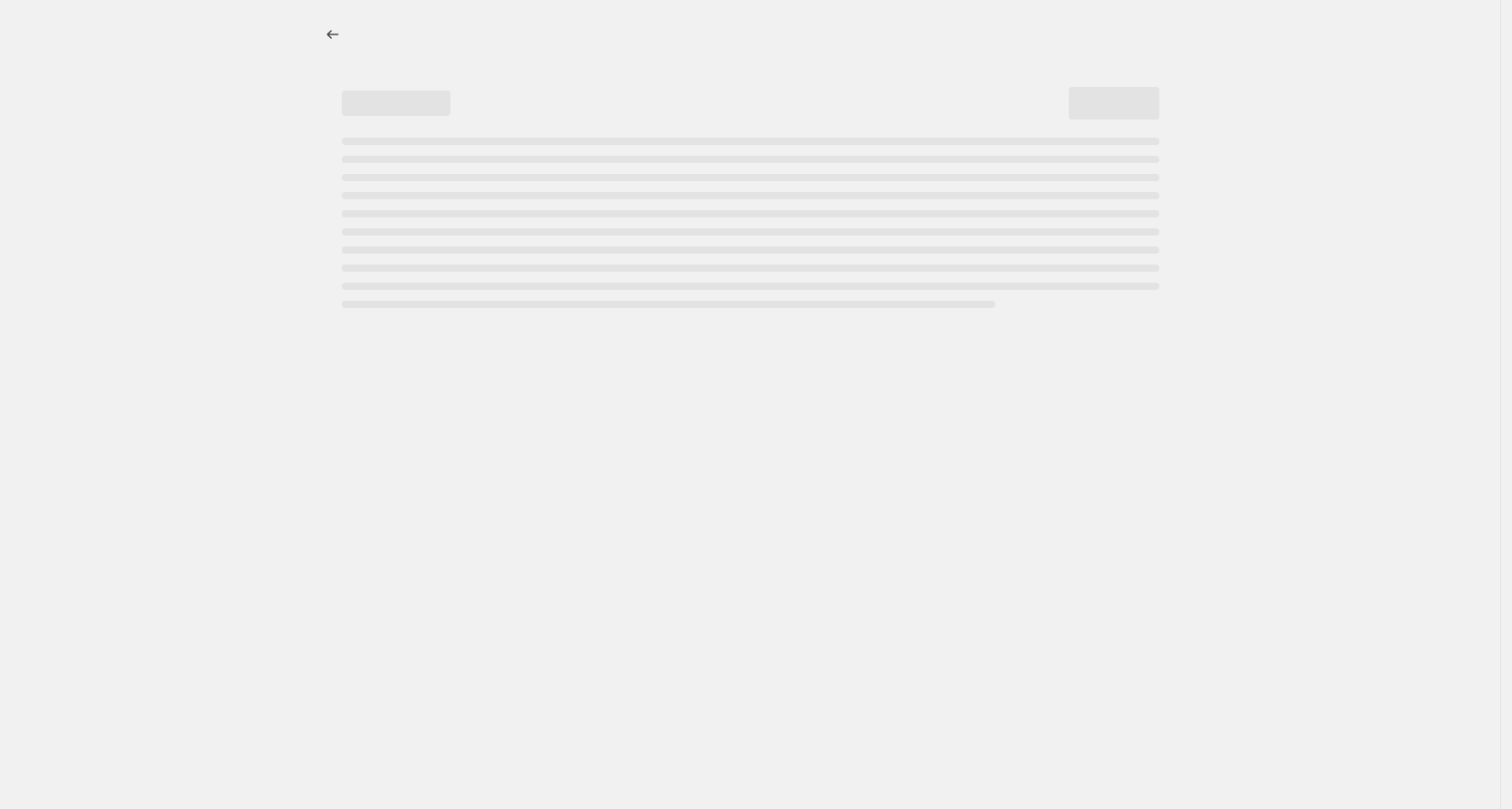 select on "percentage" 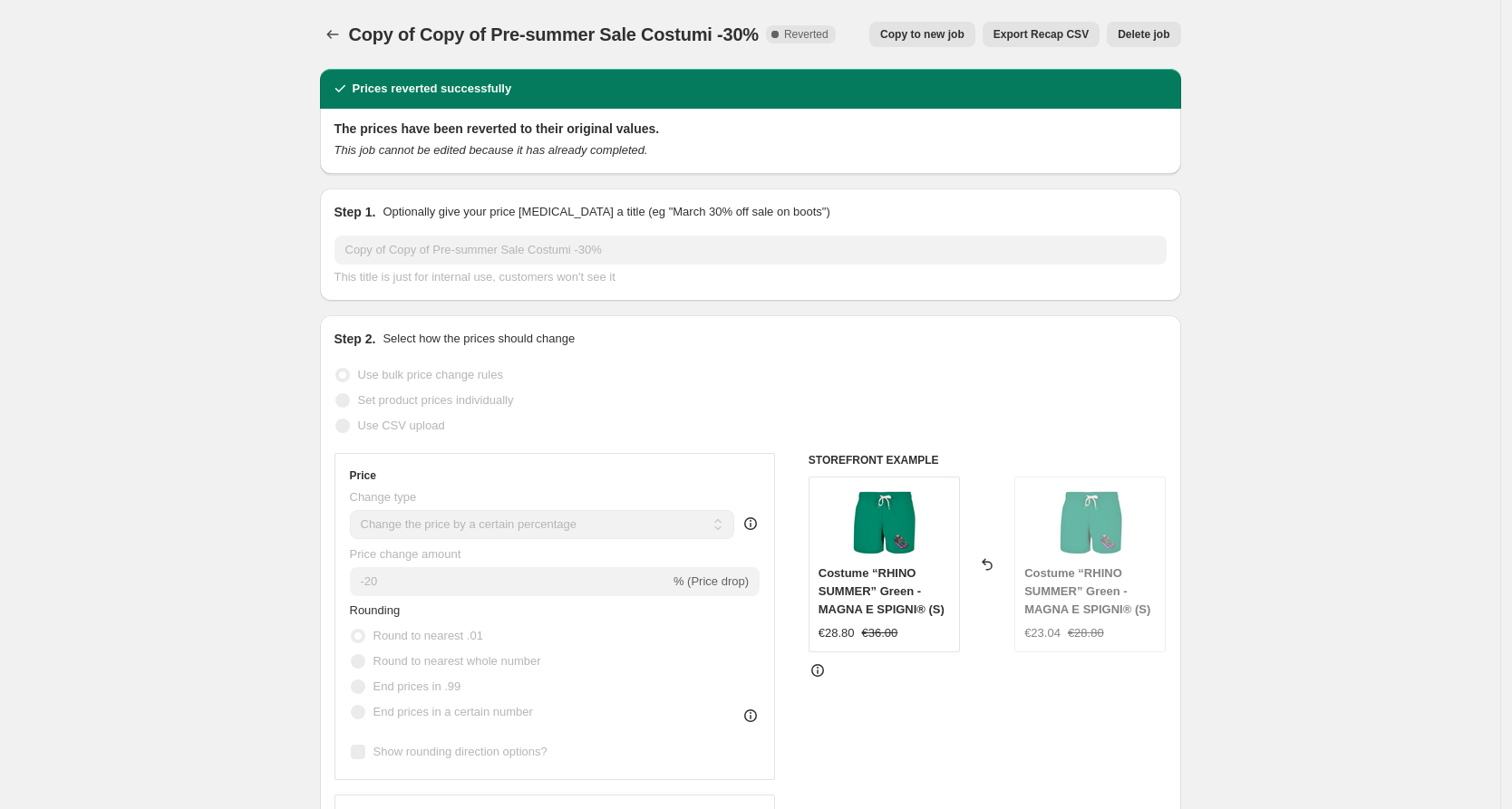 click on "Copy to new job" at bounding box center (922, 34) 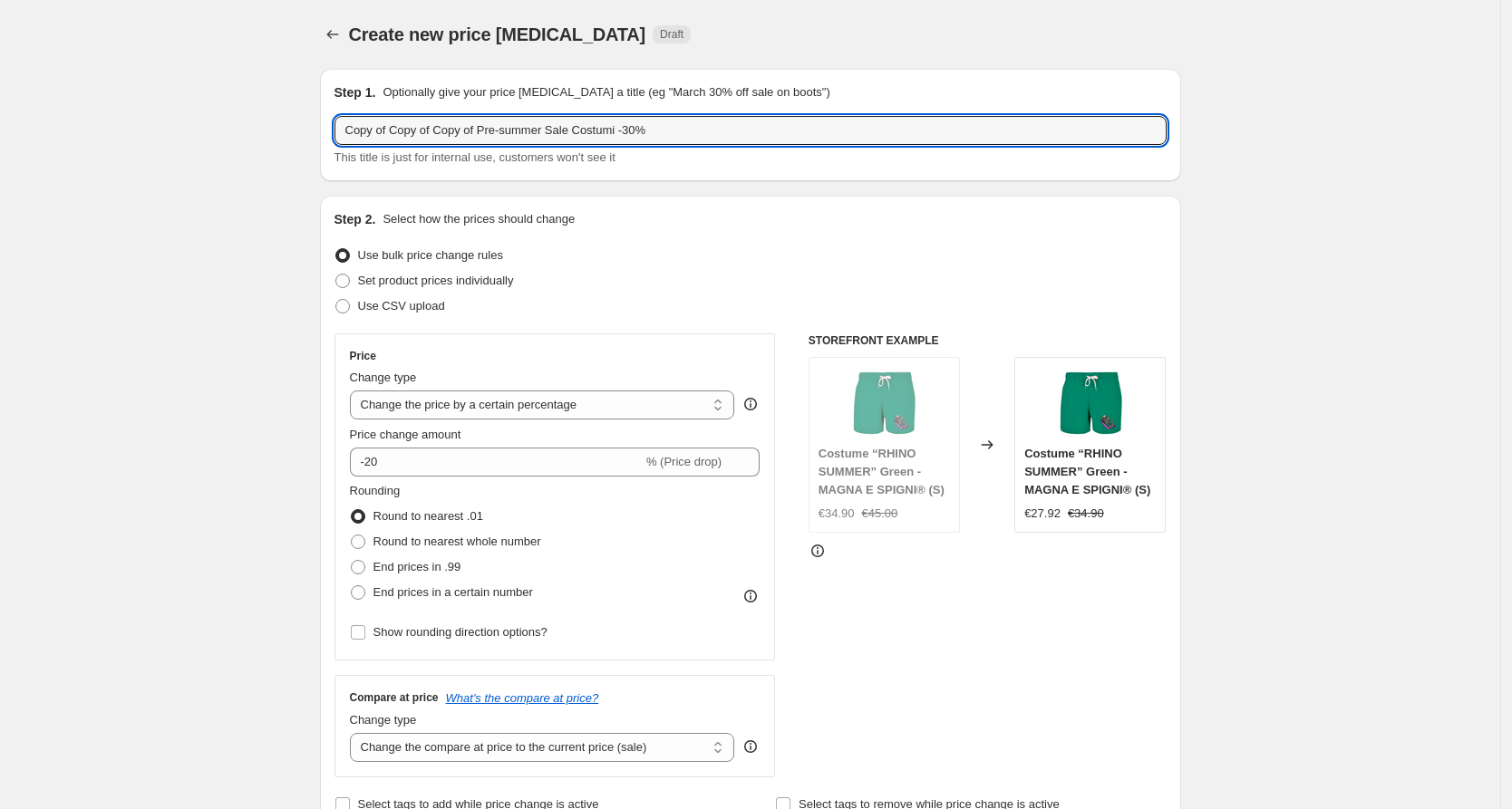 drag, startPoint x: 514, startPoint y: 130, endPoint x: 334, endPoint y: 85, distance: 185.53975 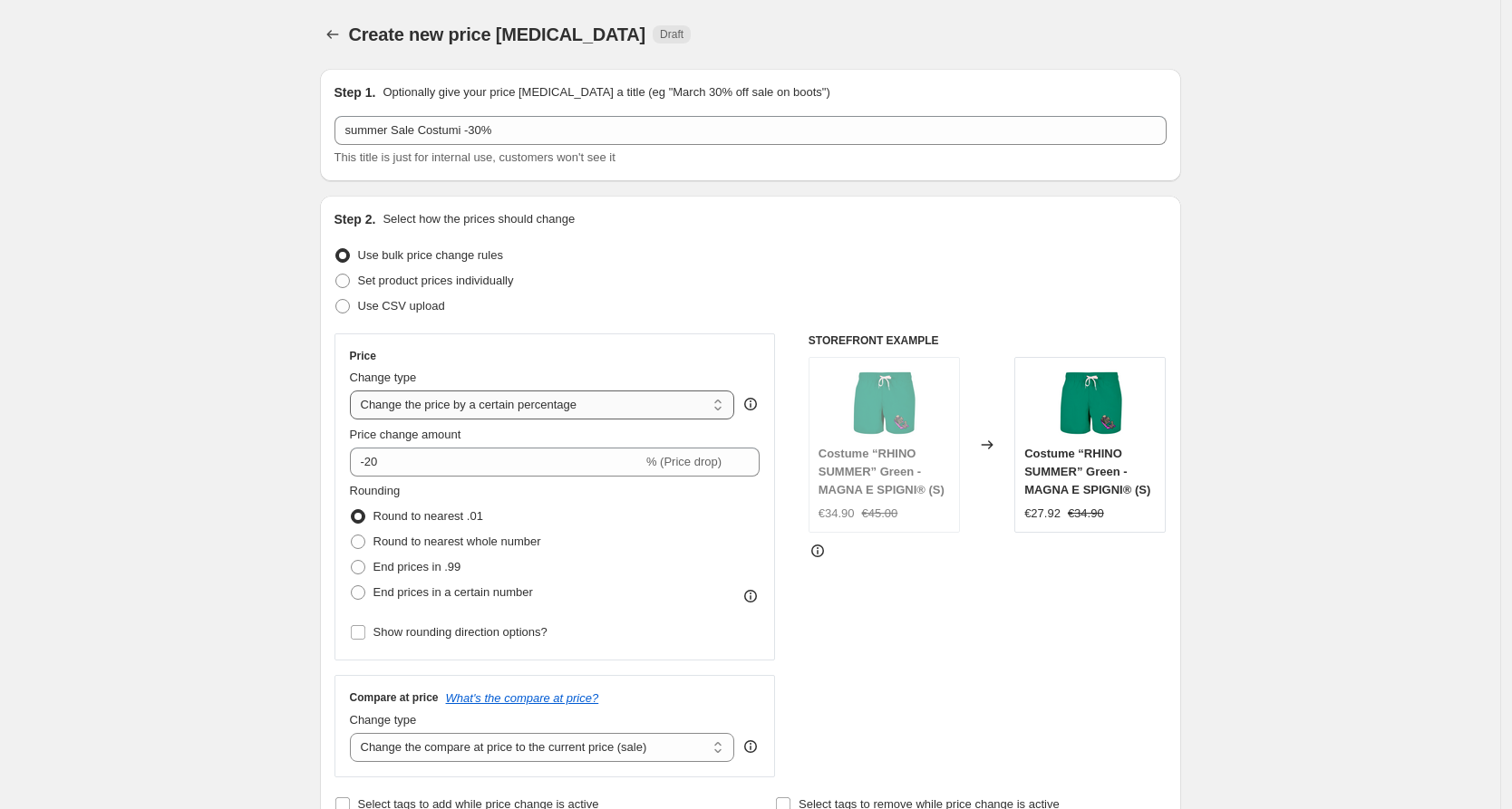 drag, startPoint x: 235, startPoint y: 319, endPoint x: 377, endPoint y: 406, distance: 166.53228 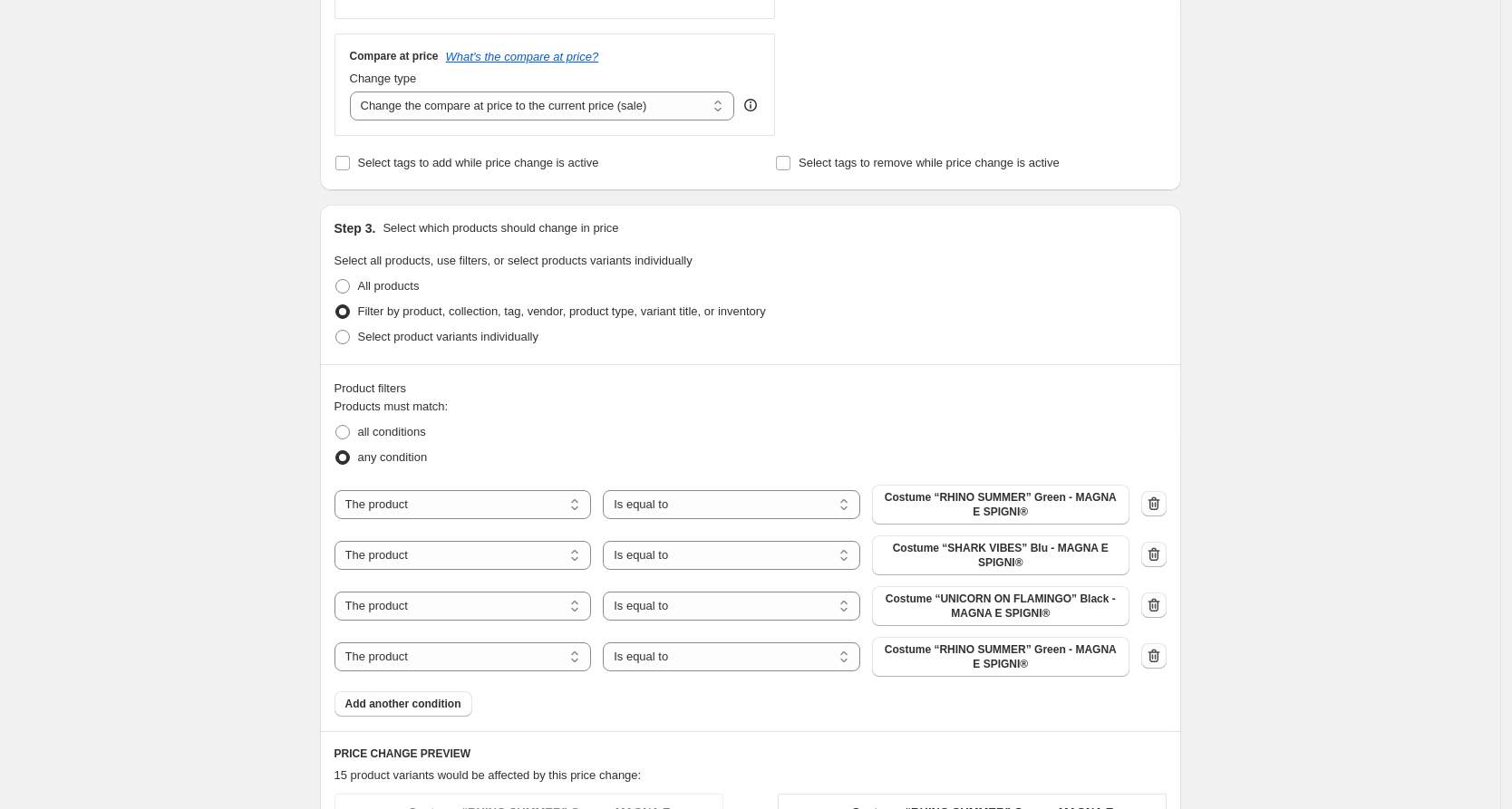 scroll, scrollTop: 33, scrollLeft: 0, axis: vertical 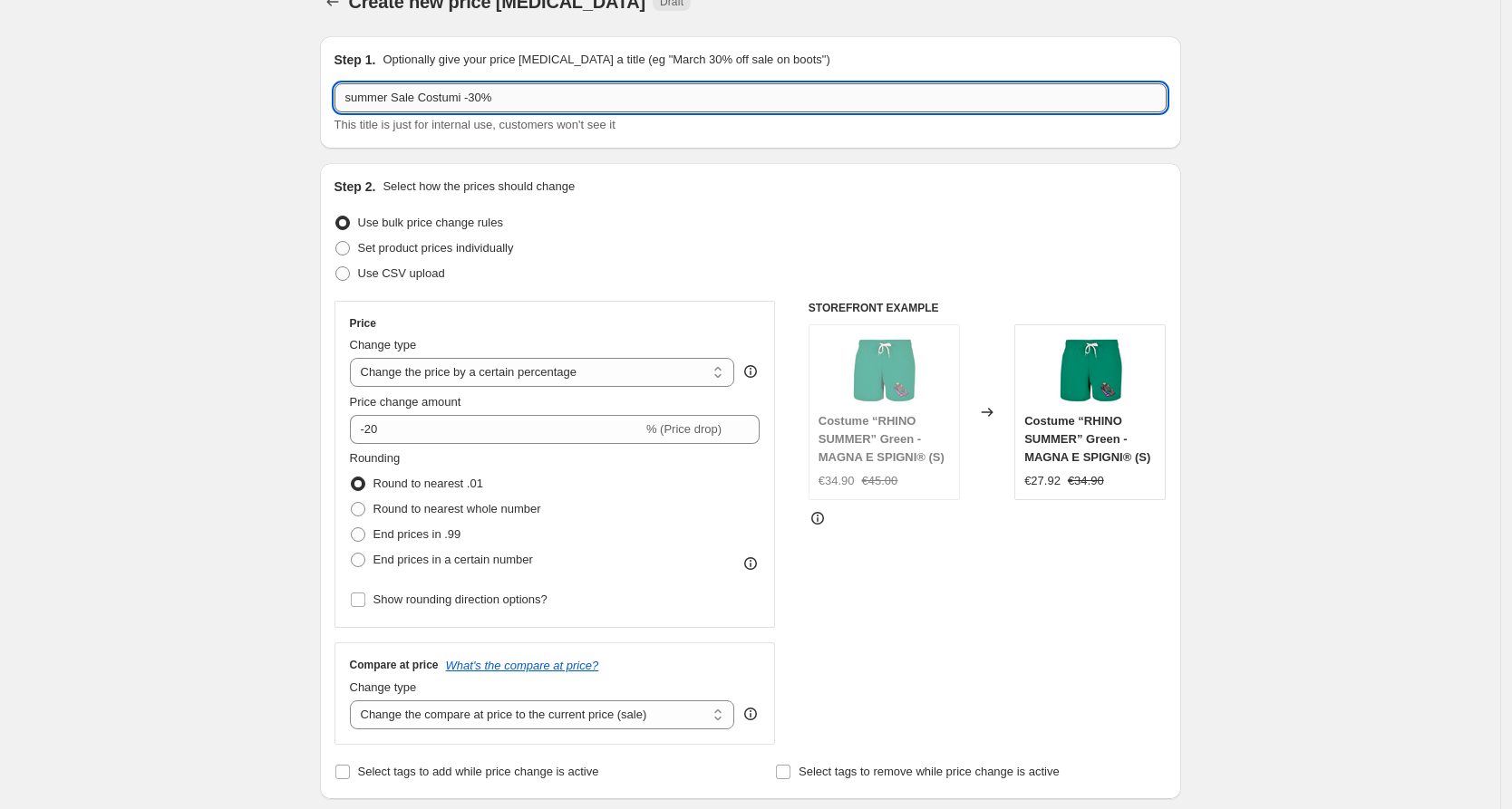 click on "summer Sale Costumi -30%" at bounding box center [751, 98] 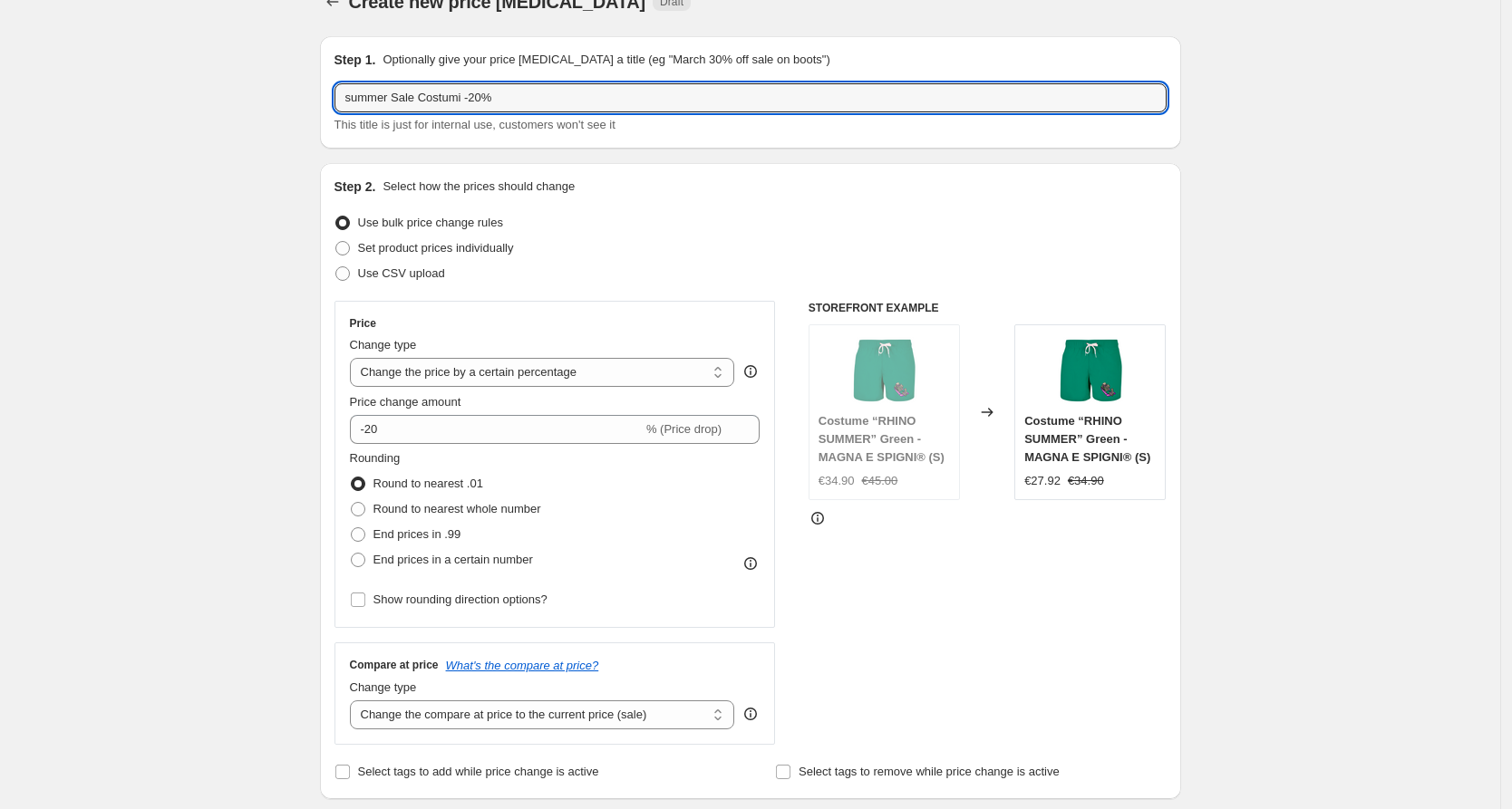 type on "summer Sale Costumi -20%" 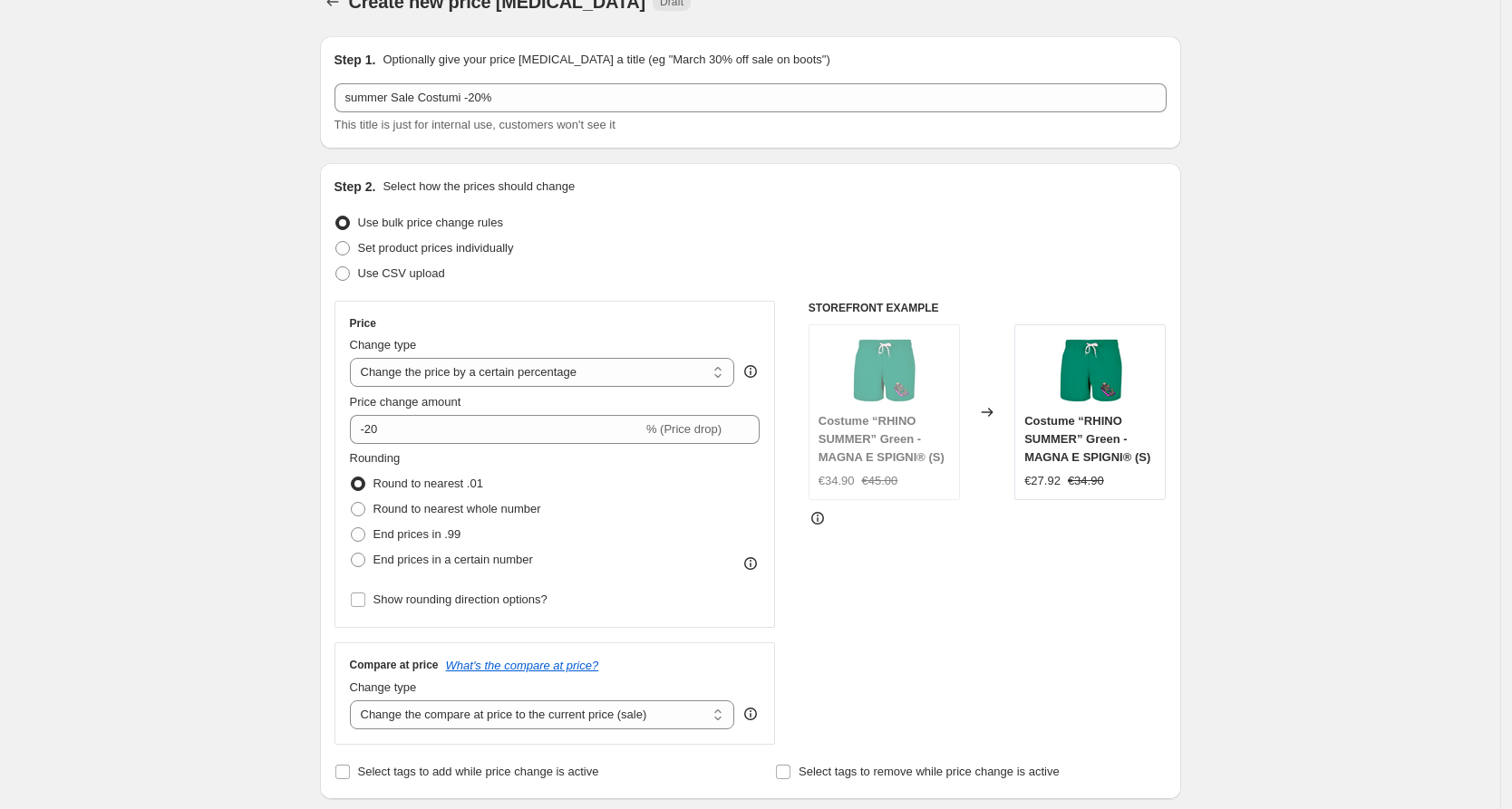 click on "Create new price [MEDICAL_DATA]. This page is ready Create new price [MEDICAL_DATA] Draft Step 1. Optionally give your price [MEDICAL_DATA] a title (eg "March 30% off sale on boots") summer Sale Costumi -20% This title is just for internal use, customers won't see it Step 2. Select how the prices should change Use bulk price change rules Set product prices individually Use CSV upload Price Change type Change the price to a certain amount Change the price by a certain amount Change the price by a certain percentage Change the price to the current compare at price (price before sale) Change the price by a certain amount relative to the compare at price Change the price by a certain percentage relative to the compare at price Don't change the price Change the price by a certain percentage relative to the cost per item Change price to certain cost margin Change the price by a certain percentage Price change amount -20 % (Price drop) Rounding Round to nearest .01 Round to nearest whole number End prices in .99 Change type" at bounding box center [750, 1071] 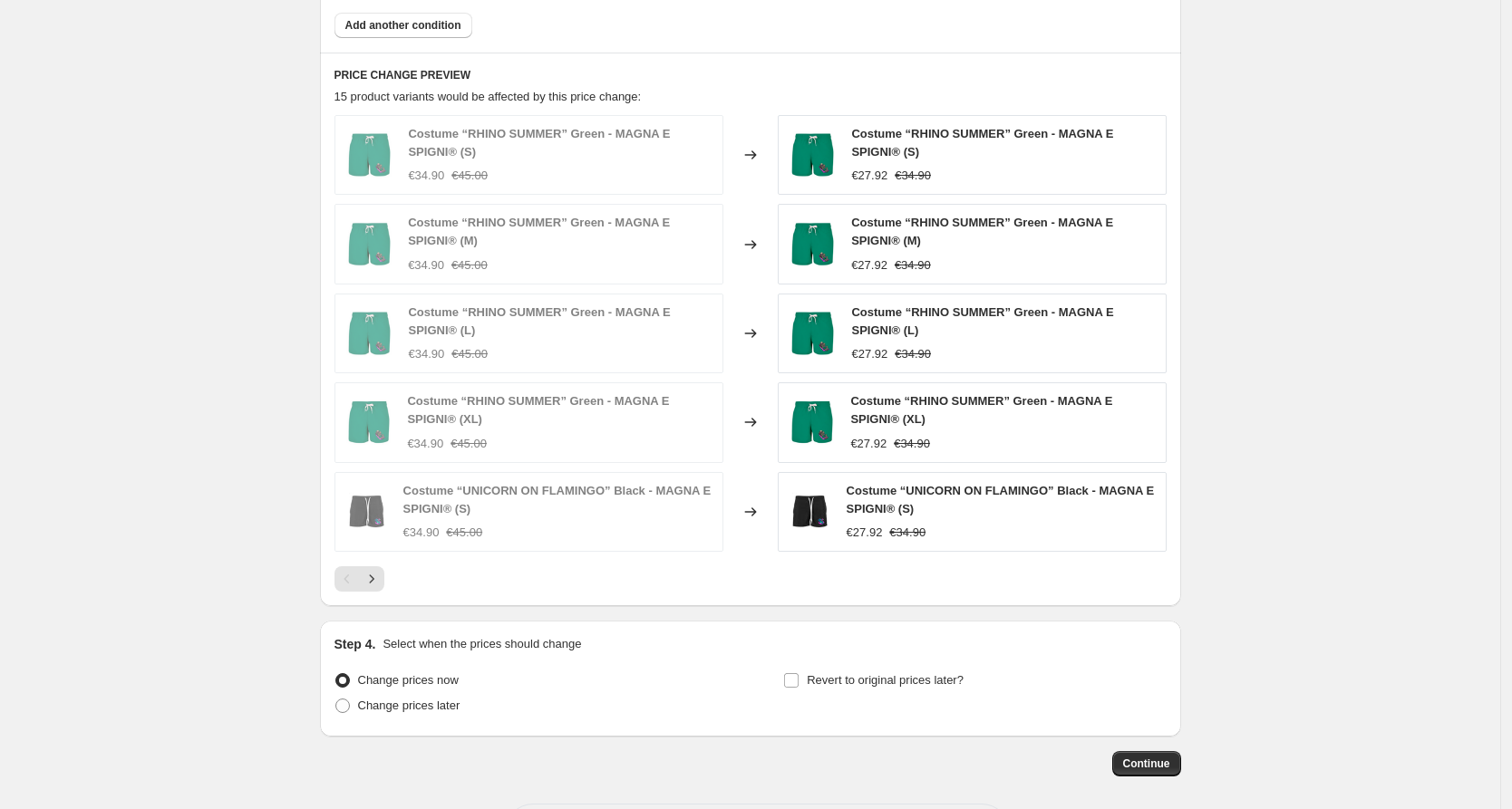 scroll, scrollTop: 1390, scrollLeft: 0, axis: vertical 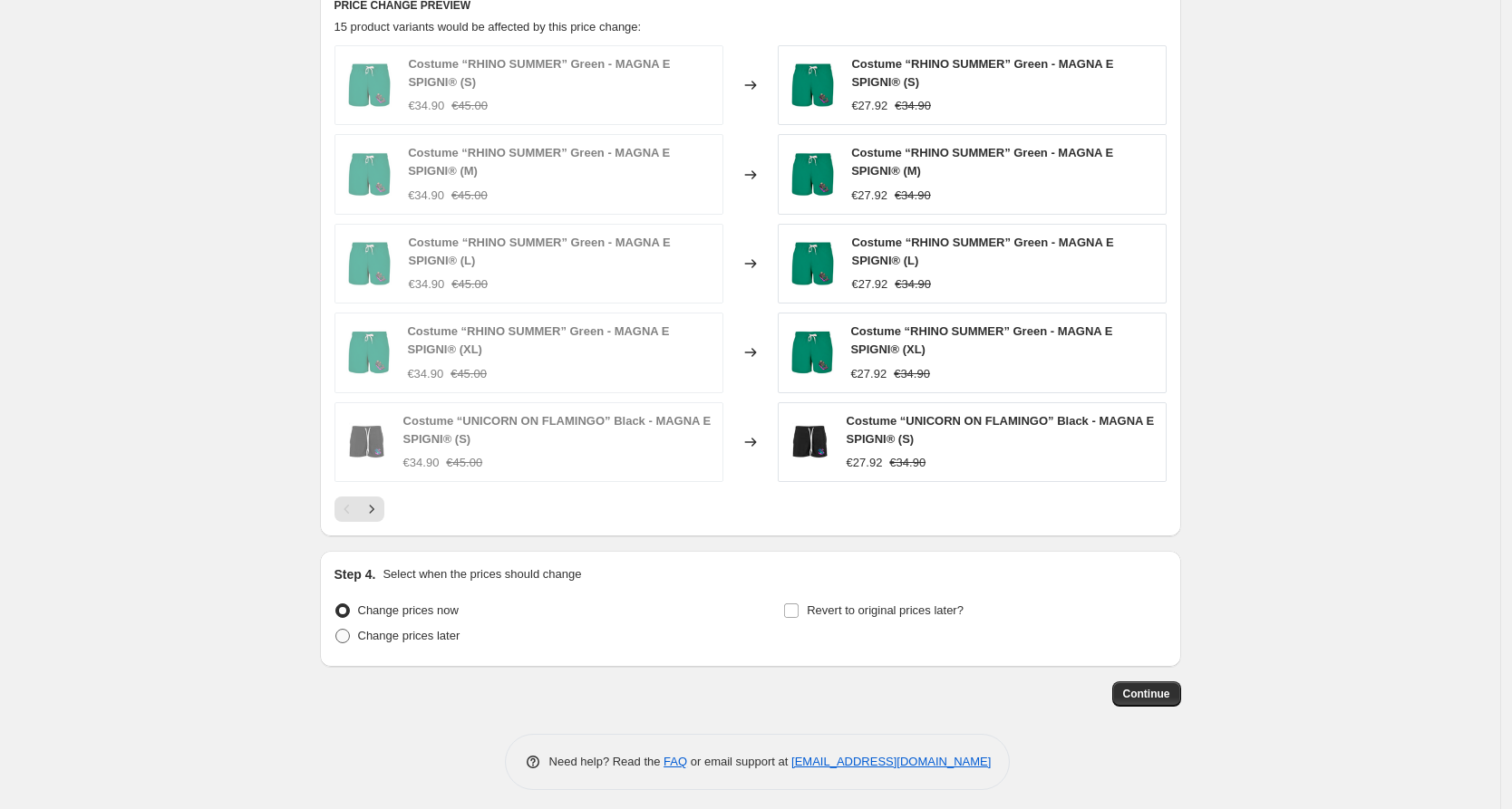click on "Change prices later" at bounding box center (409, 635) 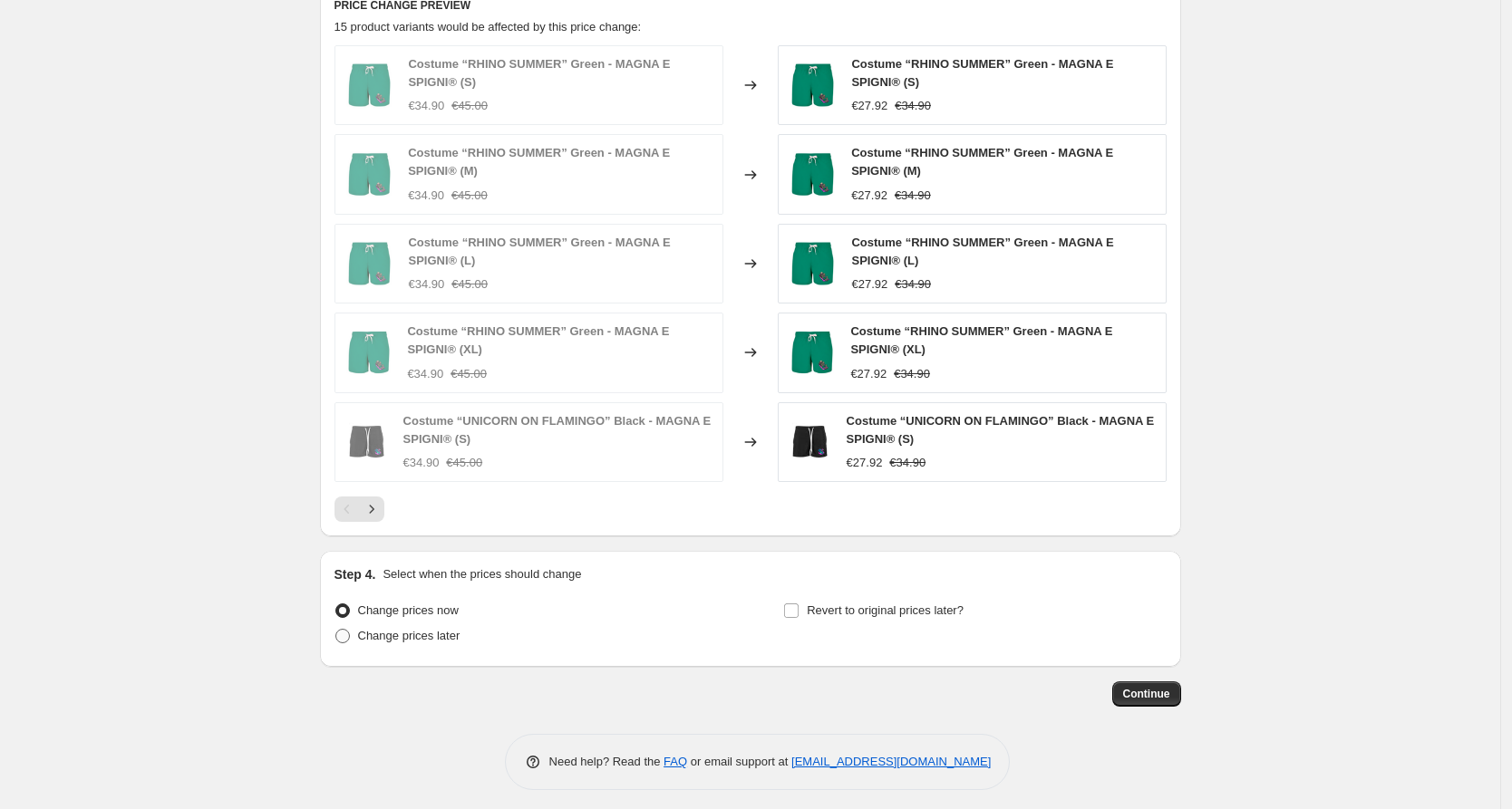 radio on "true" 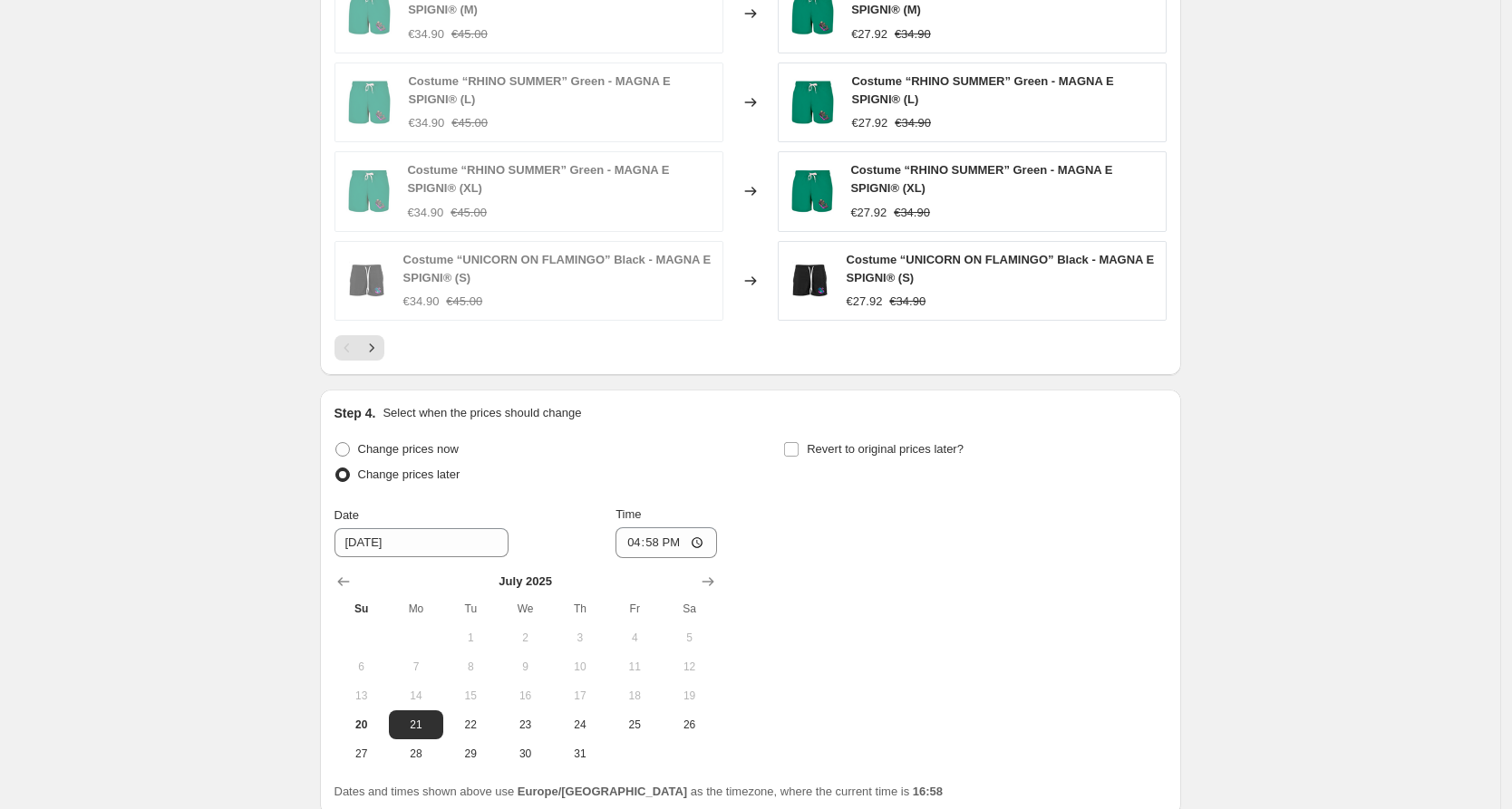 scroll, scrollTop: 1700, scrollLeft: 0, axis: vertical 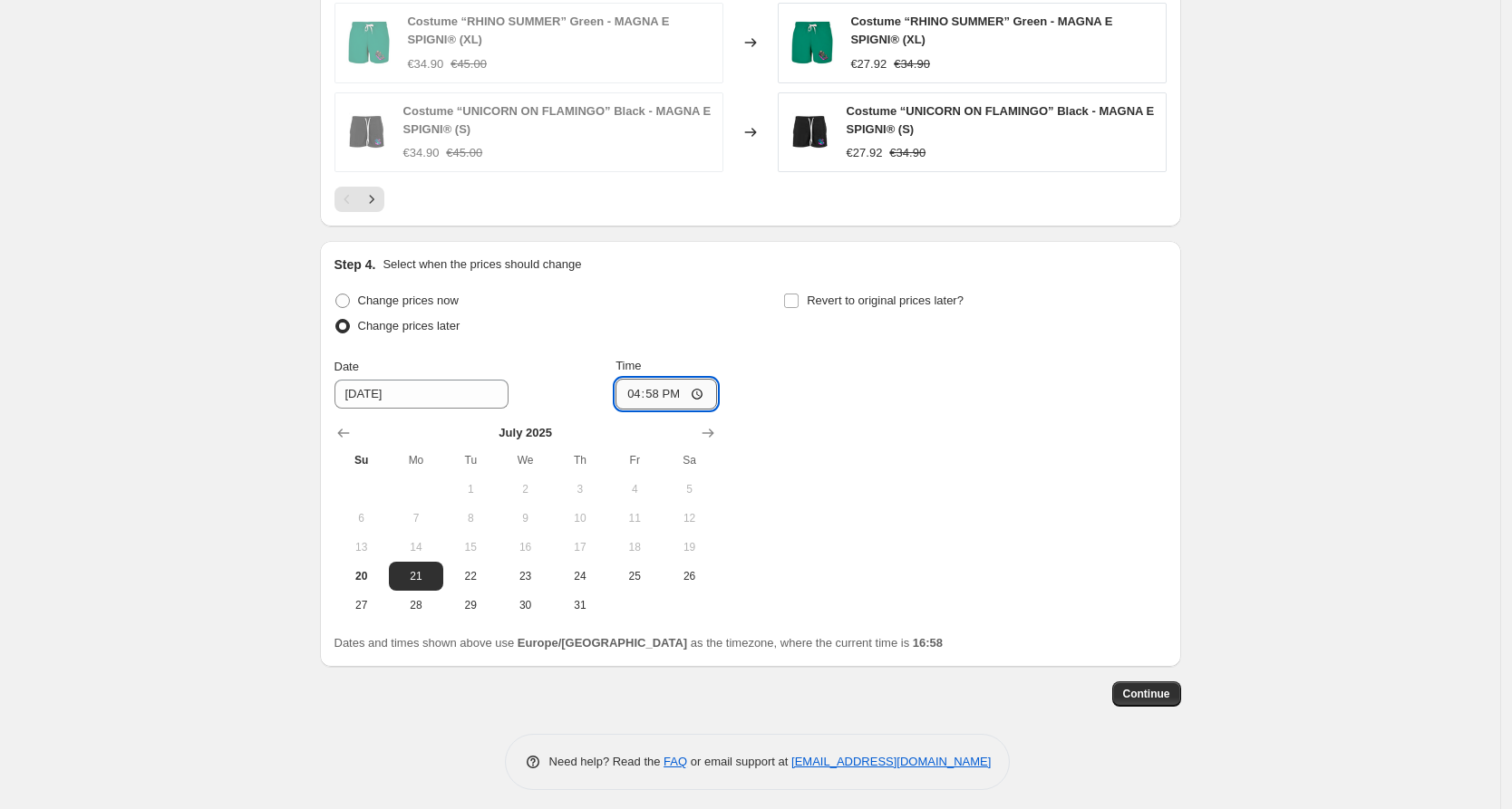 click on "16:58" at bounding box center (666, 394) 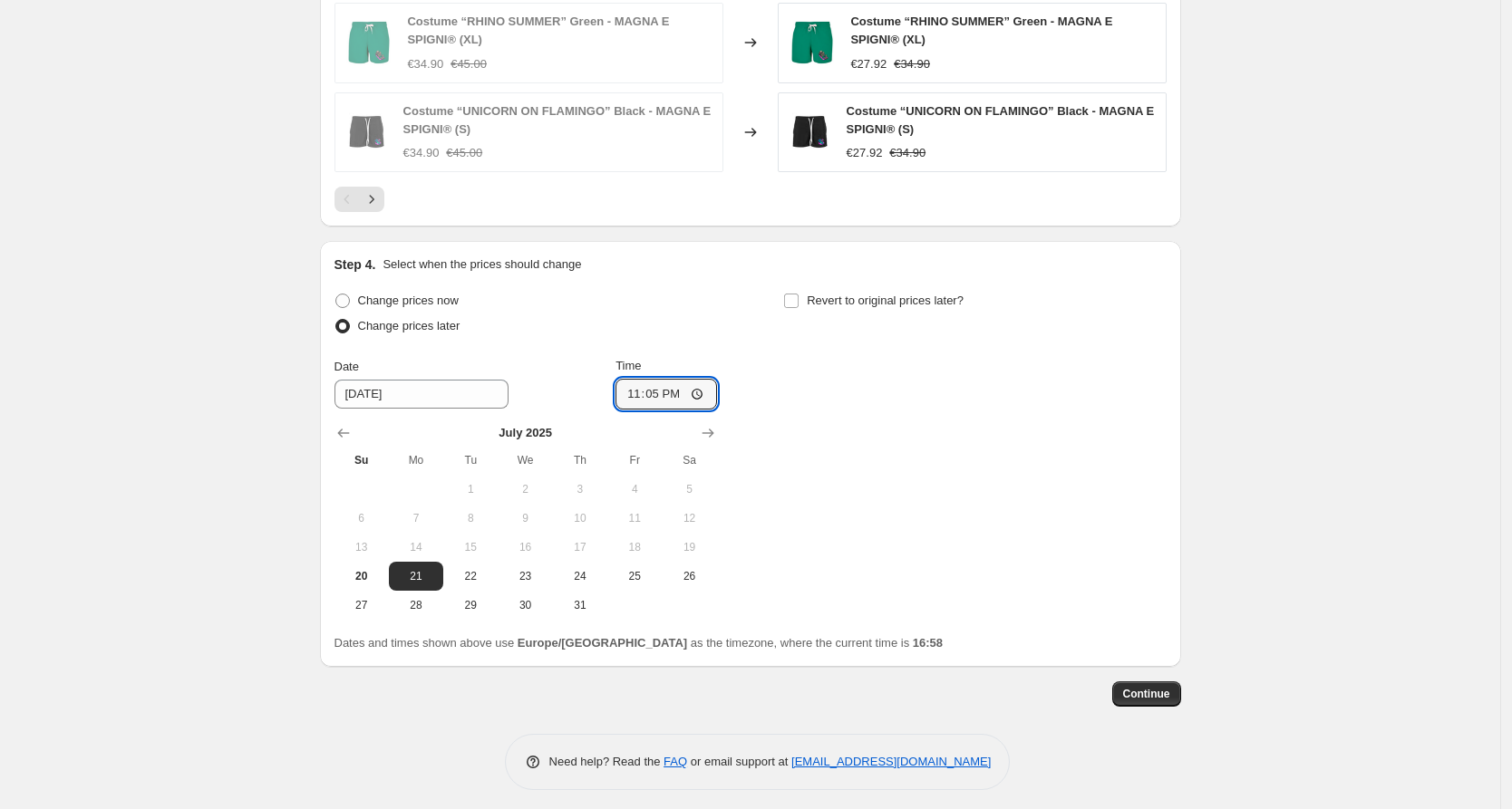 type on "23:59" 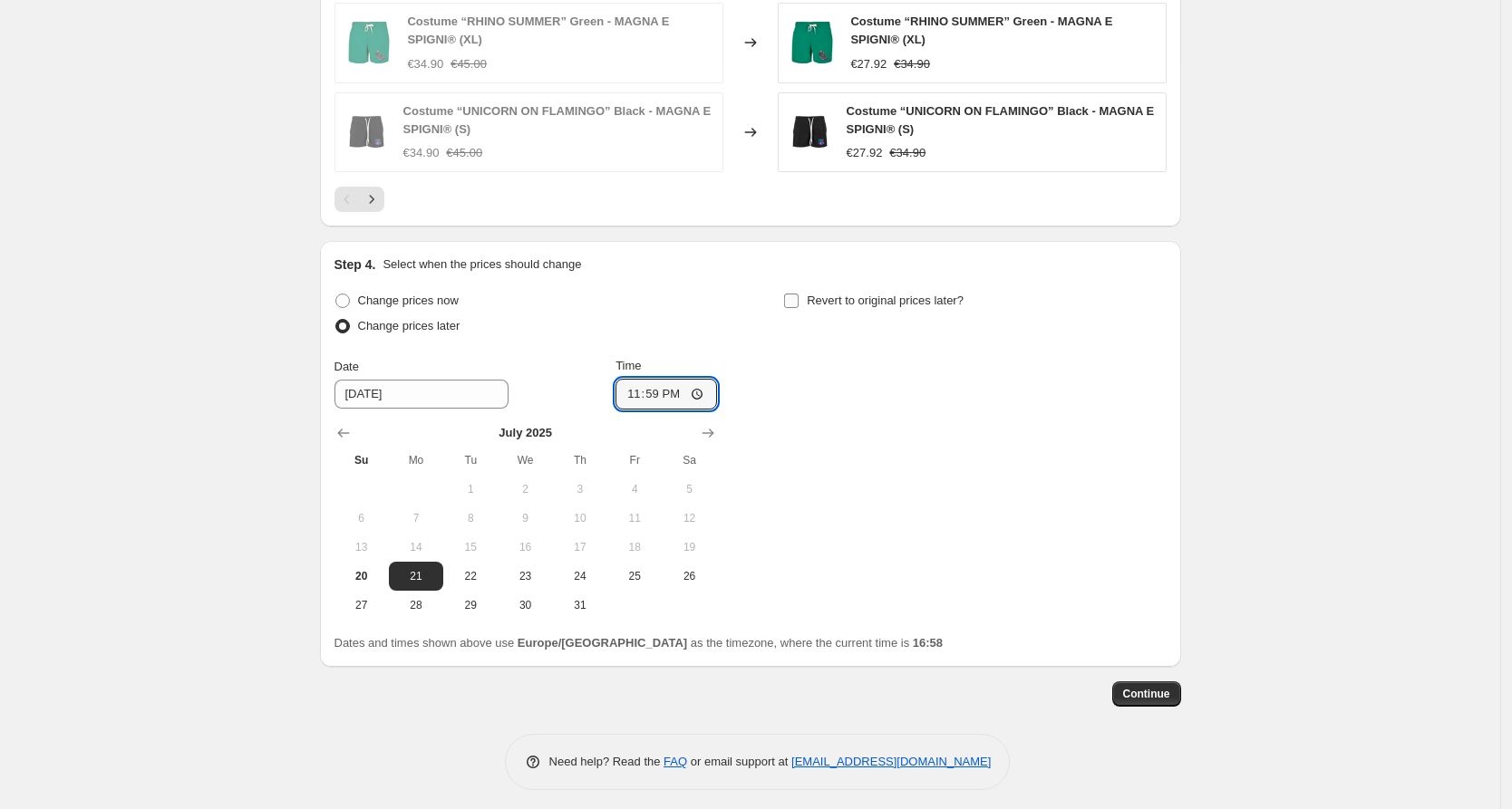 click at bounding box center [791, 301] 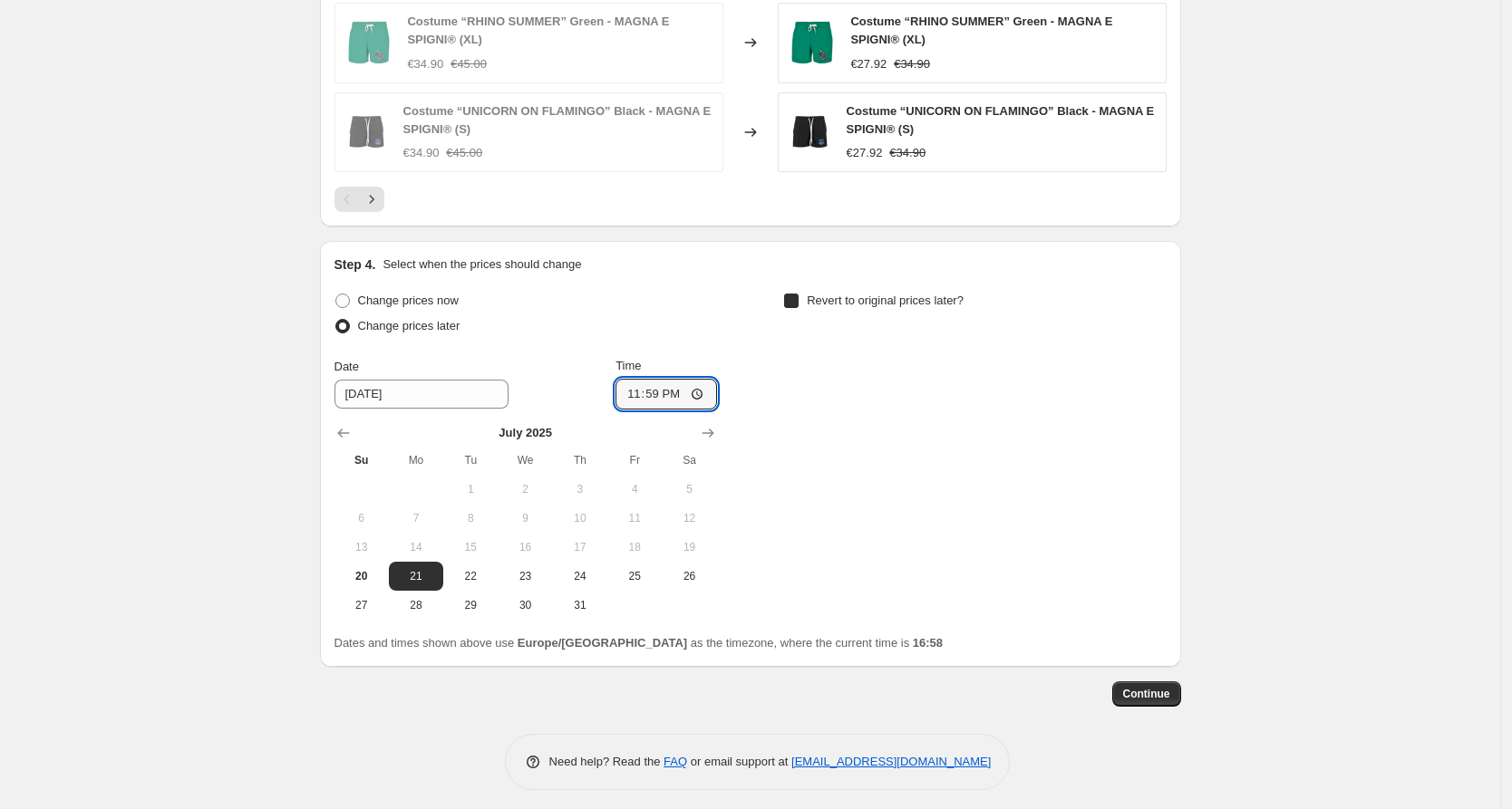 checkbox on "true" 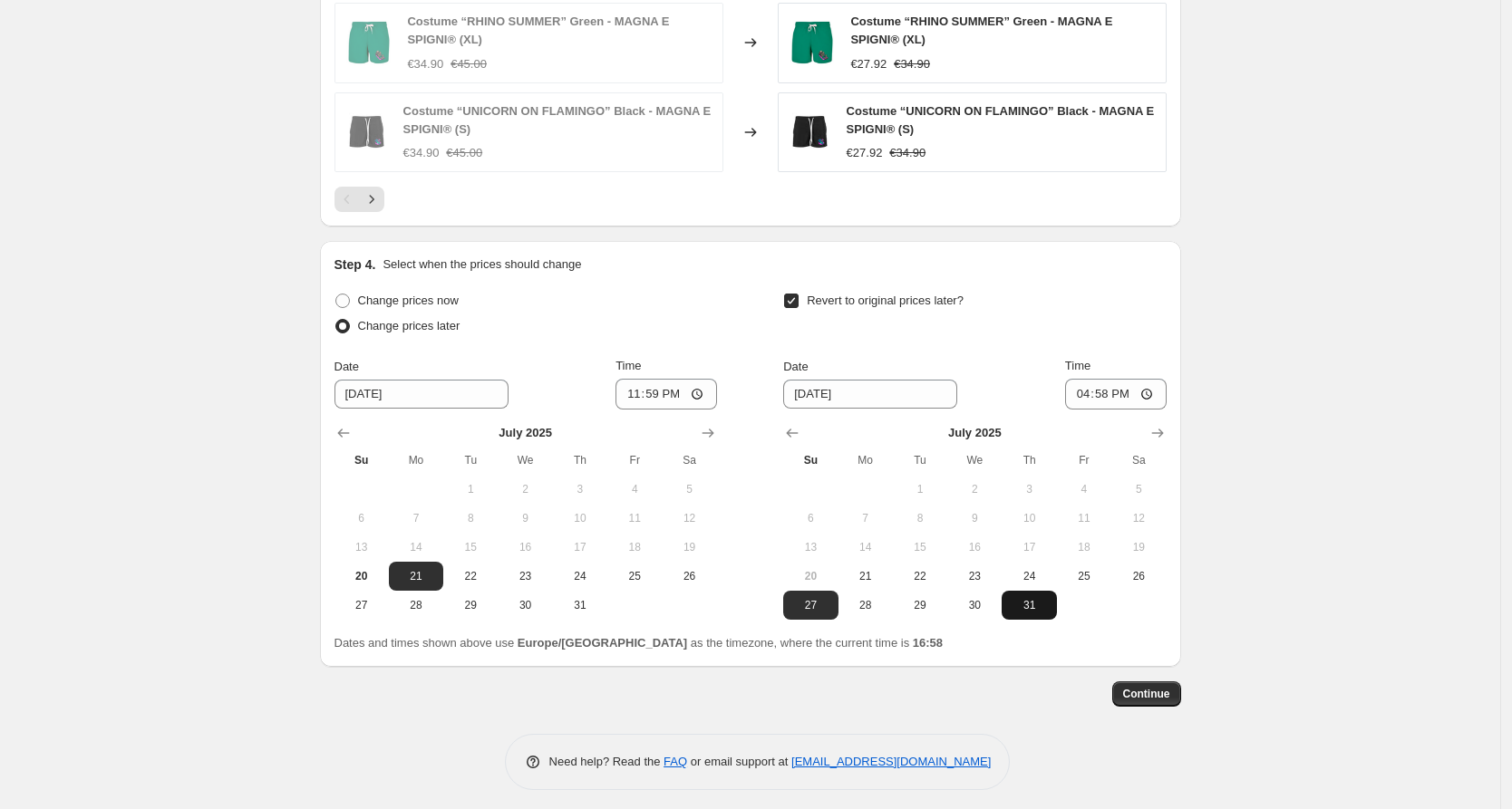 click on "31" at bounding box center [1029, 605] 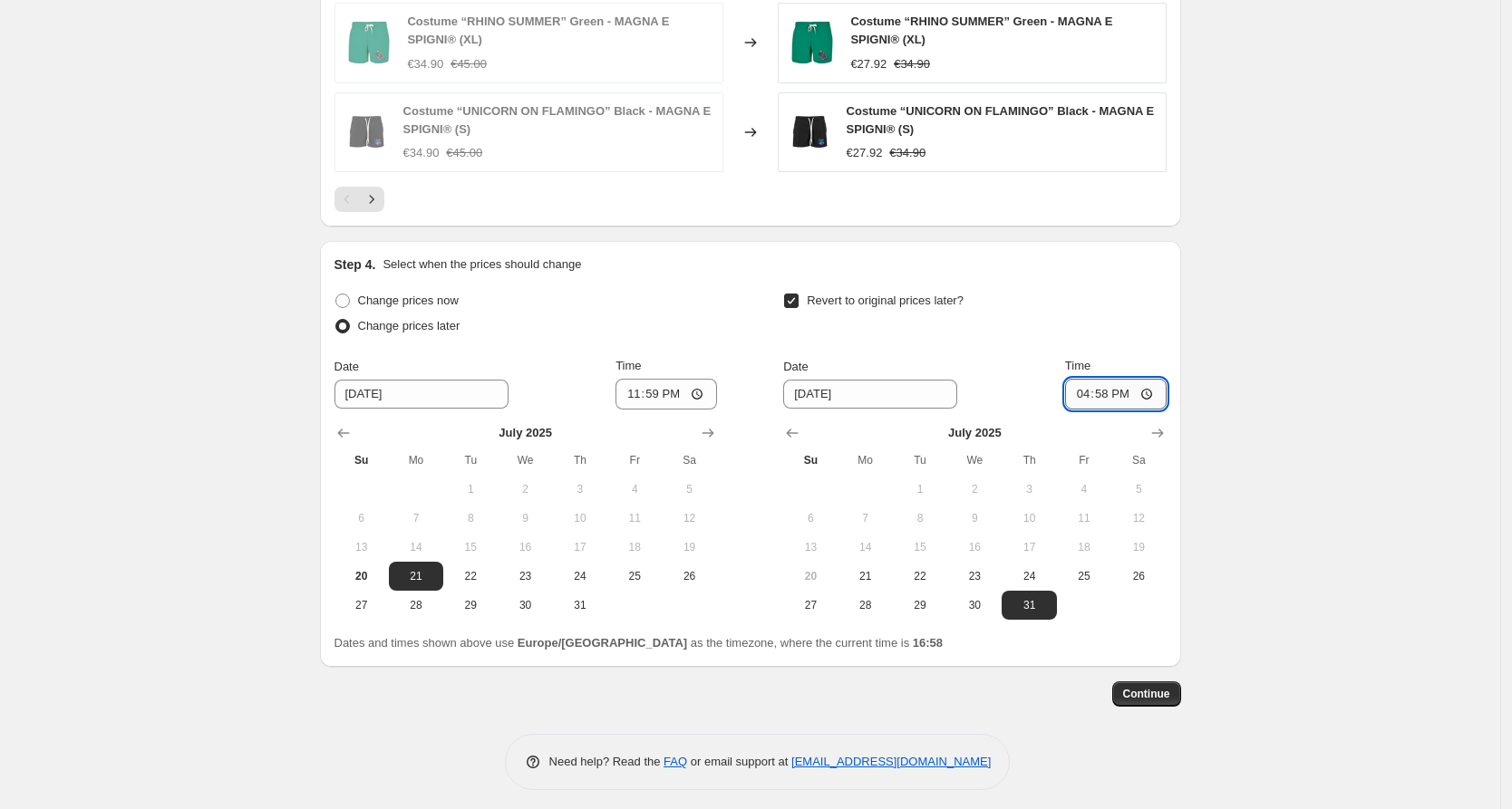 click on "16:58" at bounding box center (1116, 394) 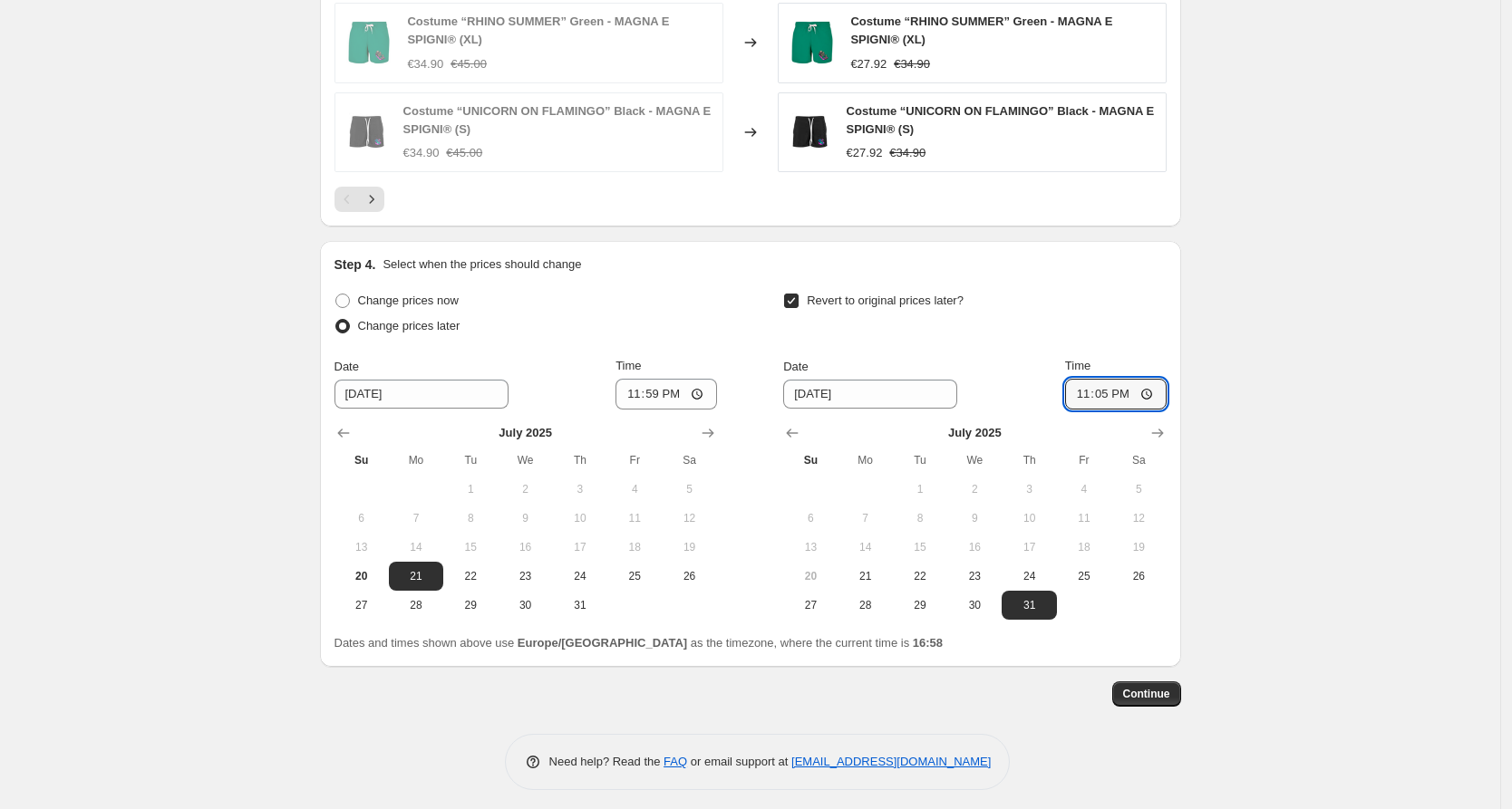 type on "23:59" 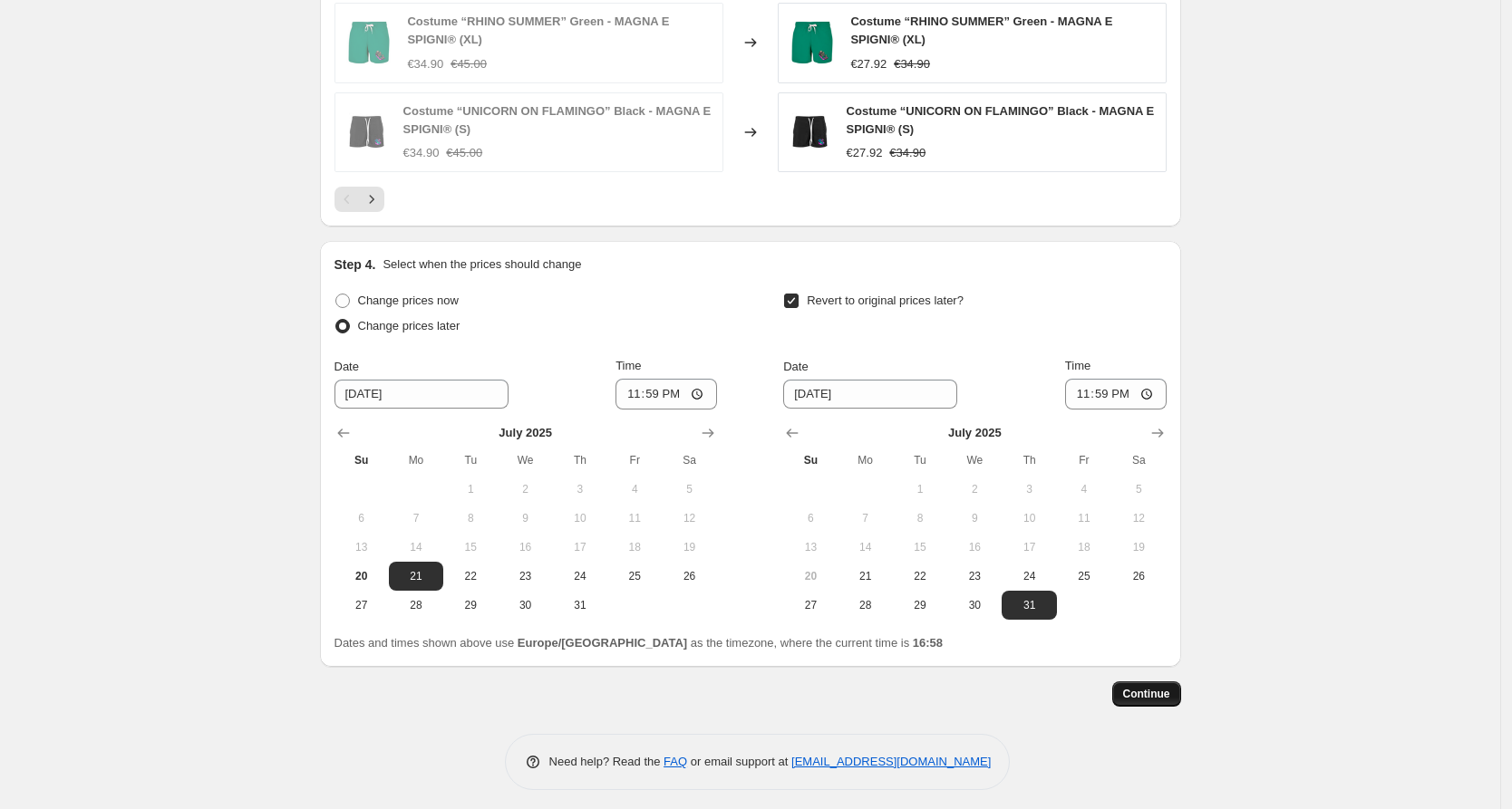 click on "Continue" at bounding box center (1147, 694) 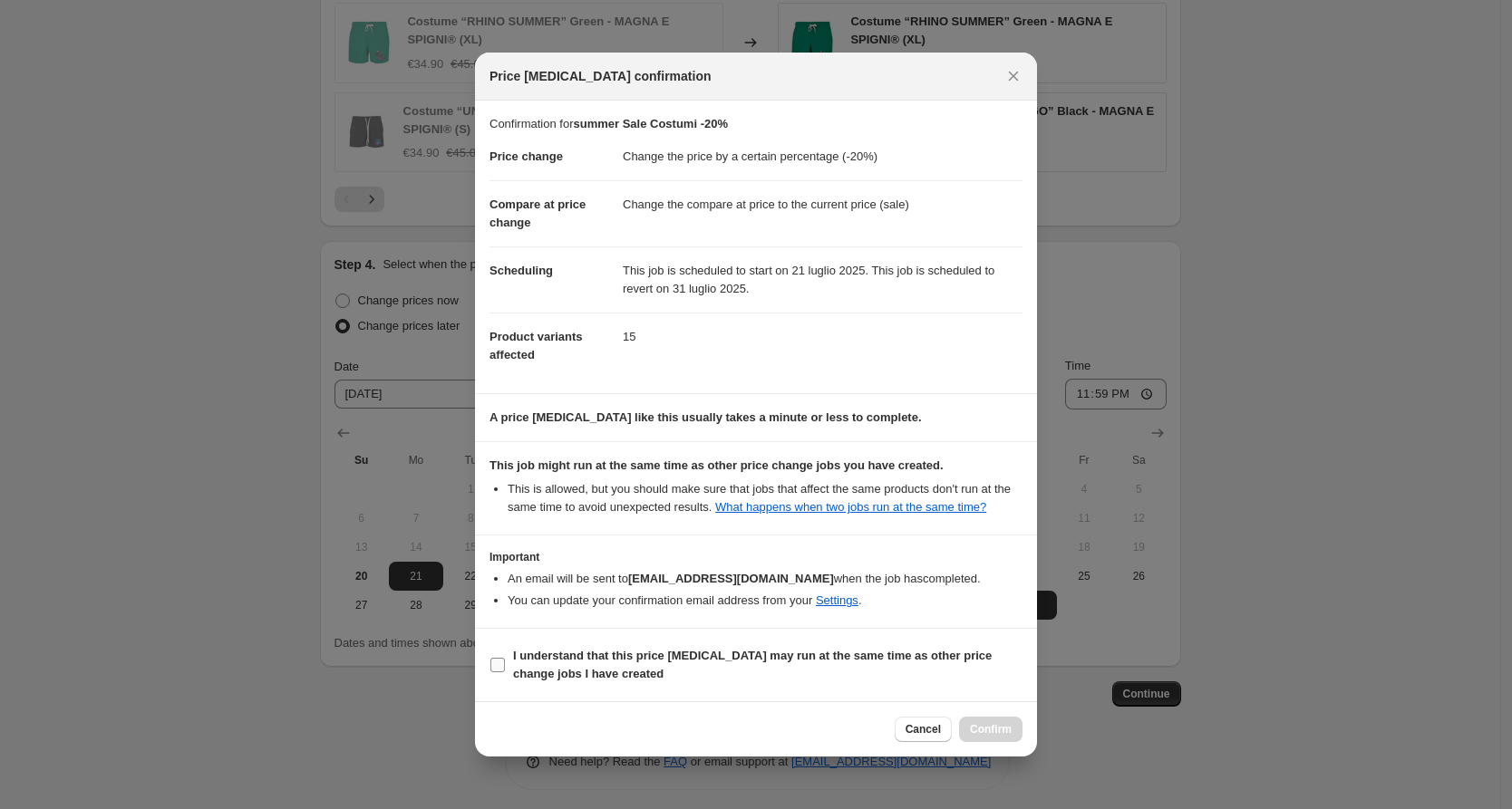 drag, startPoint x: 504, startPoint y: 671, endPoint x: 525, endPoint y: 678, distance: 22.13594 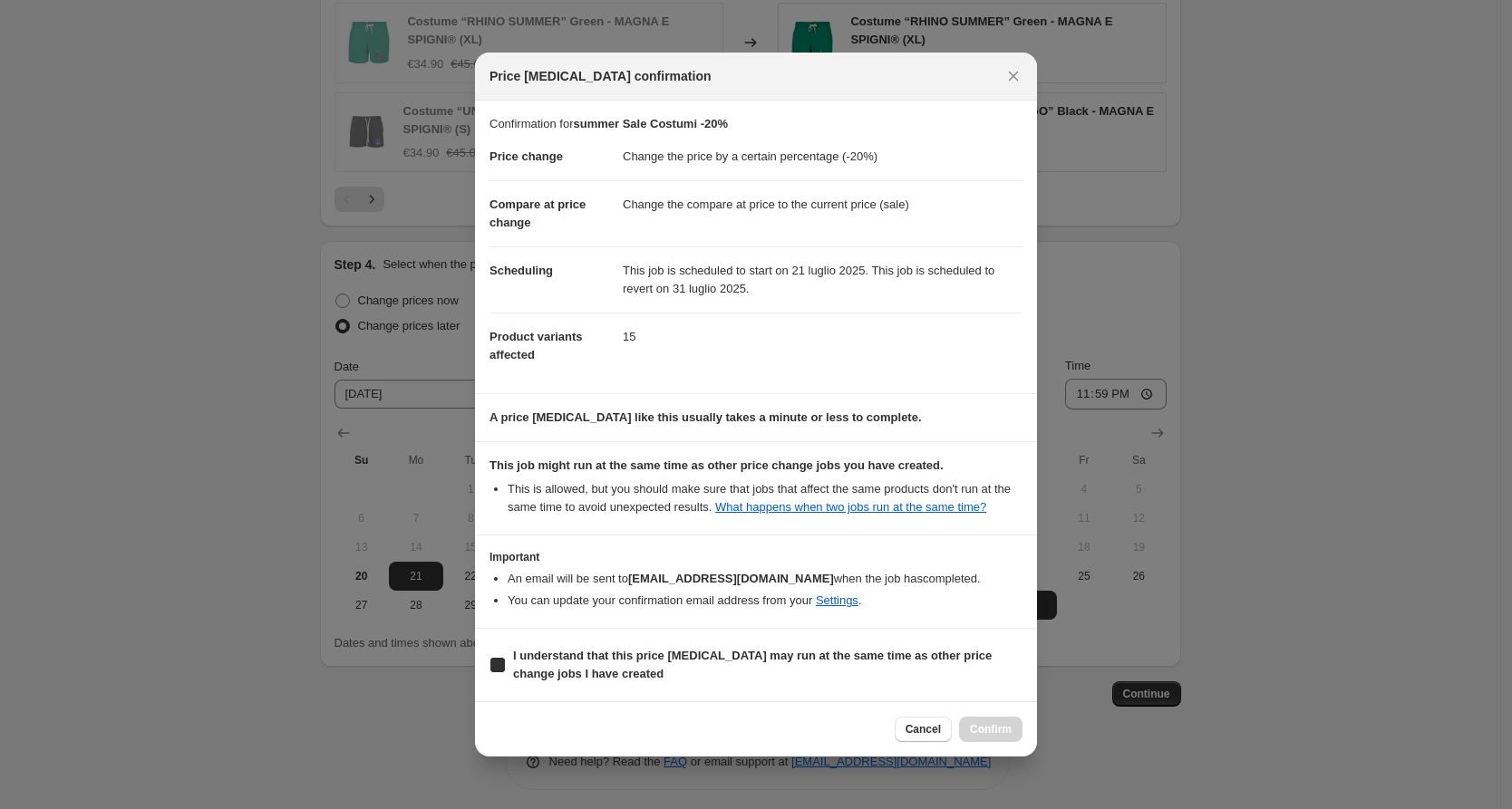 checkbox on "true" 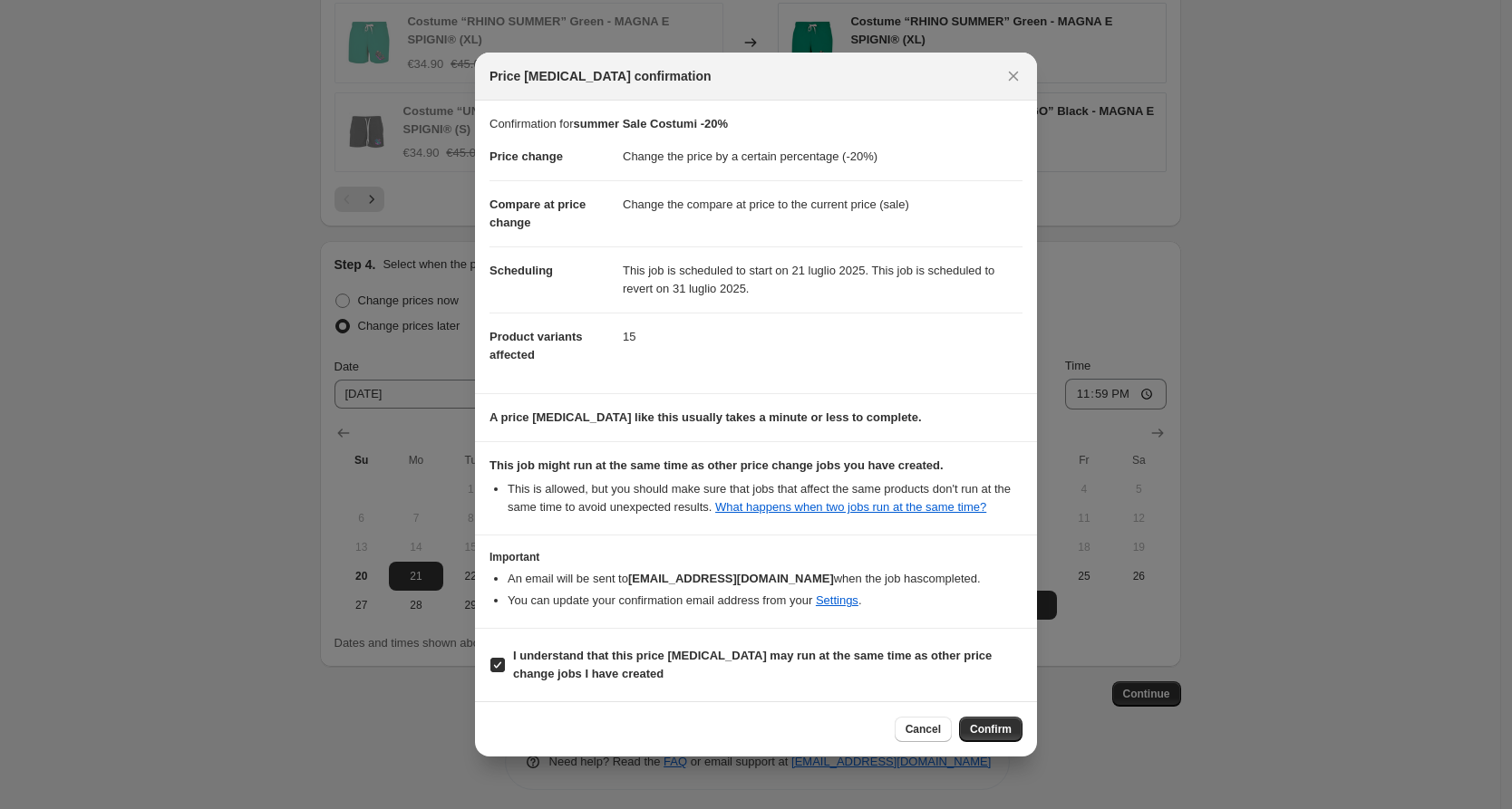 click on "Confirm" at bounding box center [991, 729] 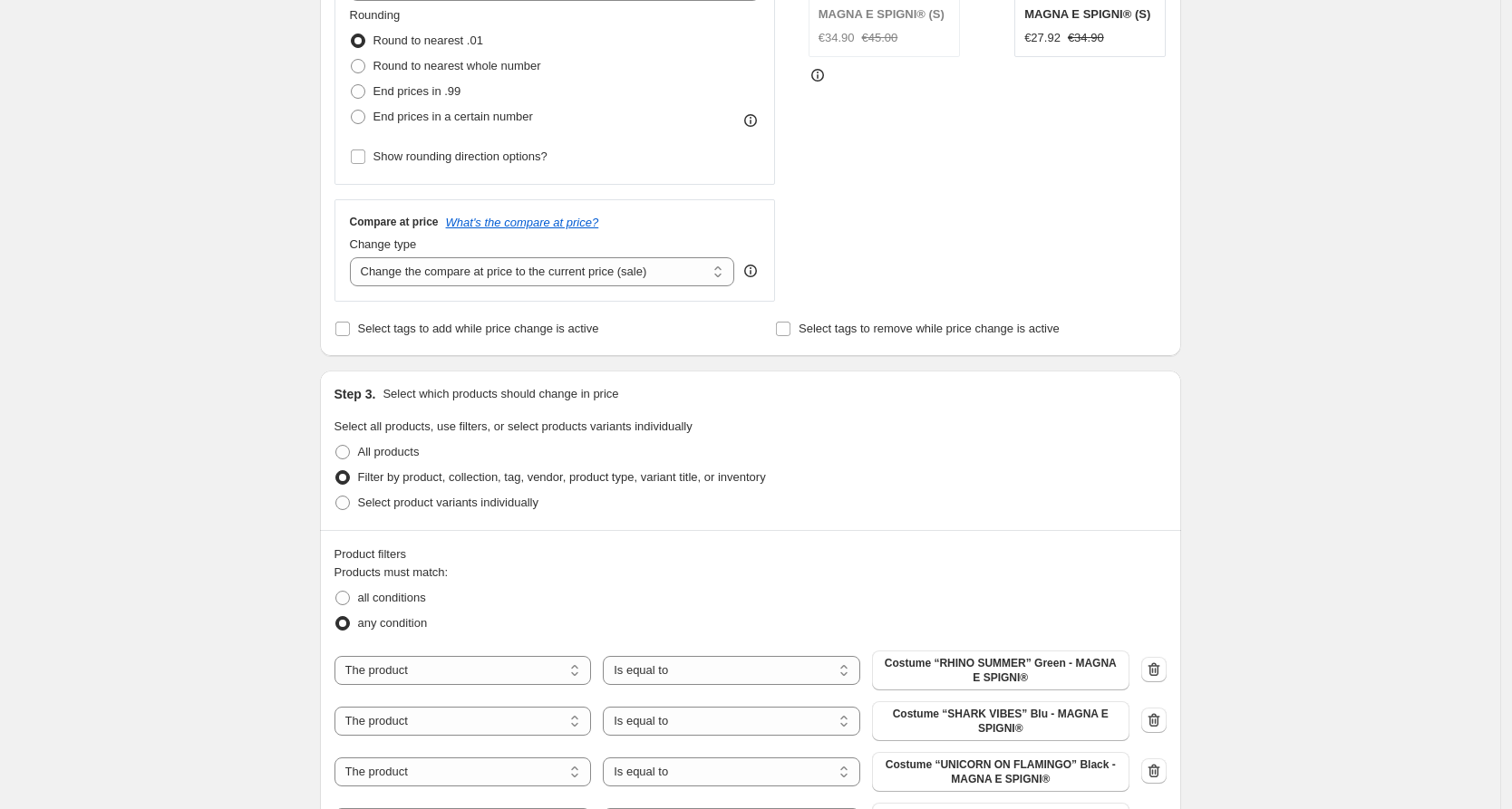 scroll, scrollTop: 0, scrollLeft: 0, axis: both 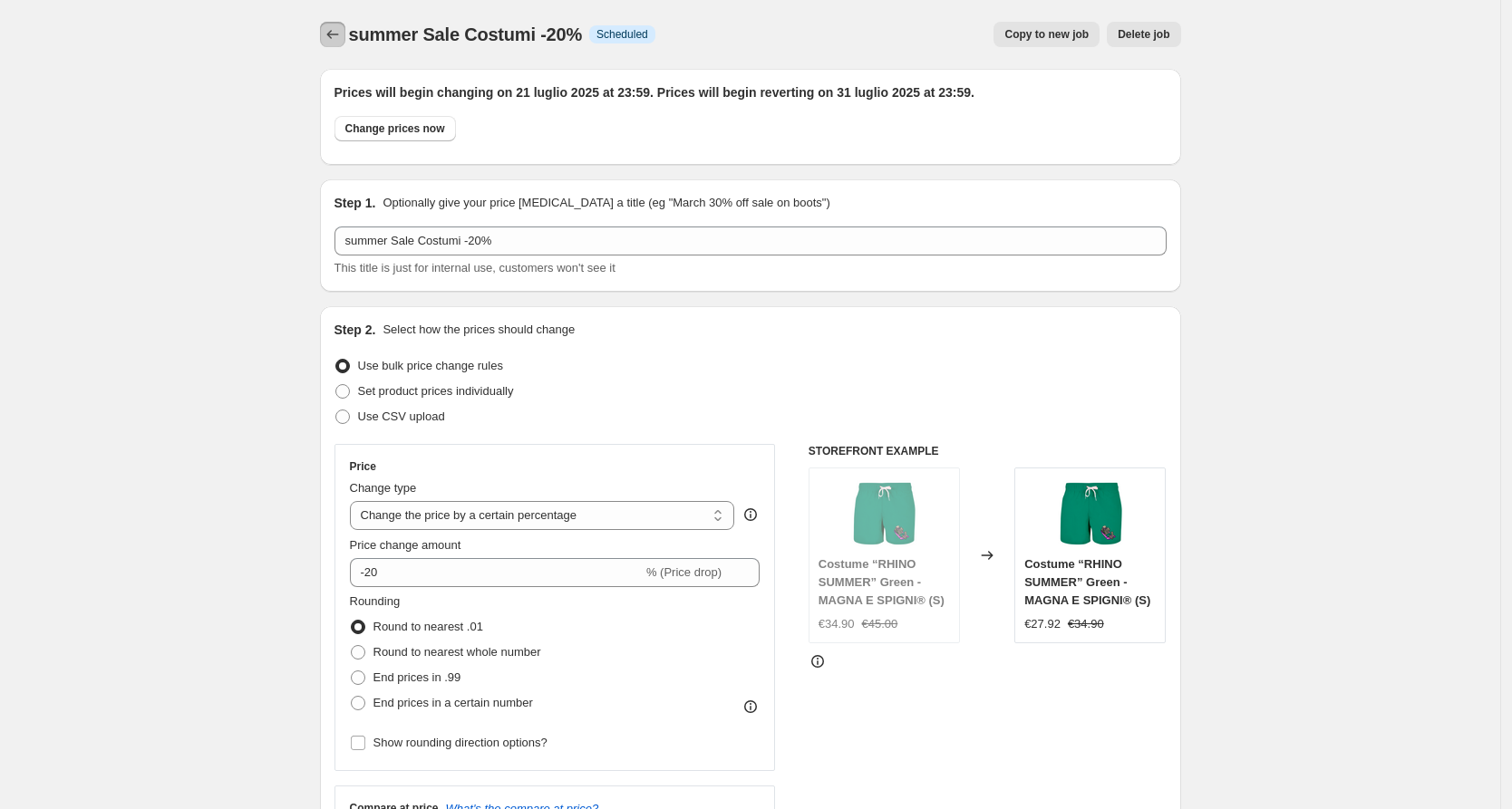 click at bounding box center (333, 34) 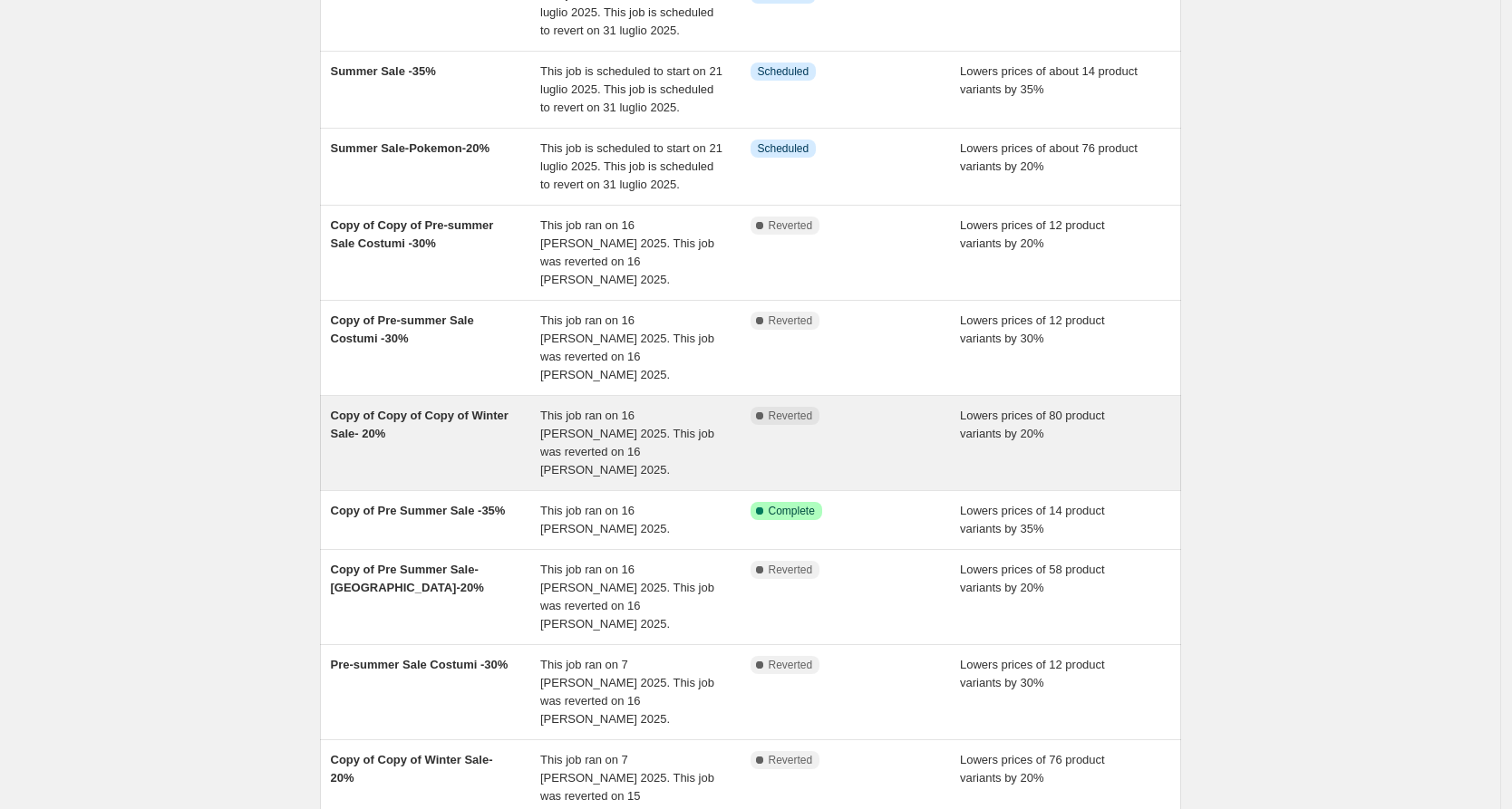 scroll, scrollTop: 191, scrollLeft: 0, axis: vertical 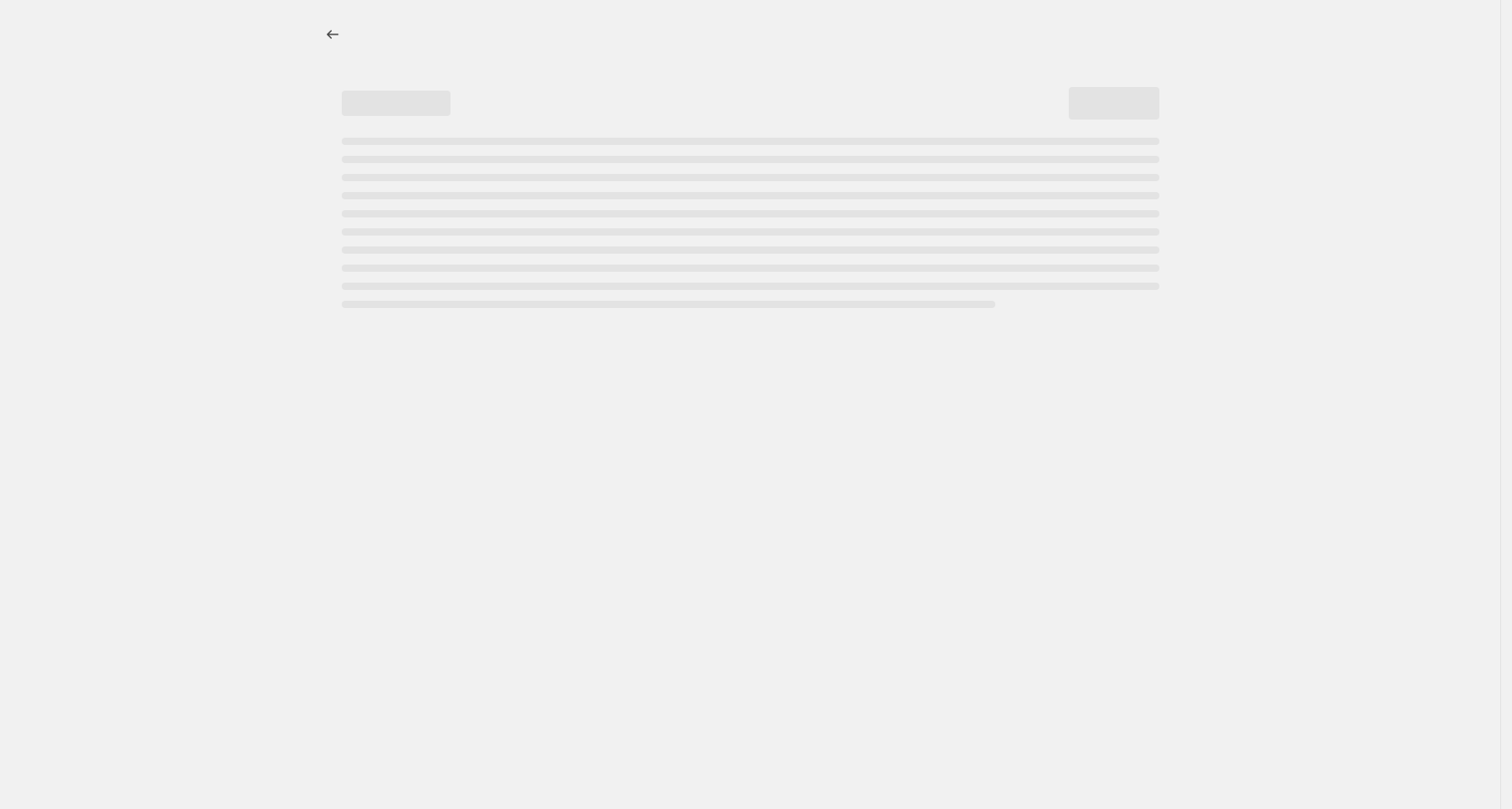 select on "percentage" 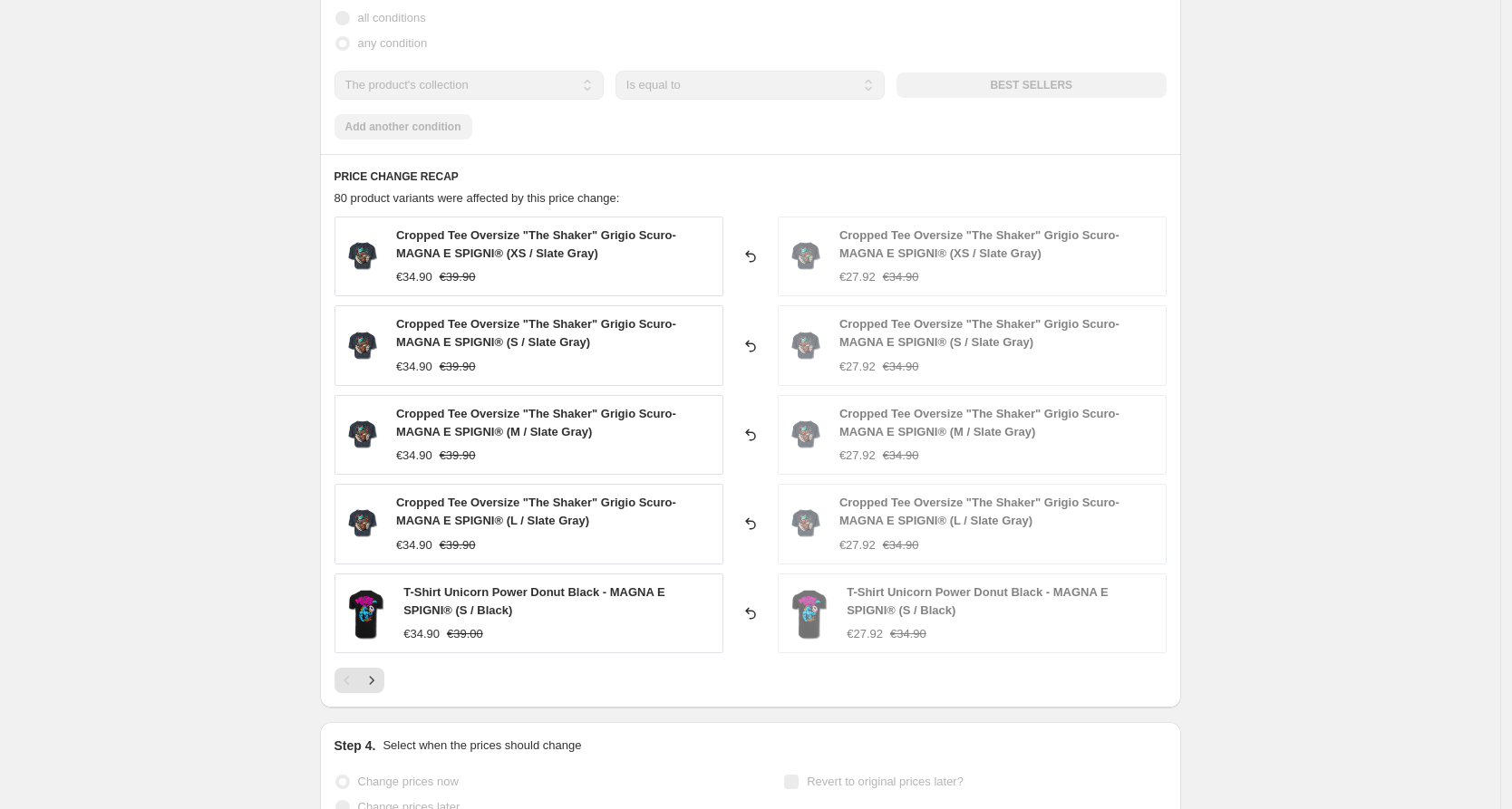 scroll, scrollTop: 1260, scrollLeft: 0, axis: vertical 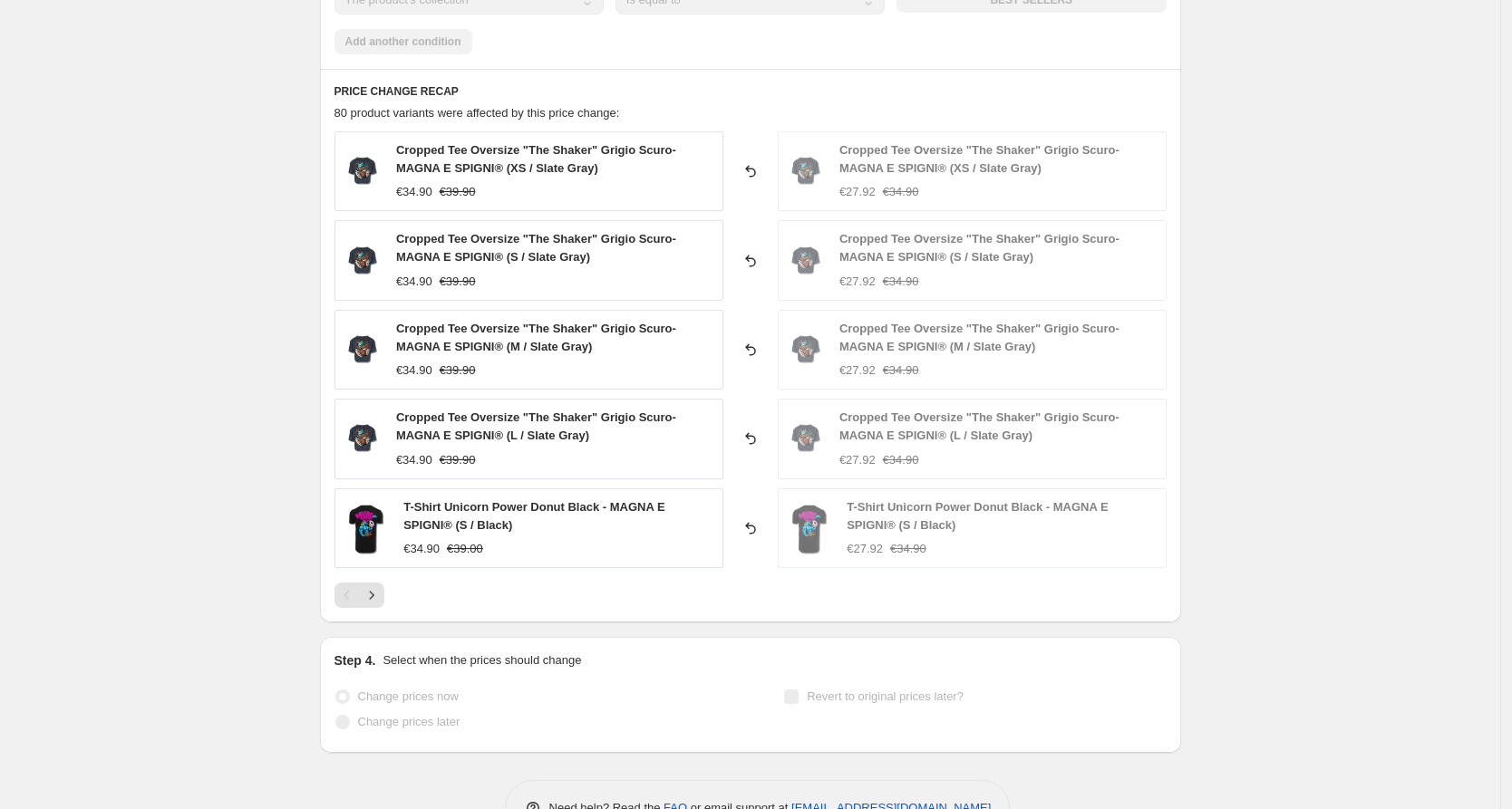 click 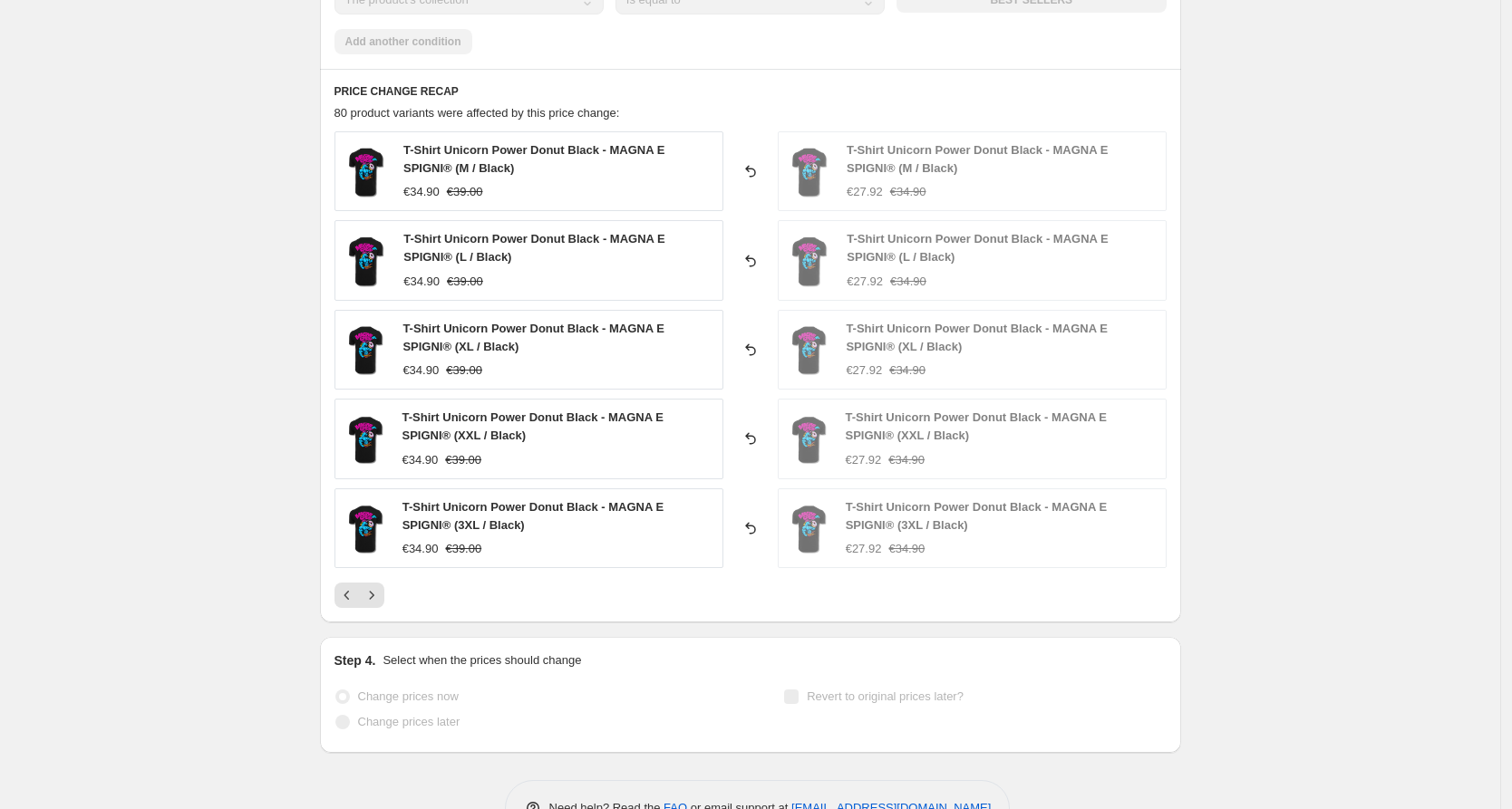 click at bounding box center (751, 595) 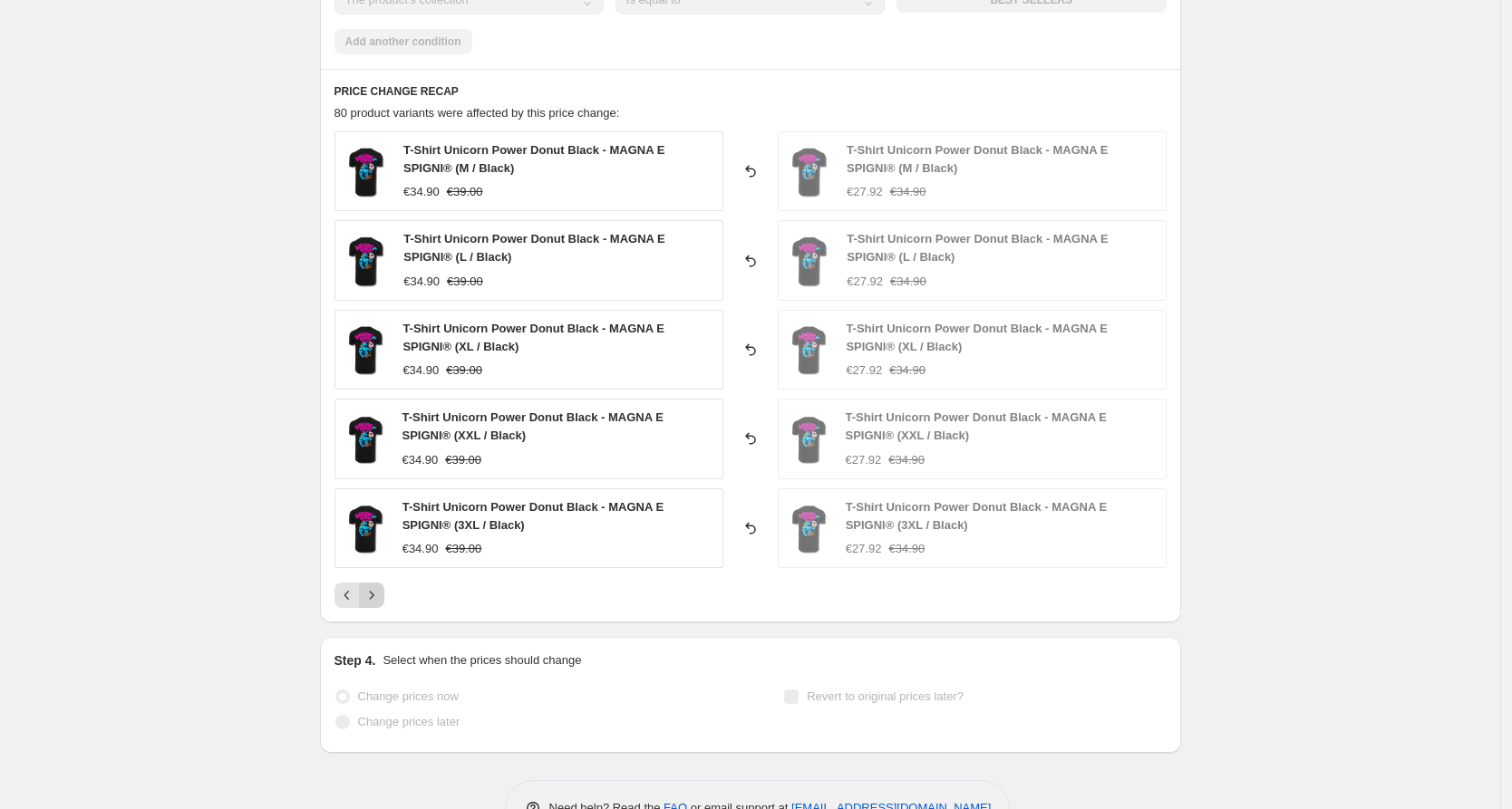 click 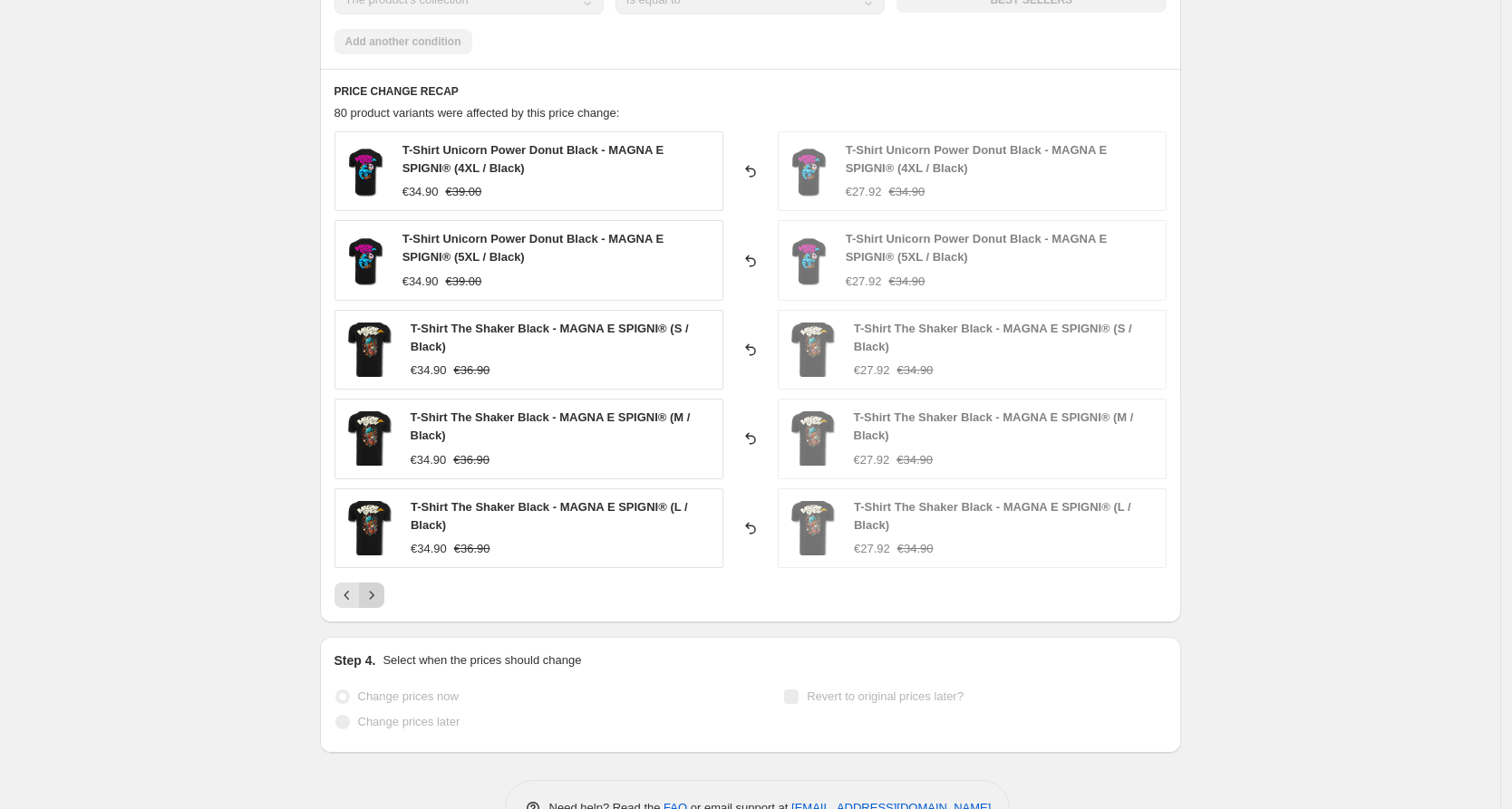 click 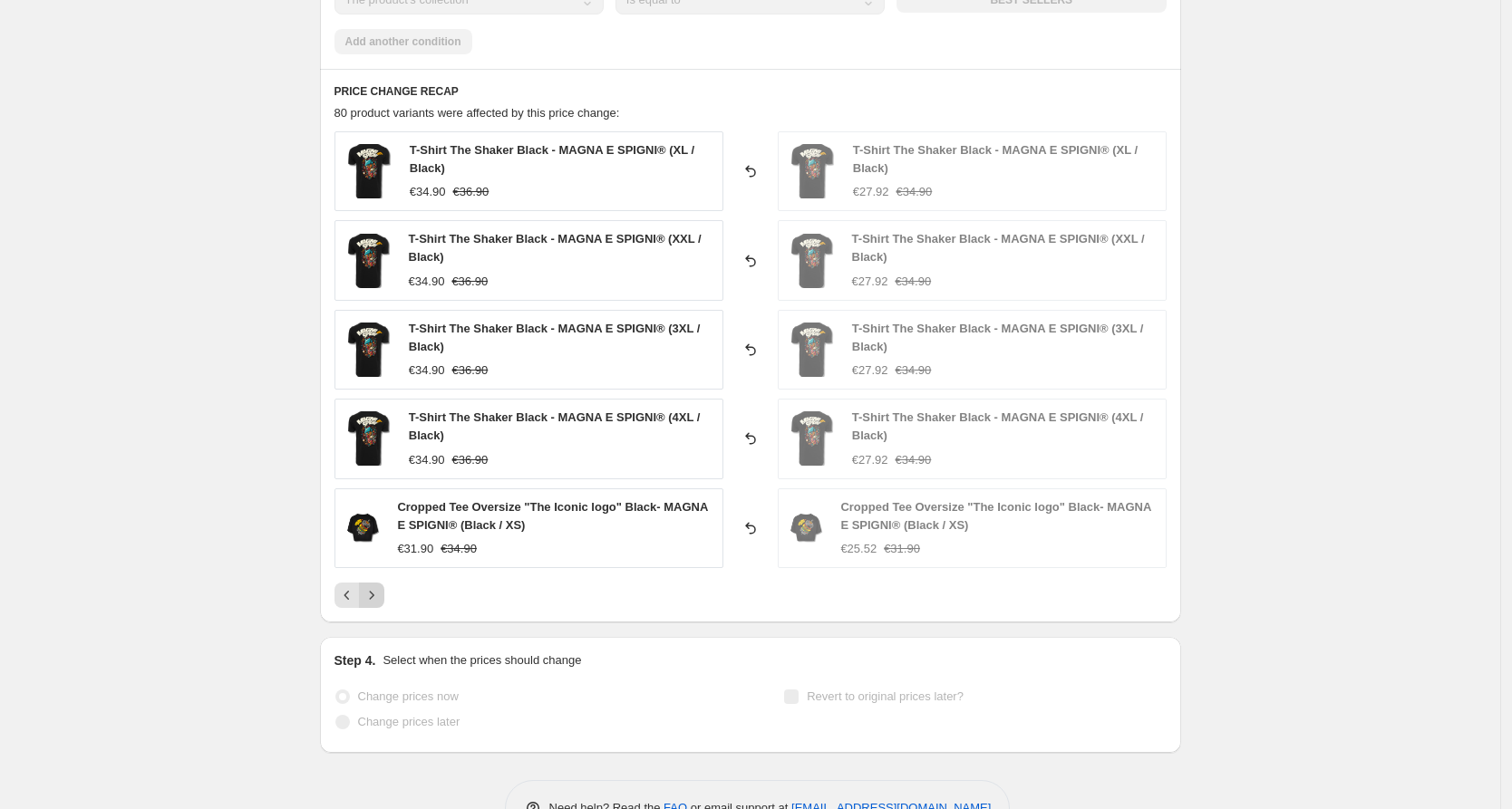 click 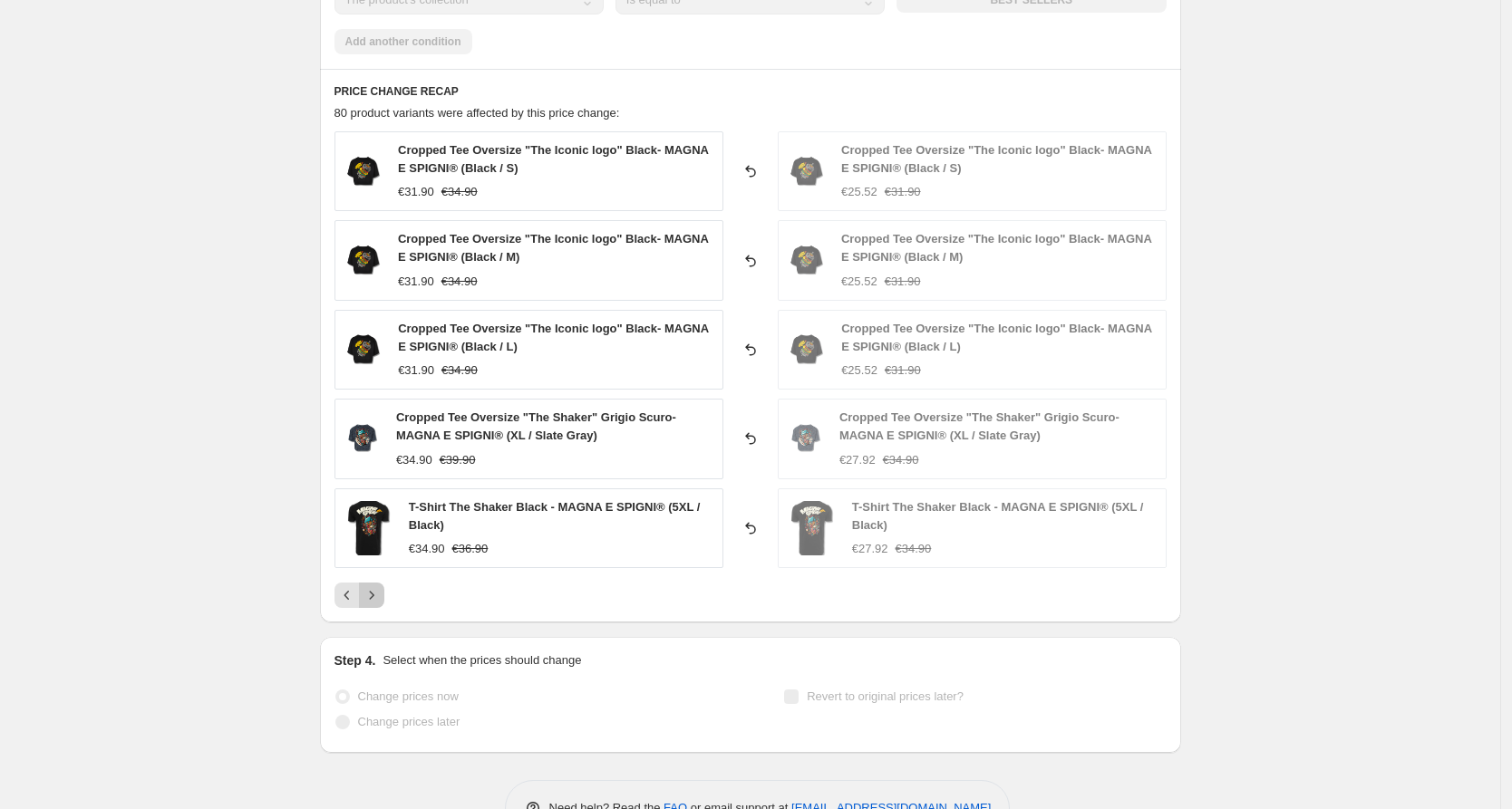 click 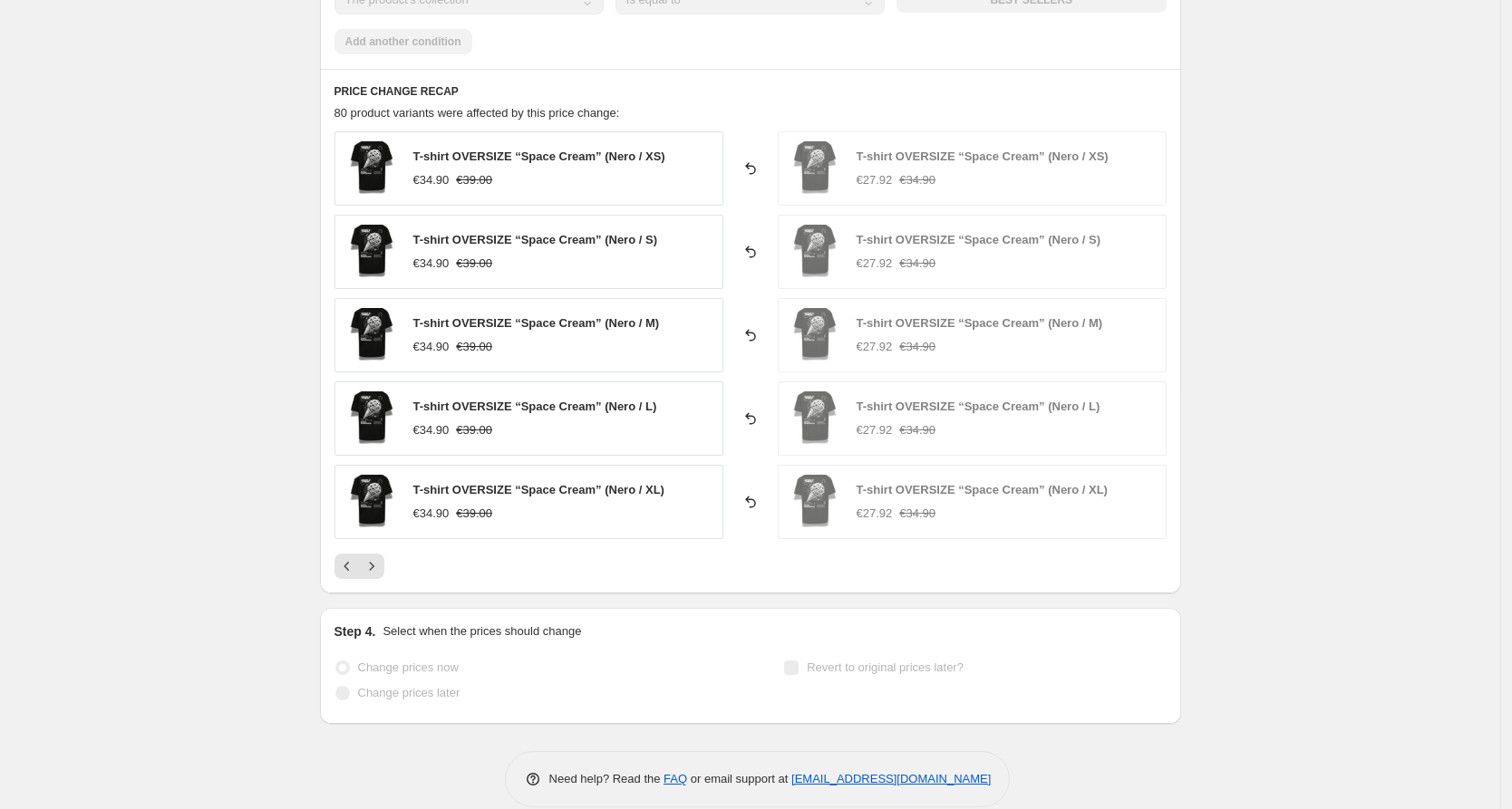 click on "PRICE CHANGE RECAP 80 product variants were affected by this price change: T-shirt OVERSIZE “Space Cream” (Nero / XS) €34.90 €39.00 Reverted back T-shirt OVERSIZE “Space Cream” (Nero / XS) €27.92 €34.90 T-shirt OVERSIZE “Space Cream” (Nero / S) €34.90 €39.00 Reverted back T-shirt OVERSIZE “Space Cream” (Nero / S) €27.92 €34.90 T-shirt OVERSIZE “Space Cream” (Nero / M) €34.90 €39.00 Reverted back T-shirt OVERSIZE “Space Cream” (Nero / M) €27.92 €34.90 T-shirt OVERSIZE “Space Cream” (Nero / L) €34.90 €39.00 Reverted back T-shirt OVERSIZE “Space Cream” (Nero / L) €27.92 €34.90 T-shirt OVERSIZE “Space Cream” (Nero / XL) €34.90 €39.00 Reverted back T-shirt OVERSIZE “Space Cream” (Nero / XL) €27.92 €34.90" at bounding box center [751, 331] 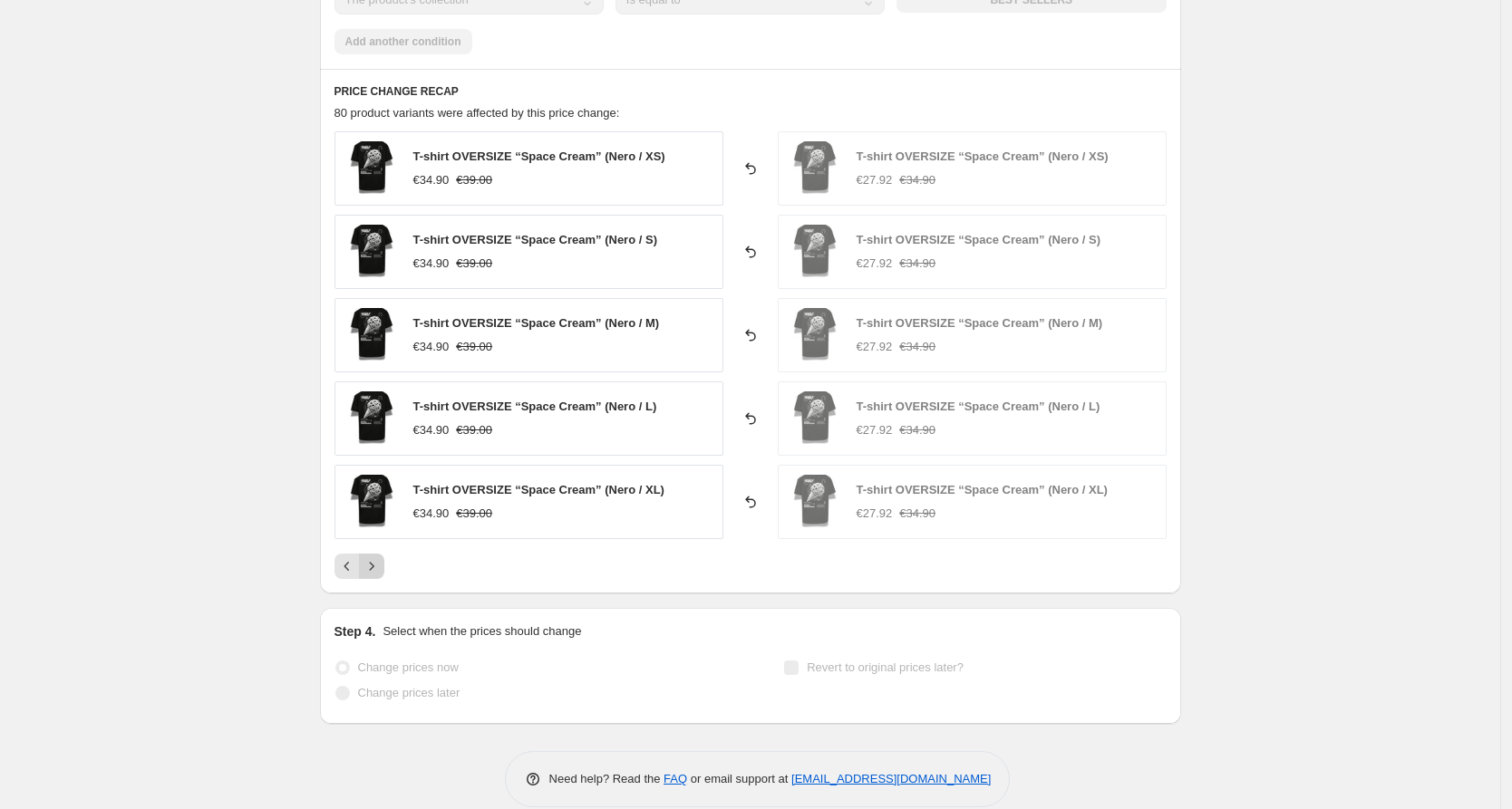 click 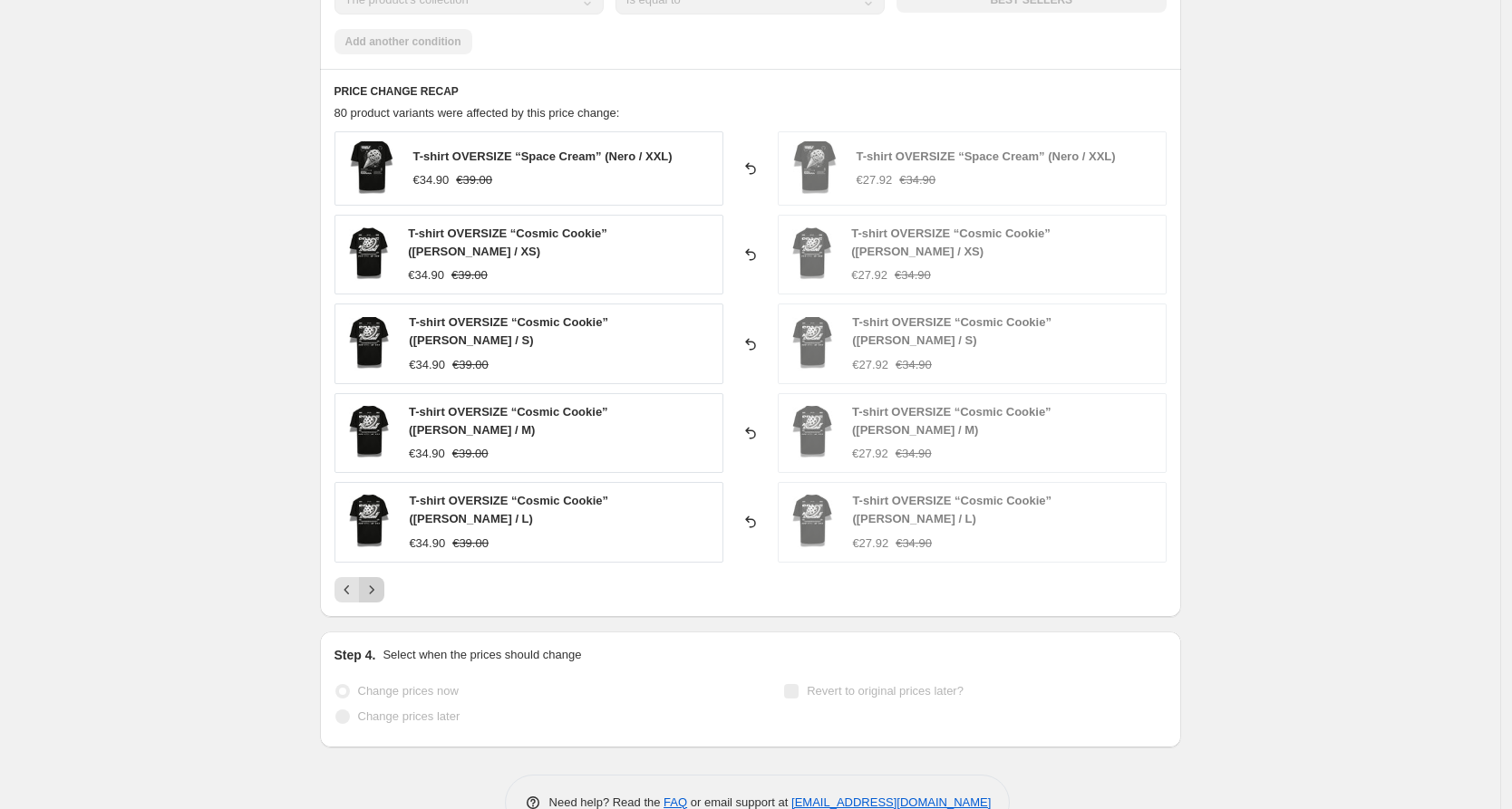 click 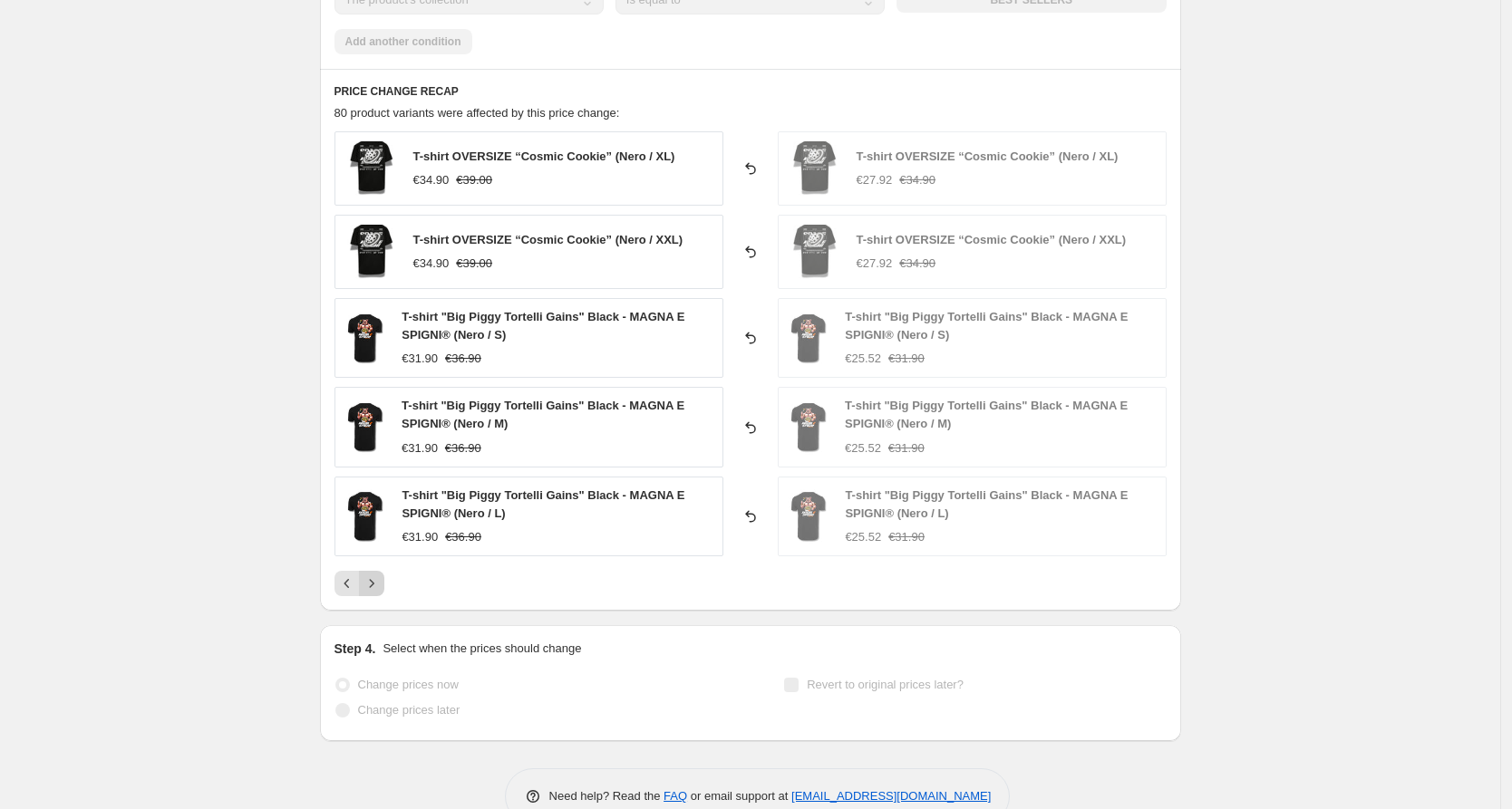 click at bounding box center [372, 583] 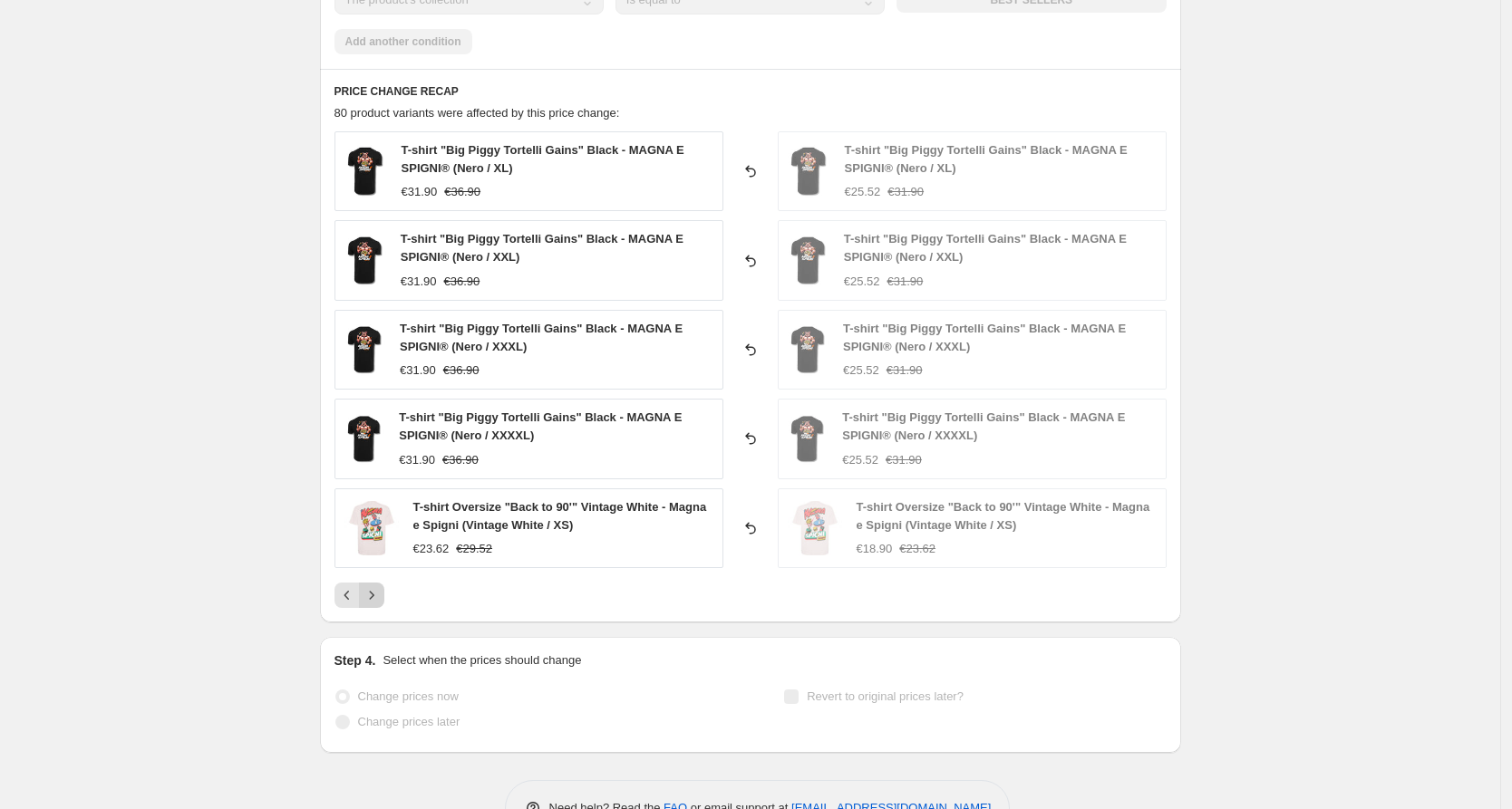 click 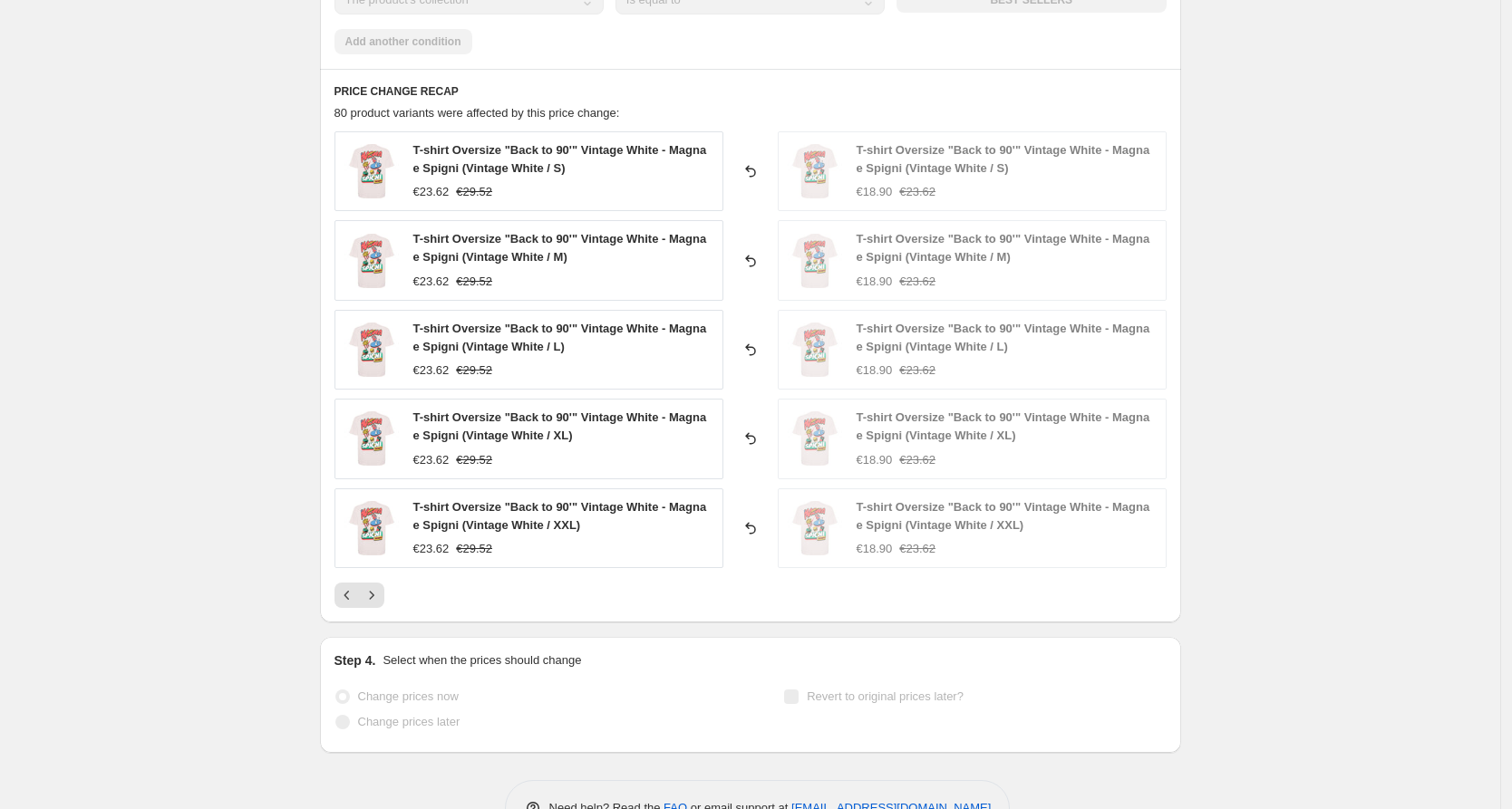 click at bounding box center [372, 595] 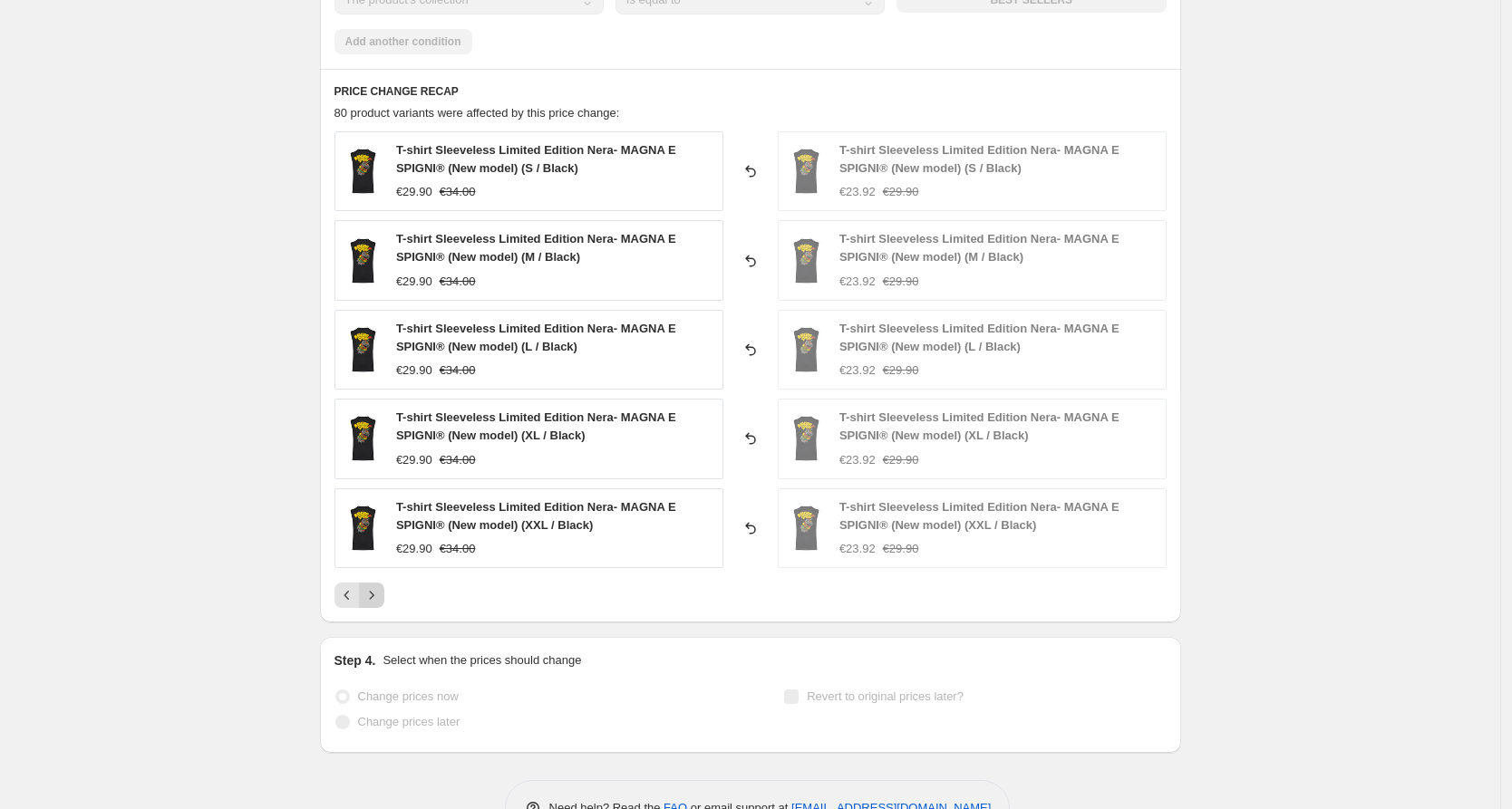 click at bounding box center [372, 595] 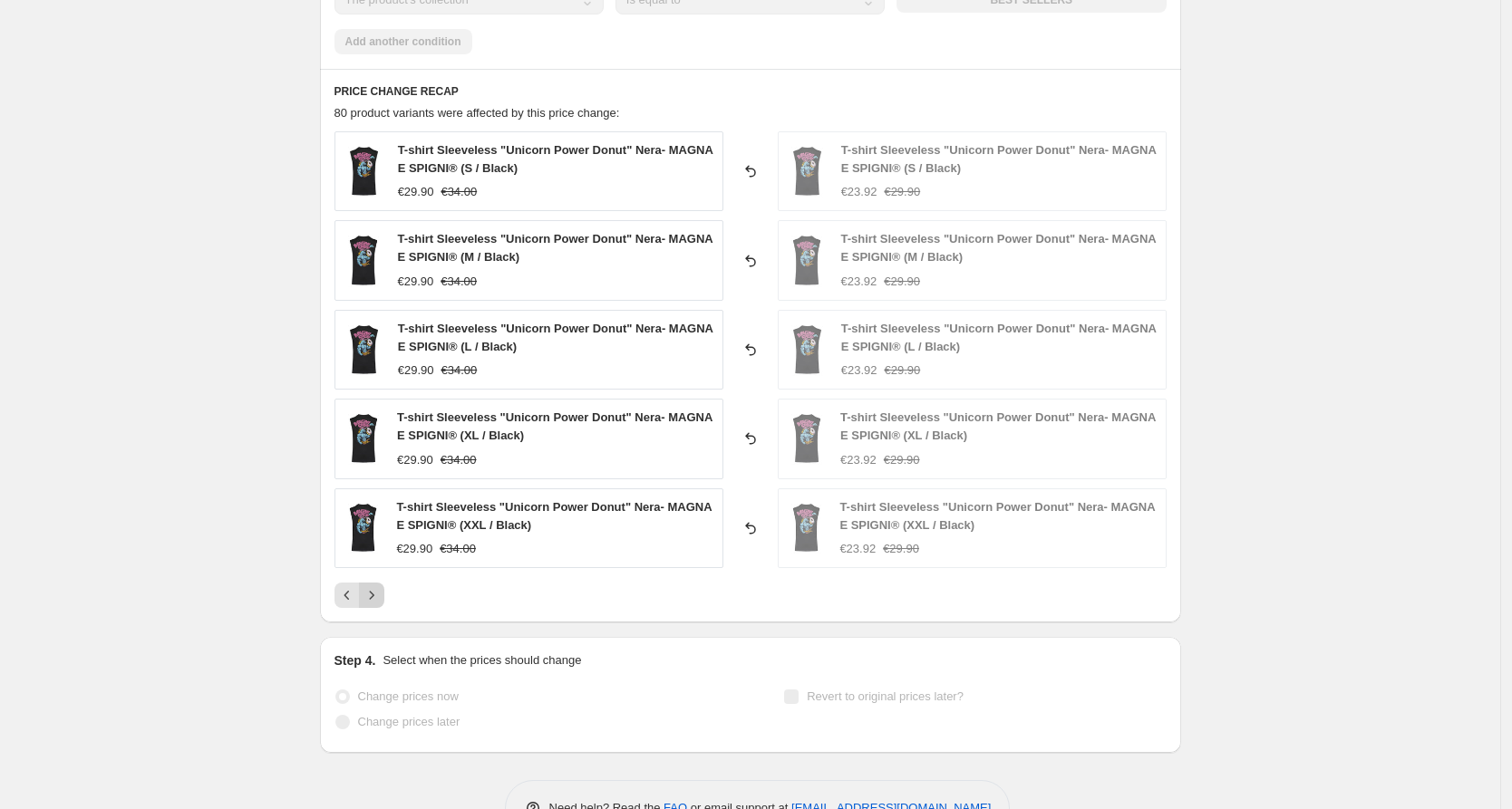 click 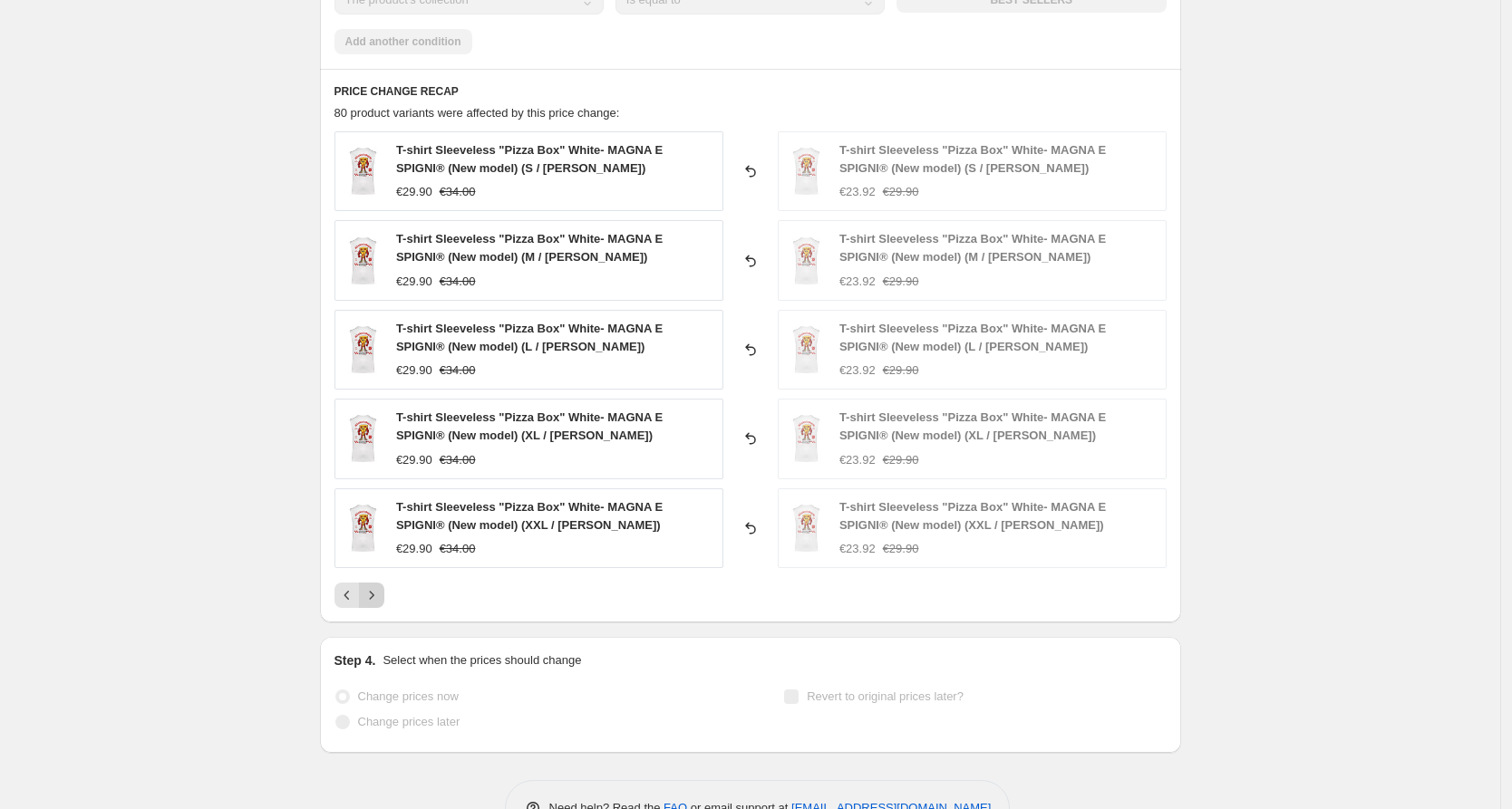 click 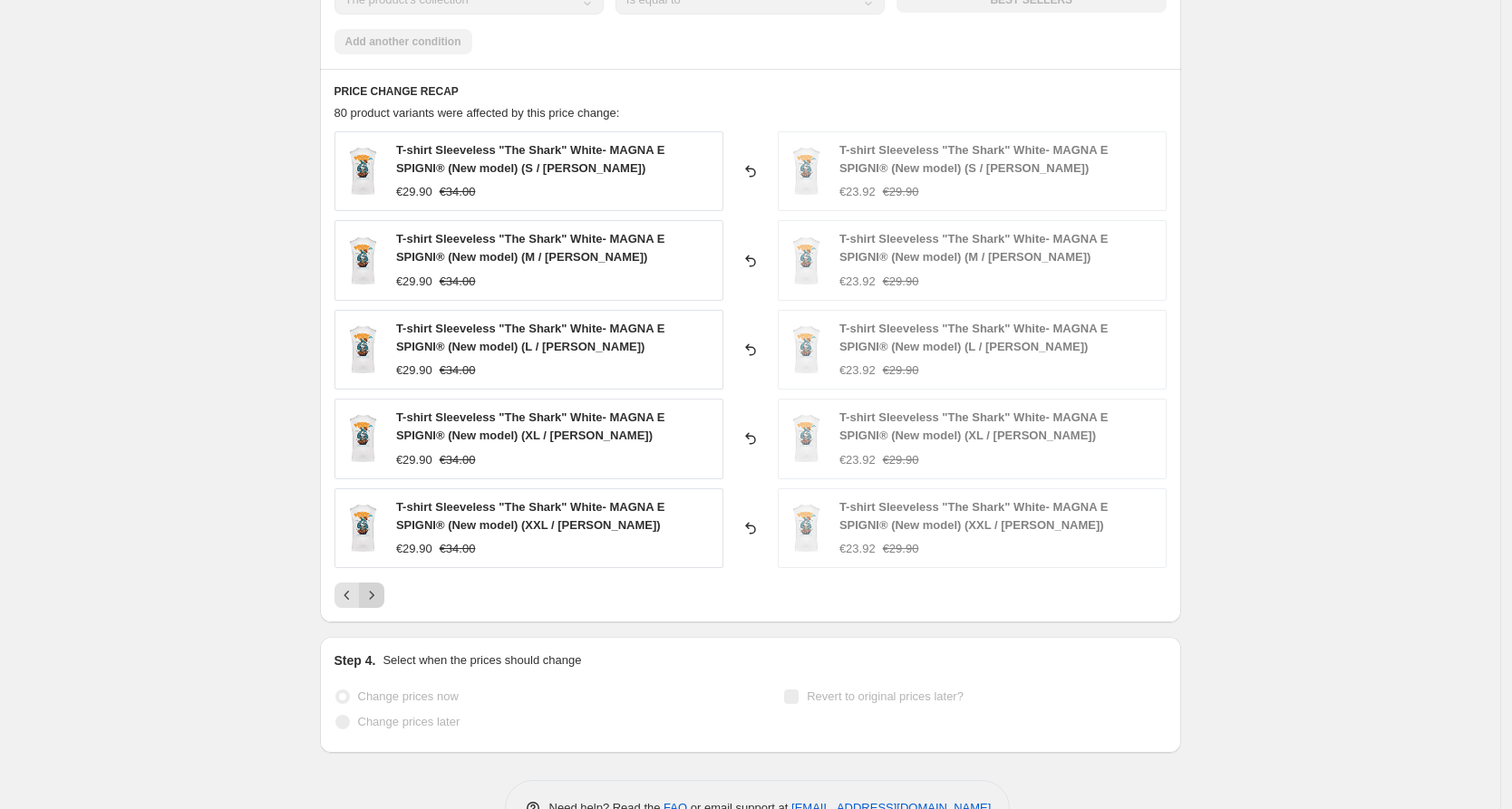 click at bounding box center (372, 595) 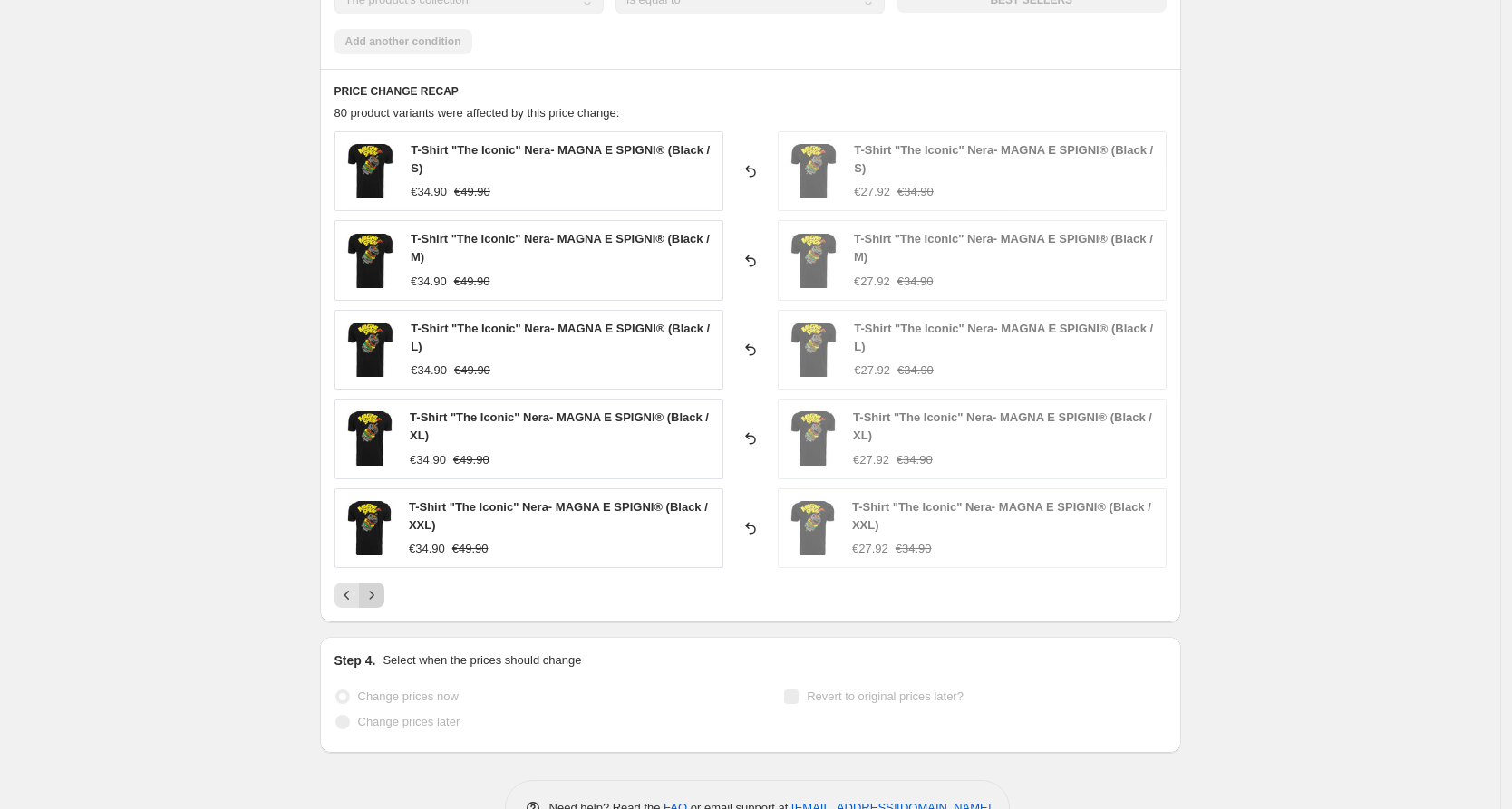 click 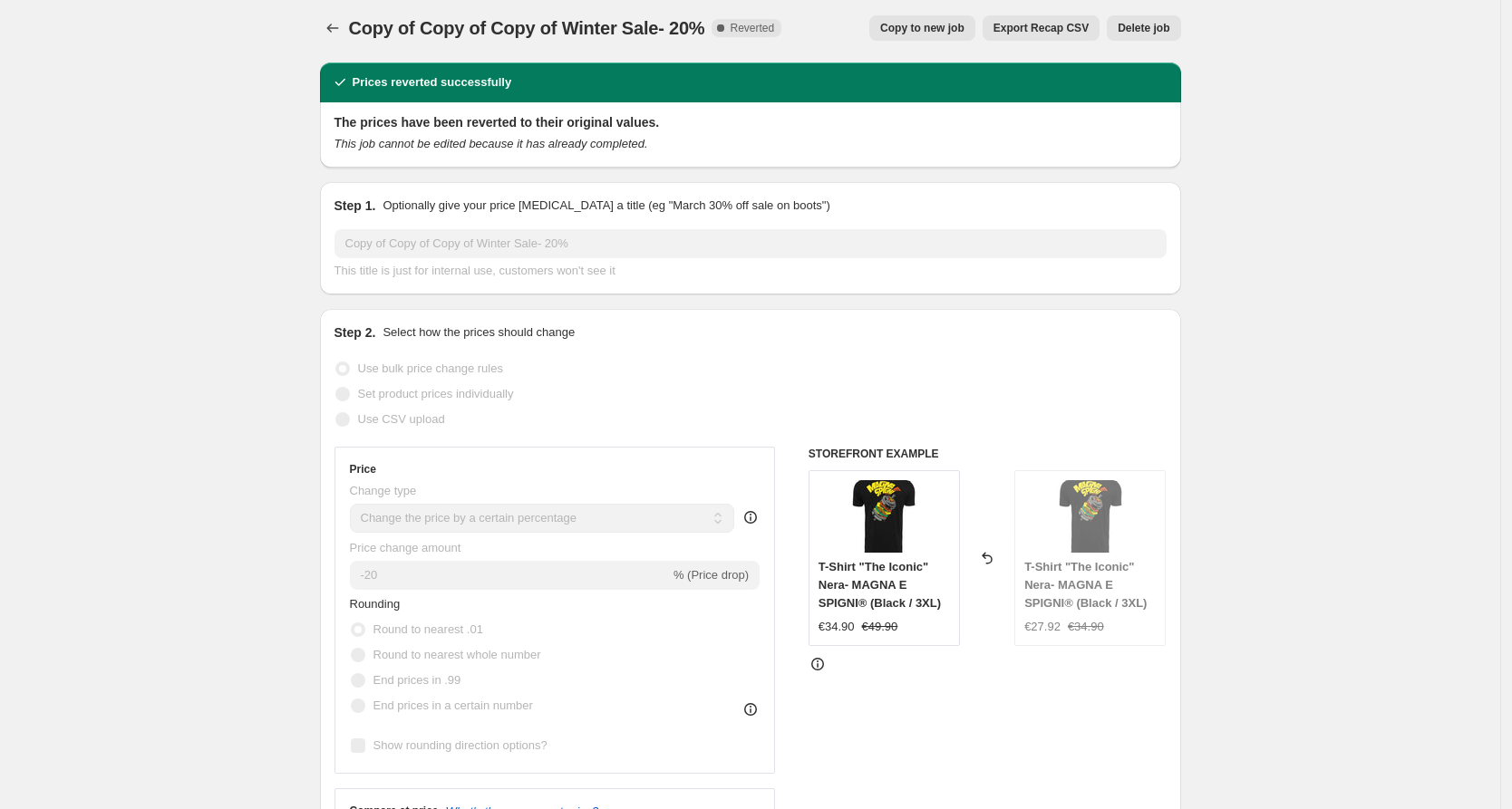 scroll, scrollTop: 0, scrollLeft: 0, axis: both 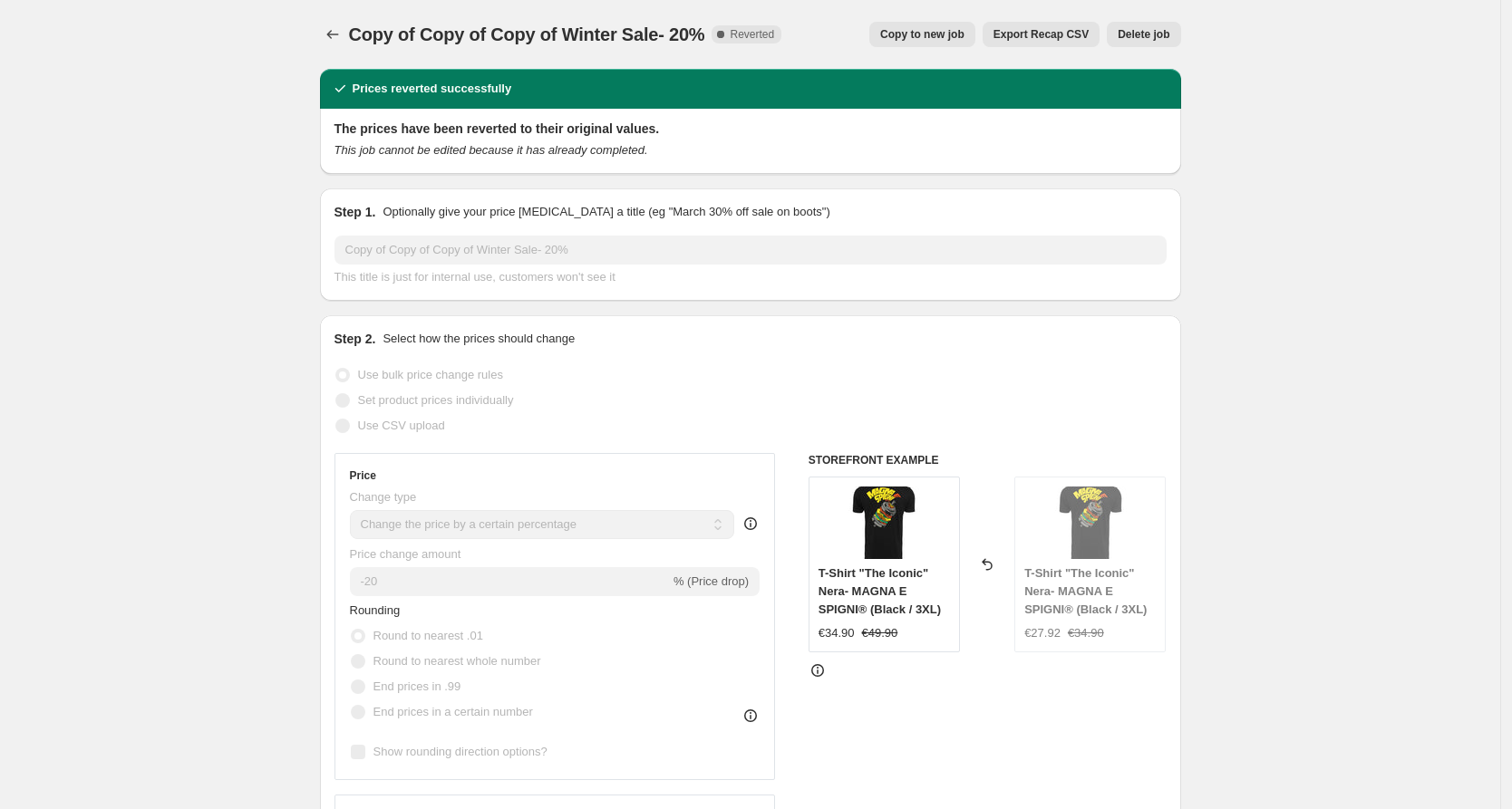 click on "Copy to new job" at bounding box center (922, 34) 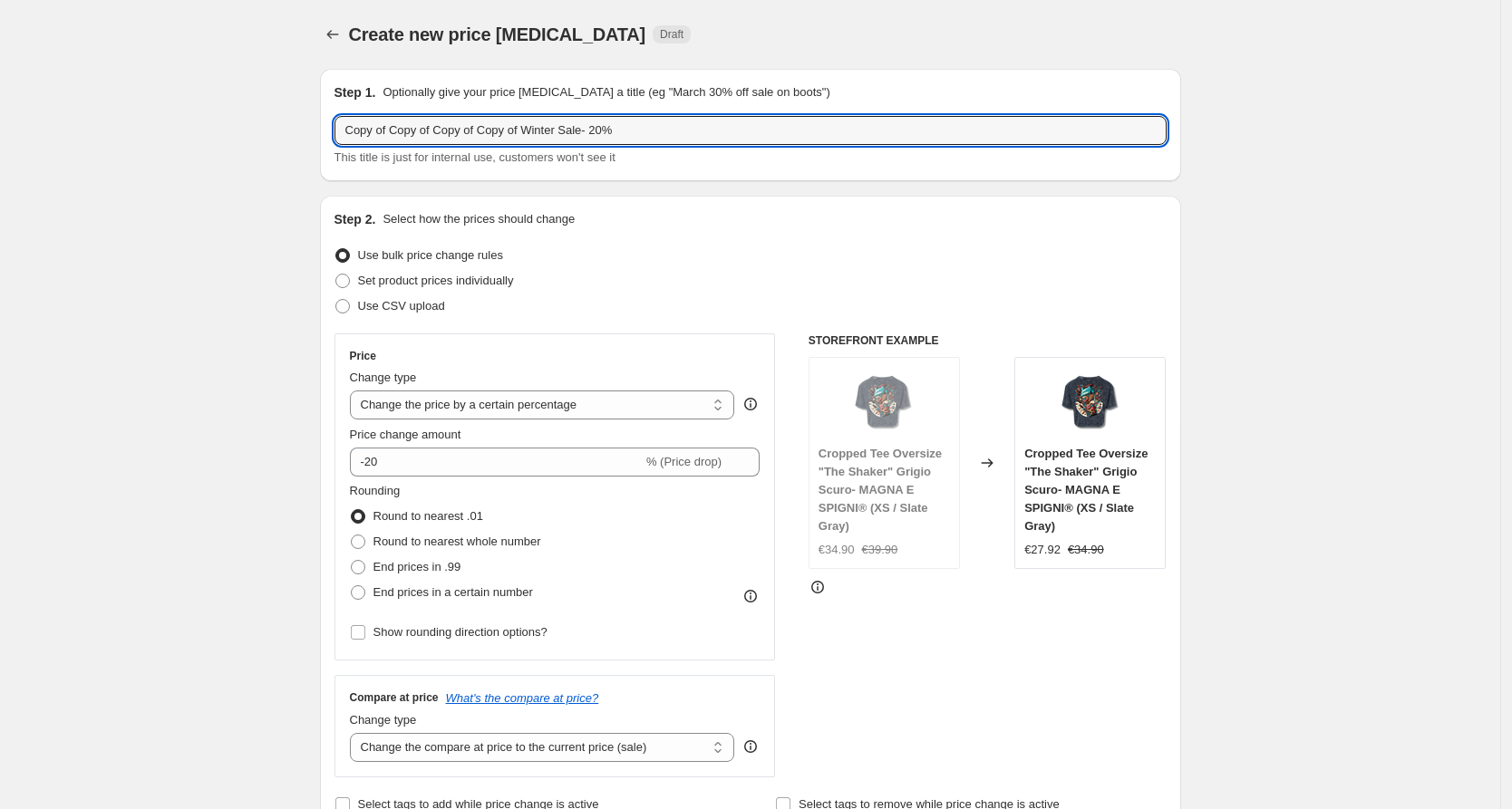 drag, startPoint x: 534, startPoint y: 129, endPoint x: 272, endPoint y: 131, distance: 262.00763 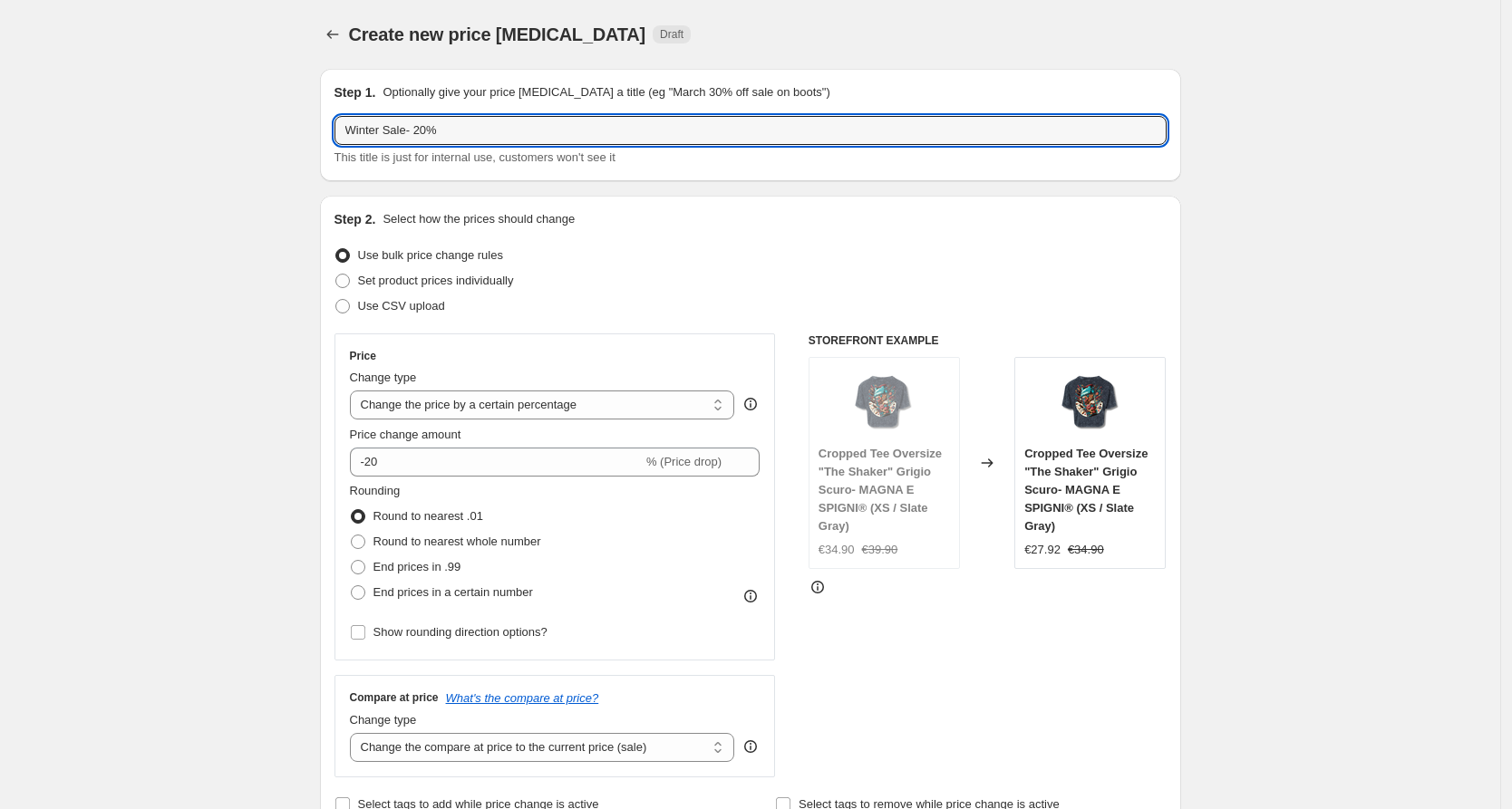 drag, startPoint x: 387, startPoint y: 127, endPoint x: 320, endPoint y: 124, distance: 67.06713 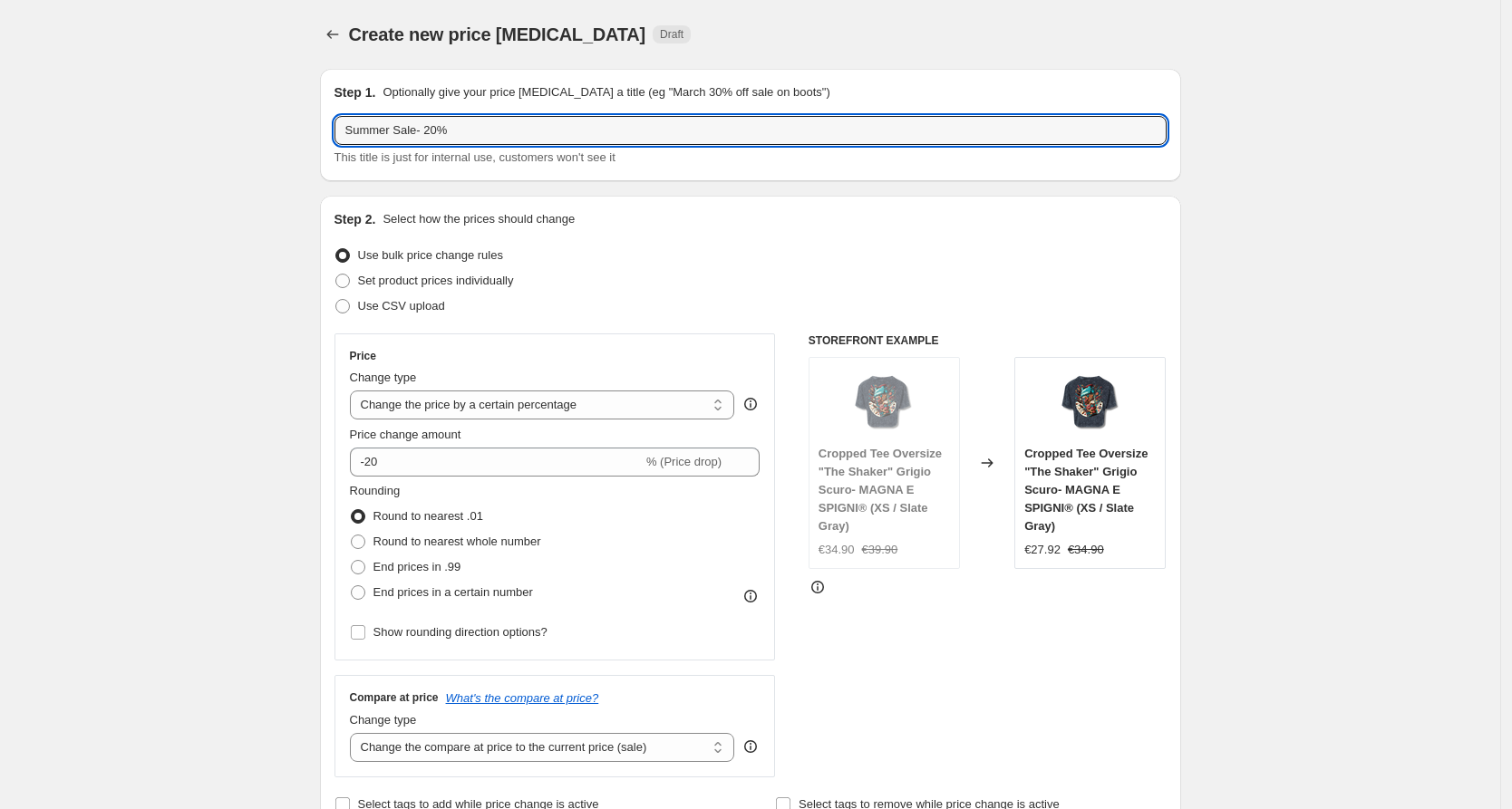 type on "Summer Sale- 20%" 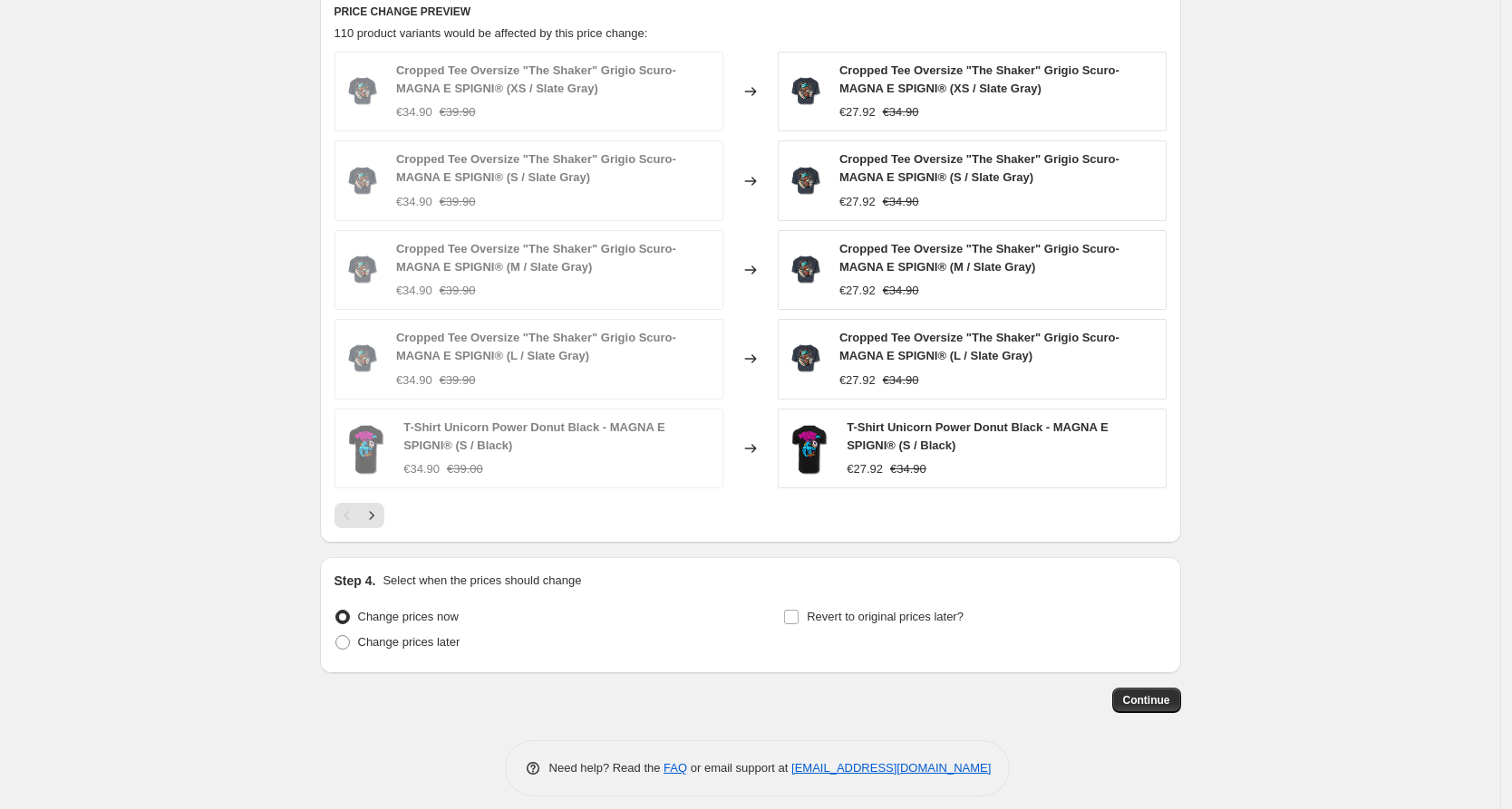 scroll, scrollTop: 1227, scrollLeft: 0, axis: vertical 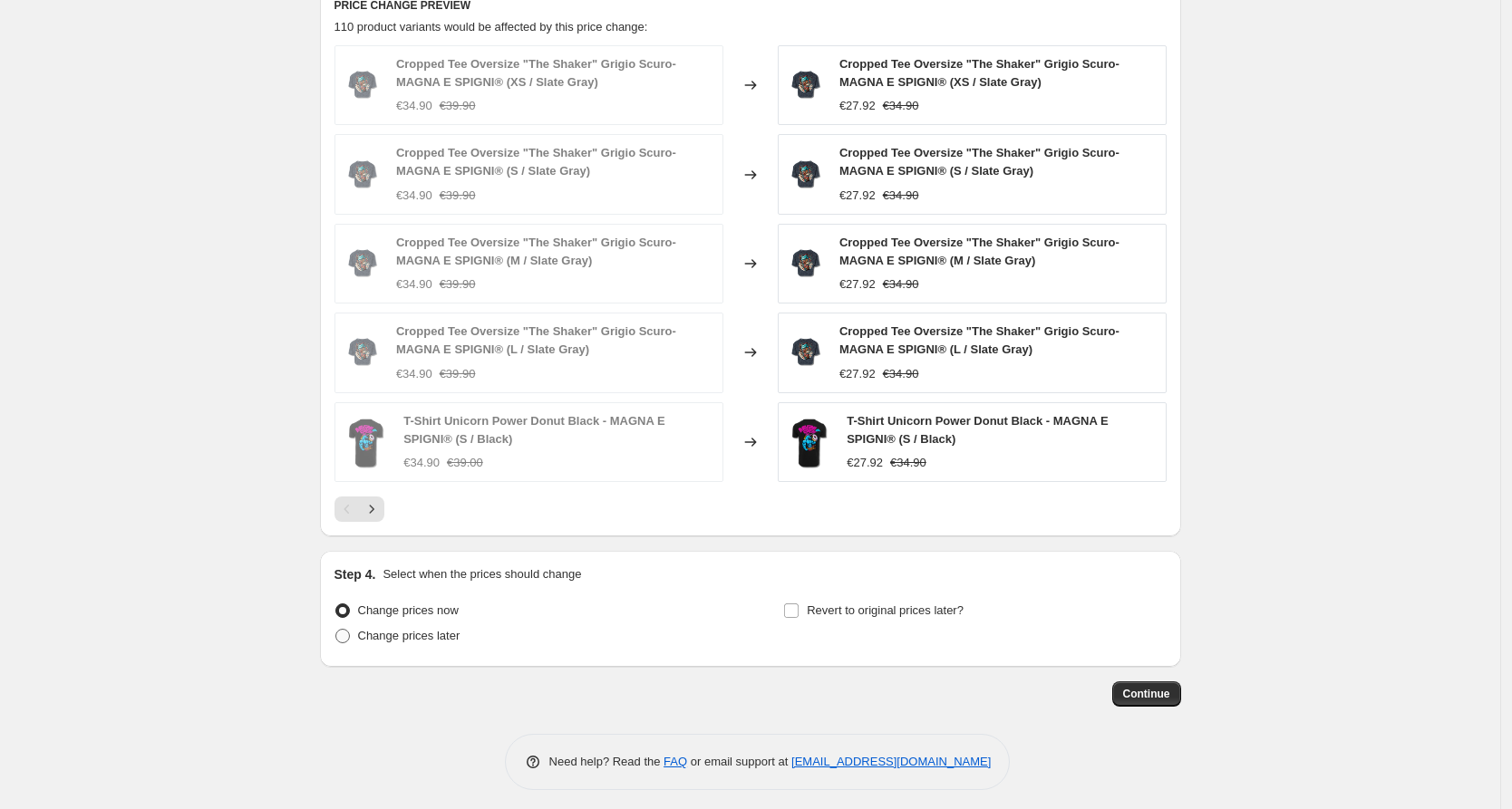 click on "Change prices later" at bounding box center [397, 636] 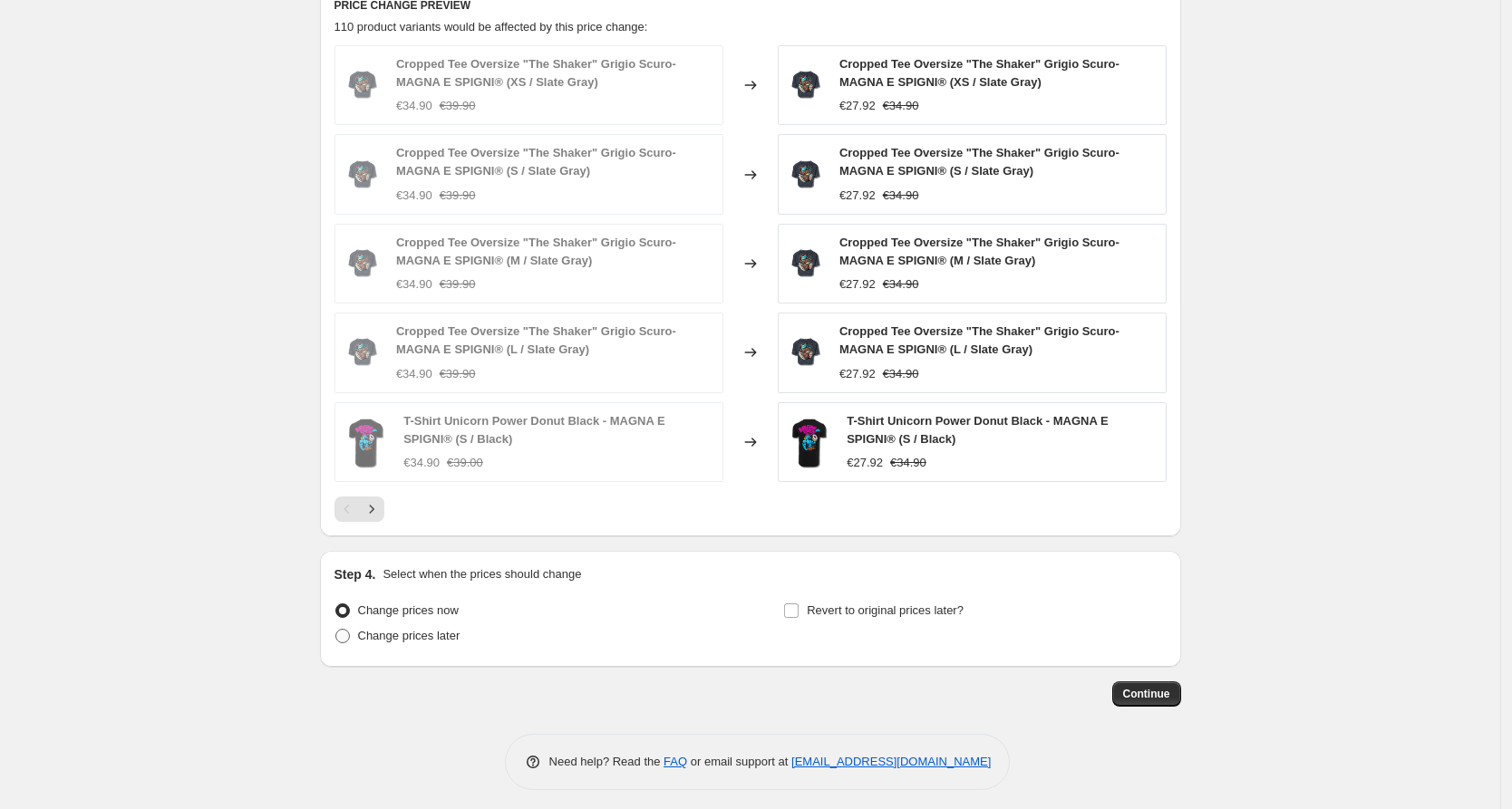 radio on "true" 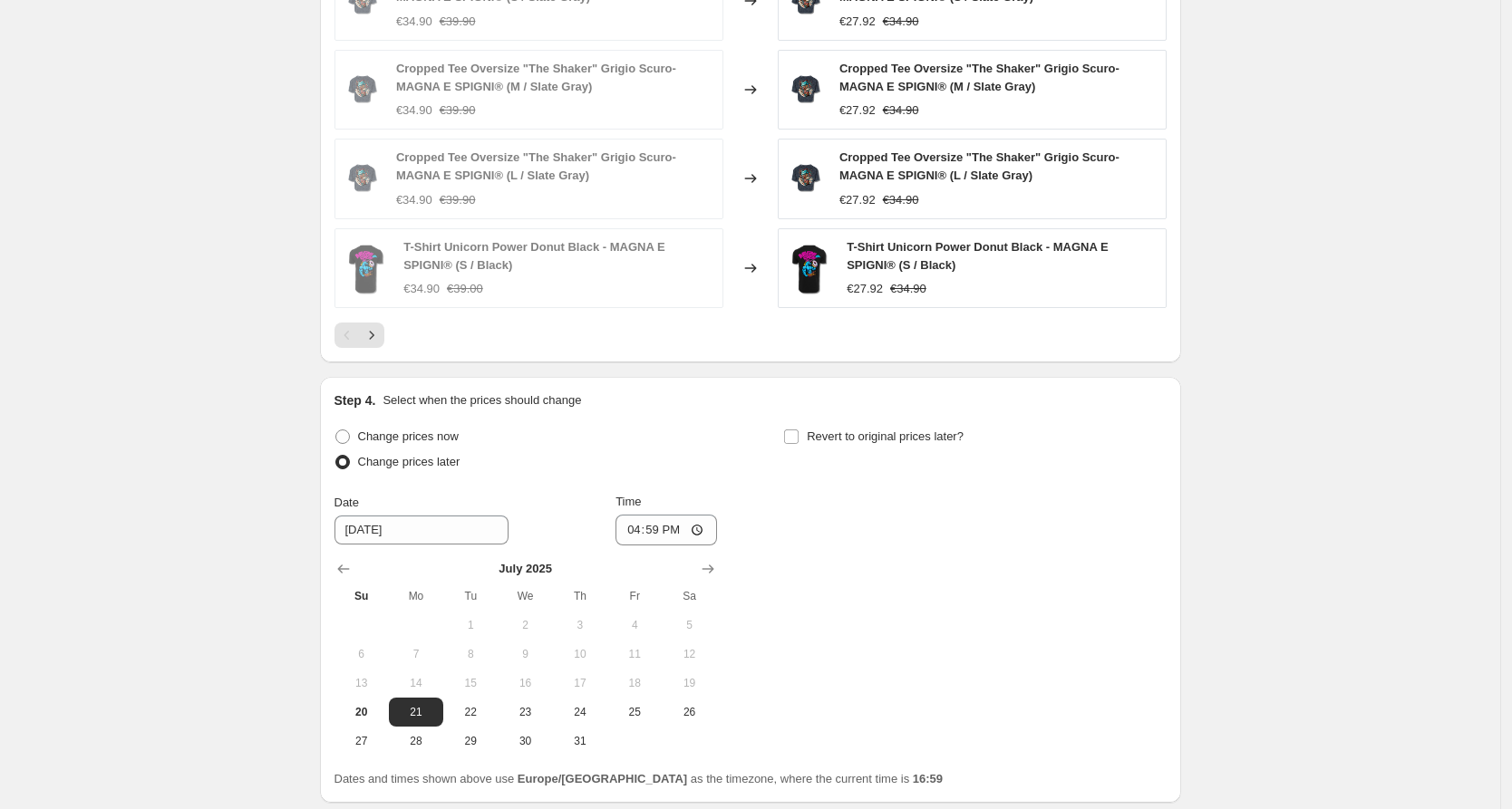 scroll, scrollTop: 1536, scrollLeft: 0, axis: vertical 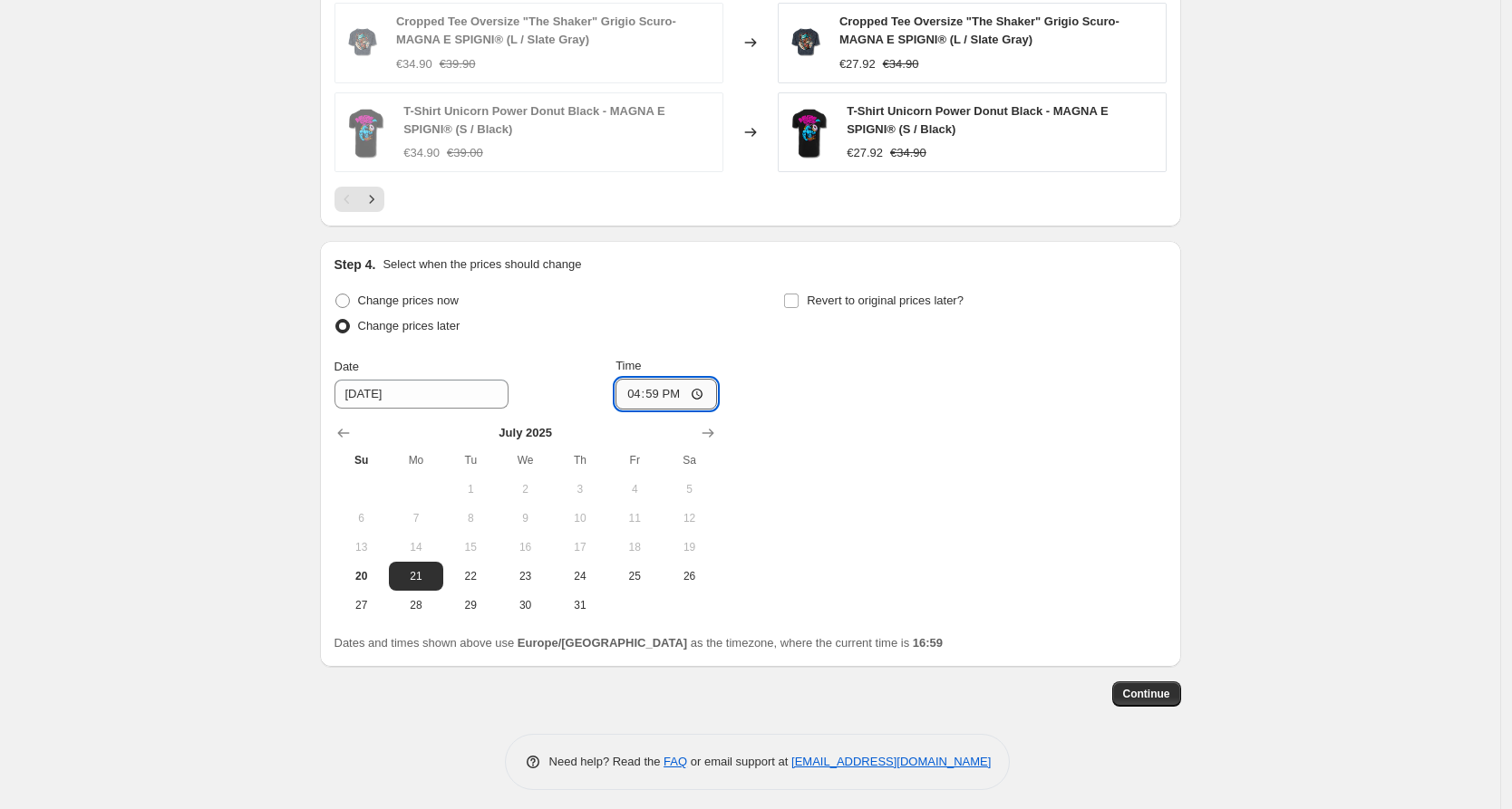 click on "16:59" at bounding box center [666, 394] 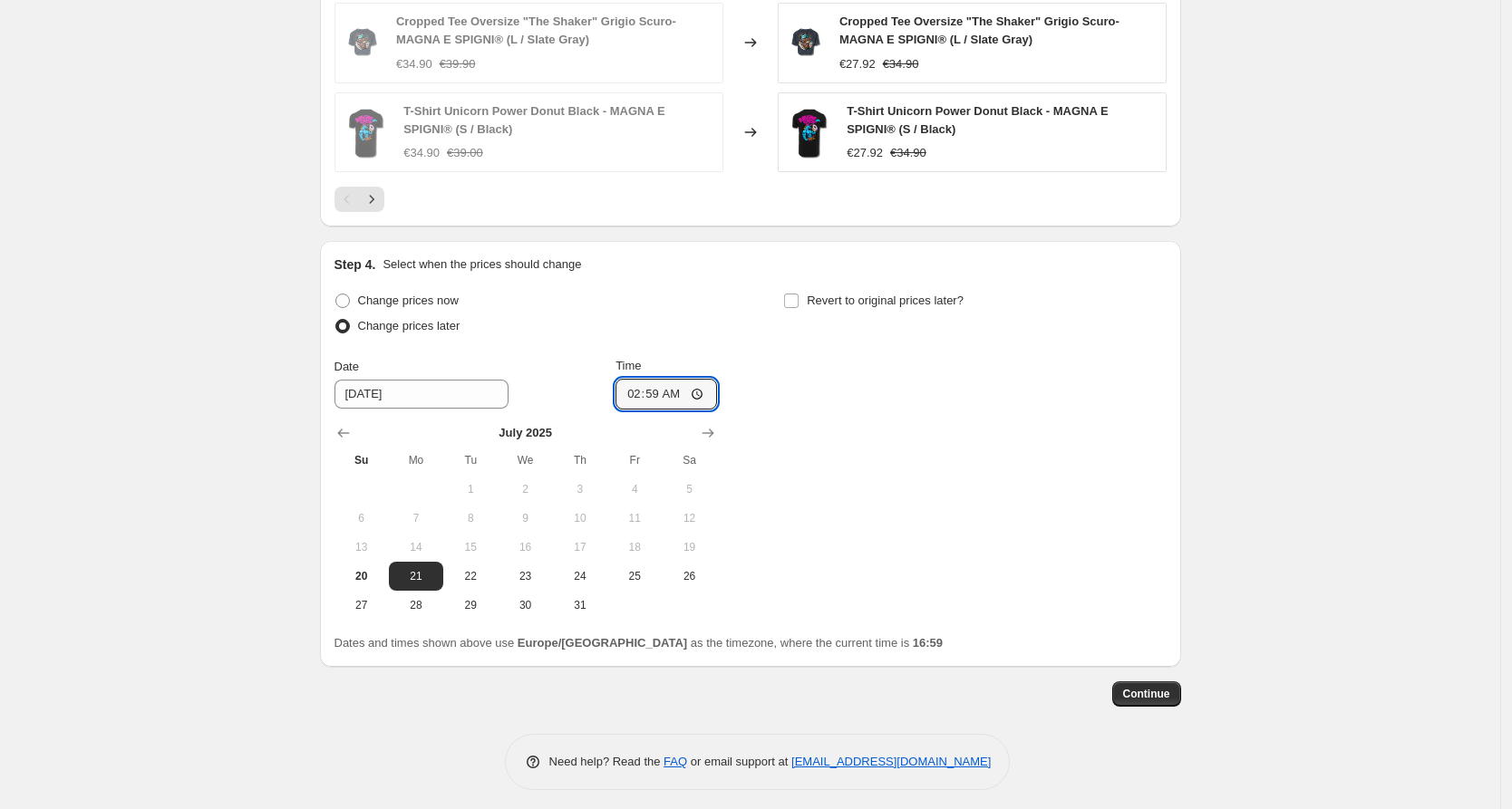 type on "23:59" 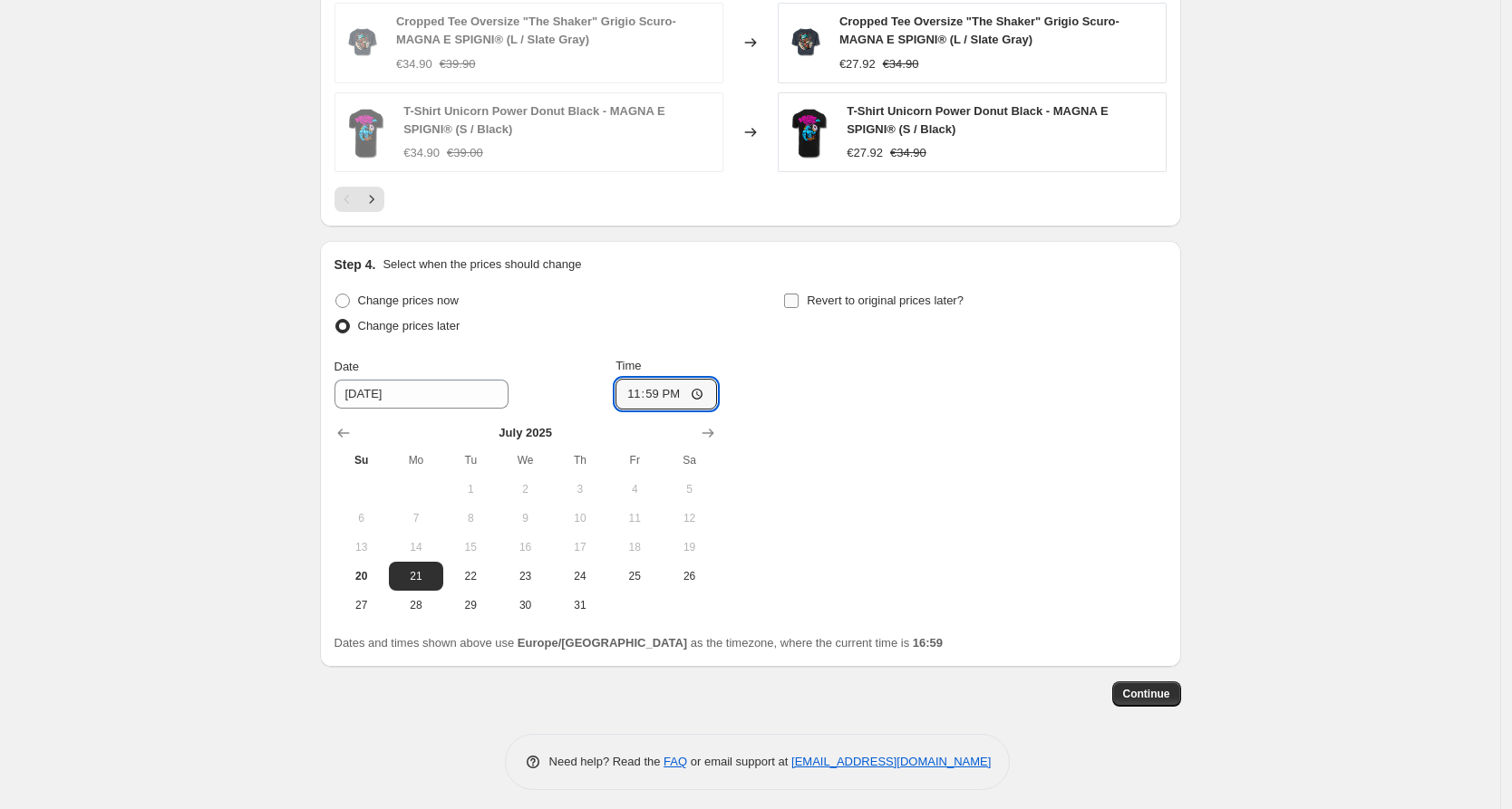 click on "Revert to original prices later?" at bounding box center [791, 301] 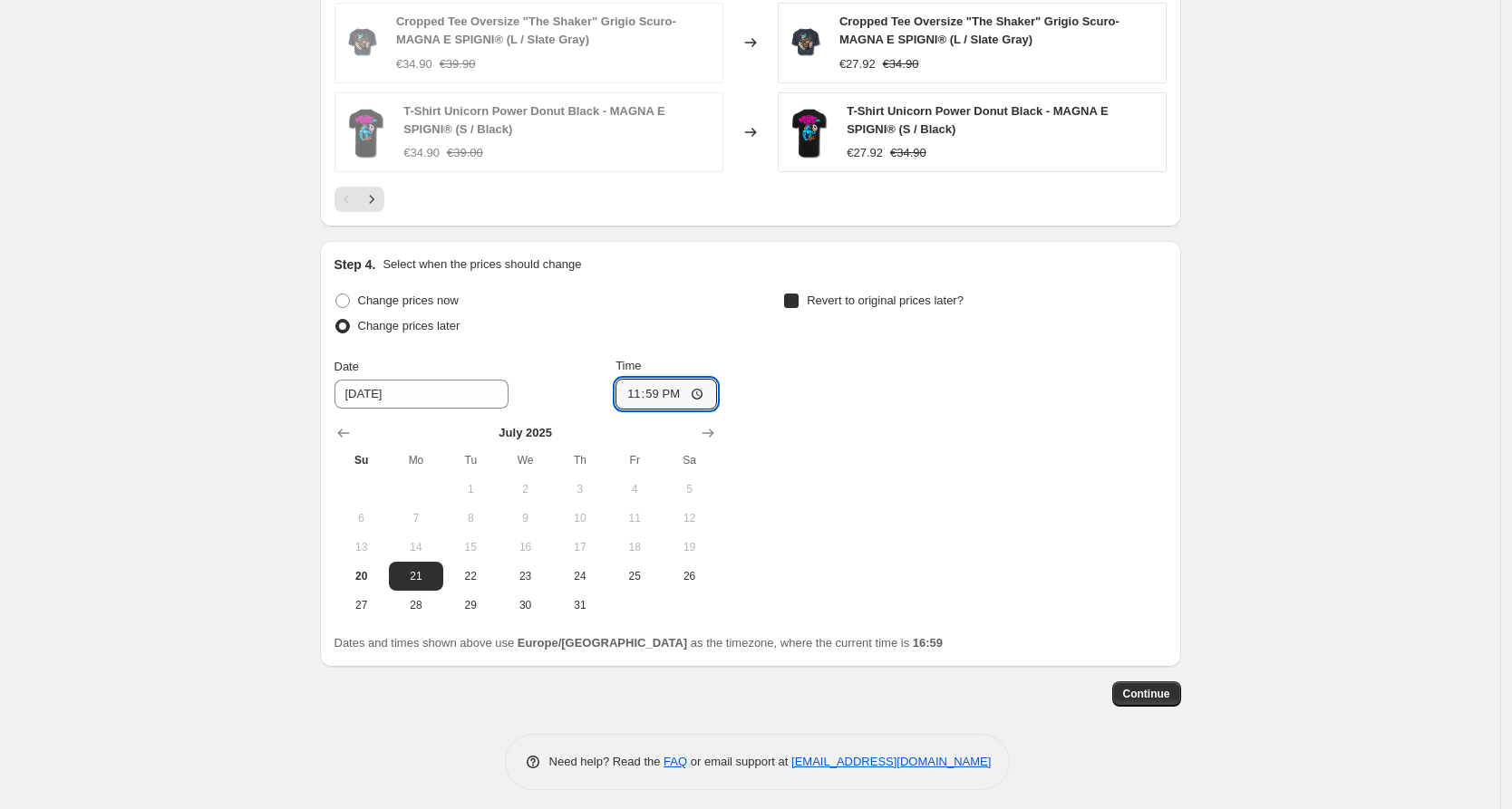 checkbox on "true" 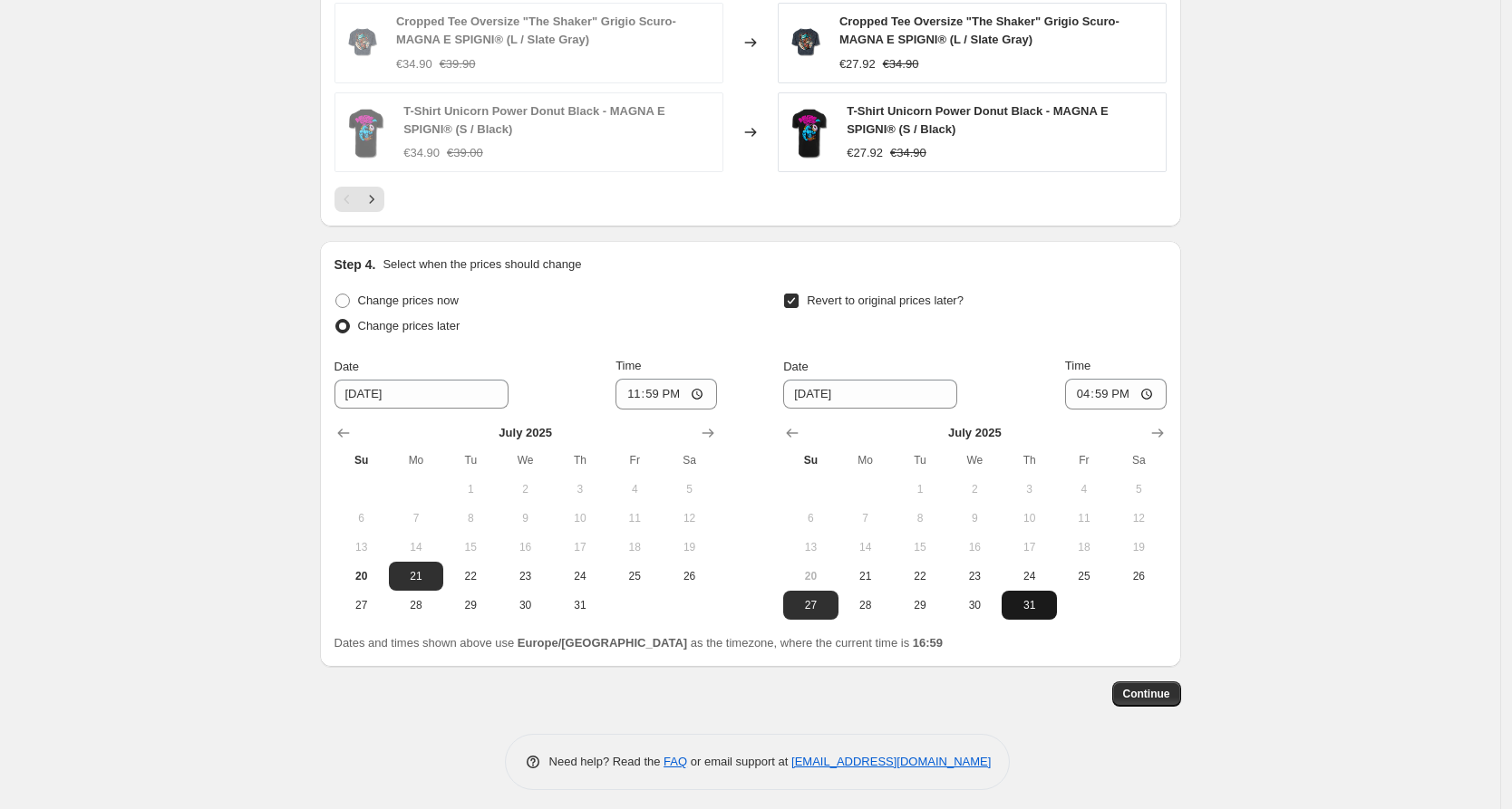 click on "31" at bounding box center (1029, 605) 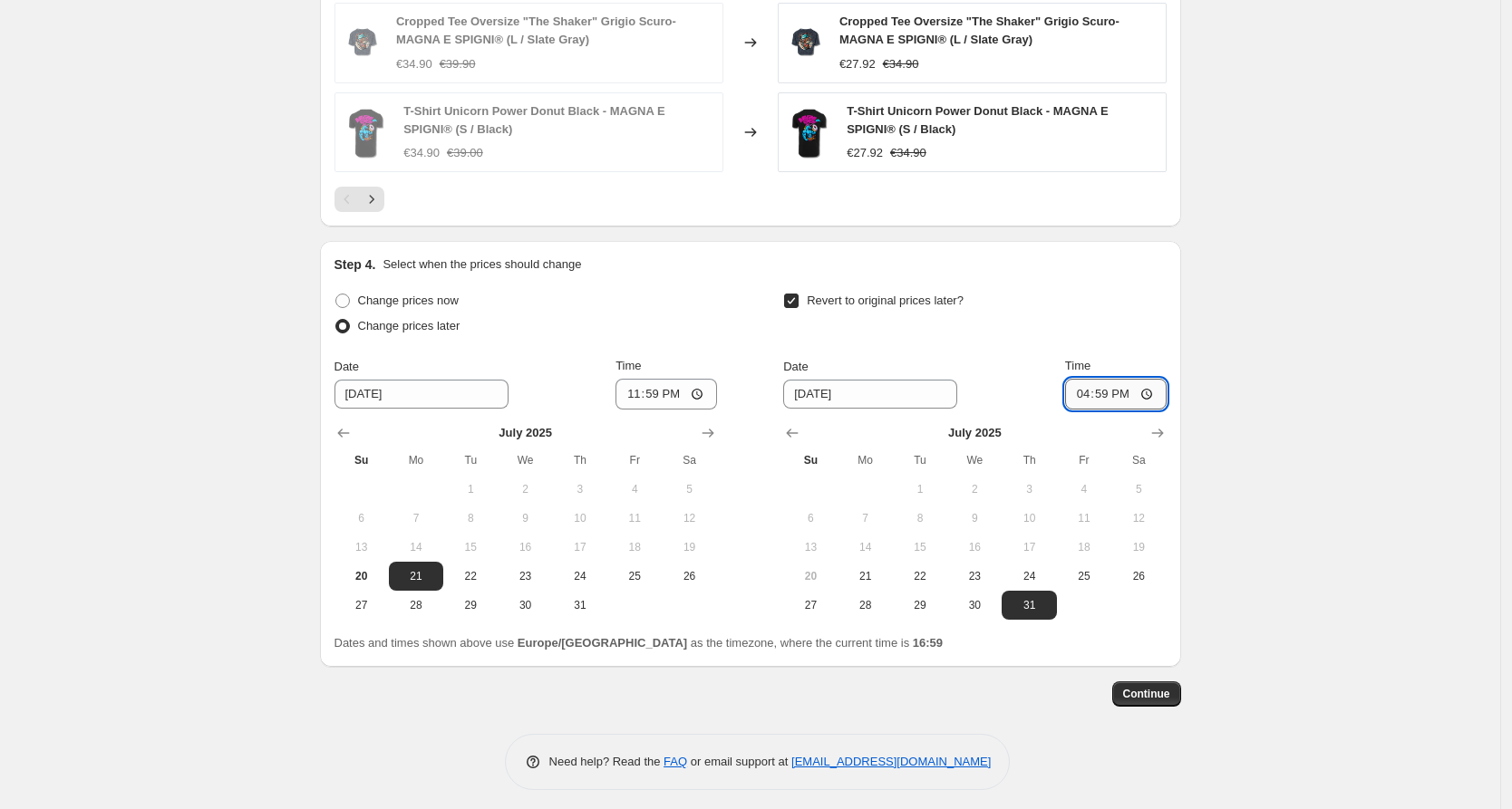 click on "16:59" at bounding box center (1116, 394) 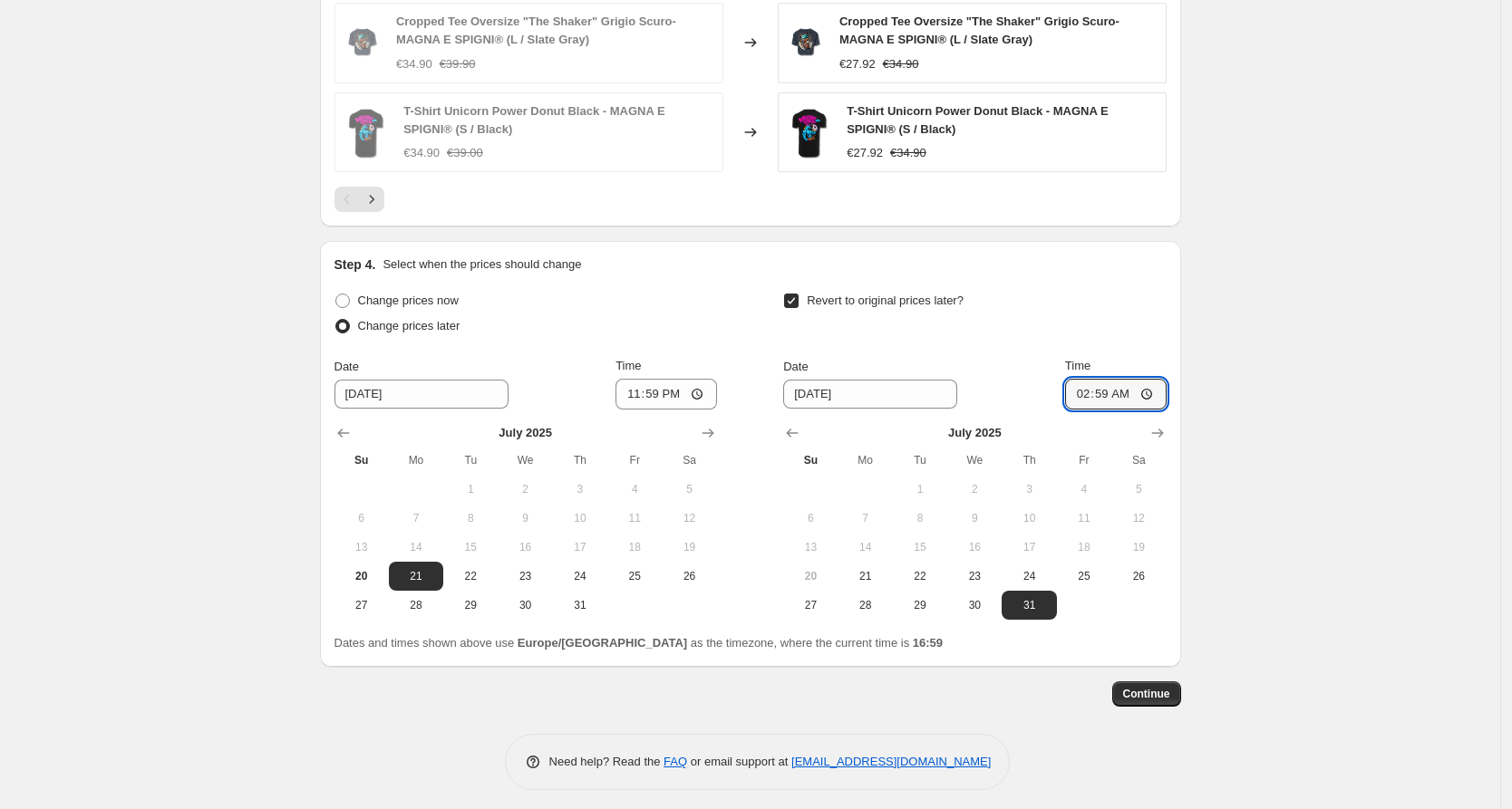 type on "23:59" 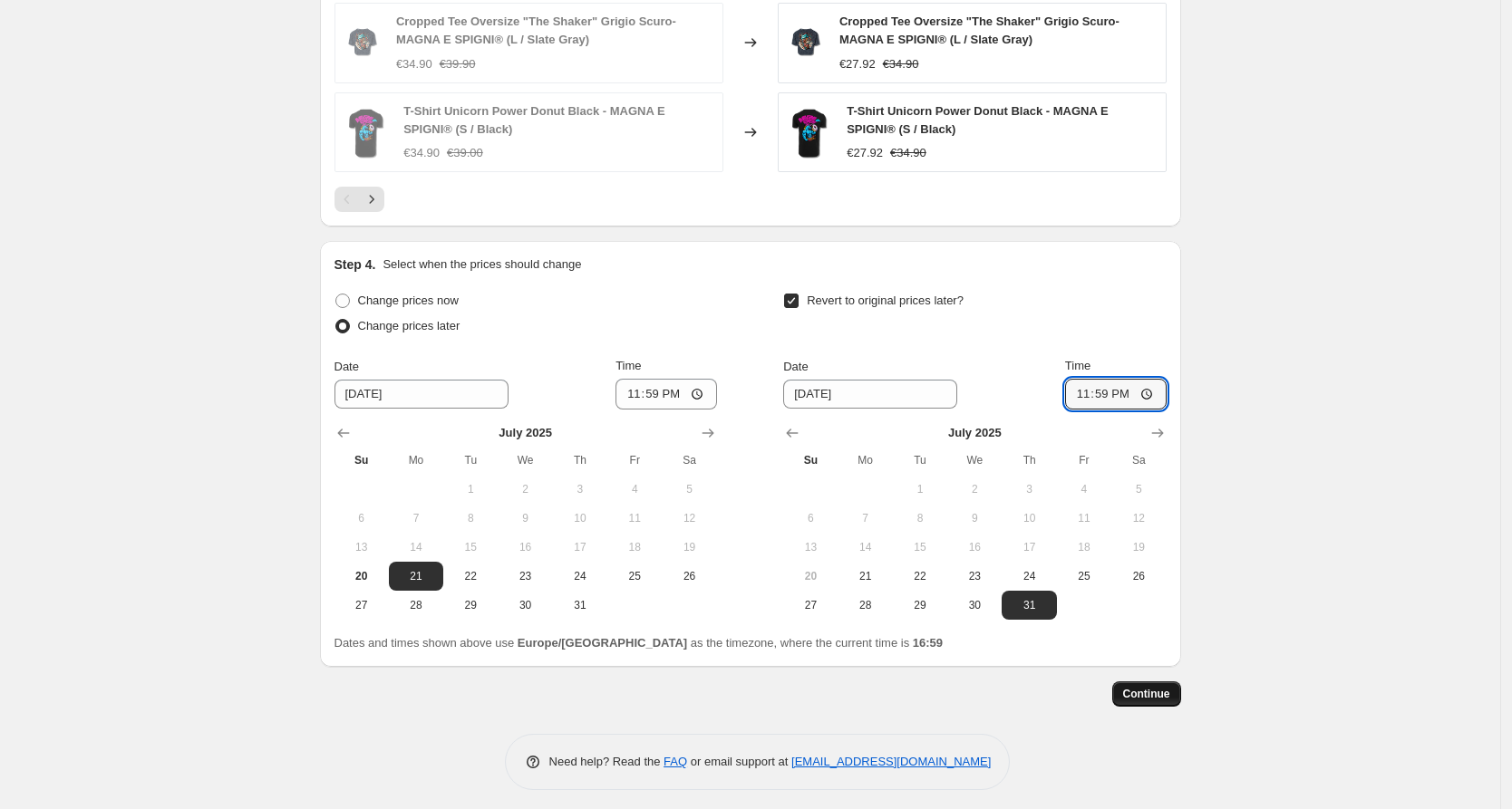 click on "Continue" at bounding box center (1147, 694) 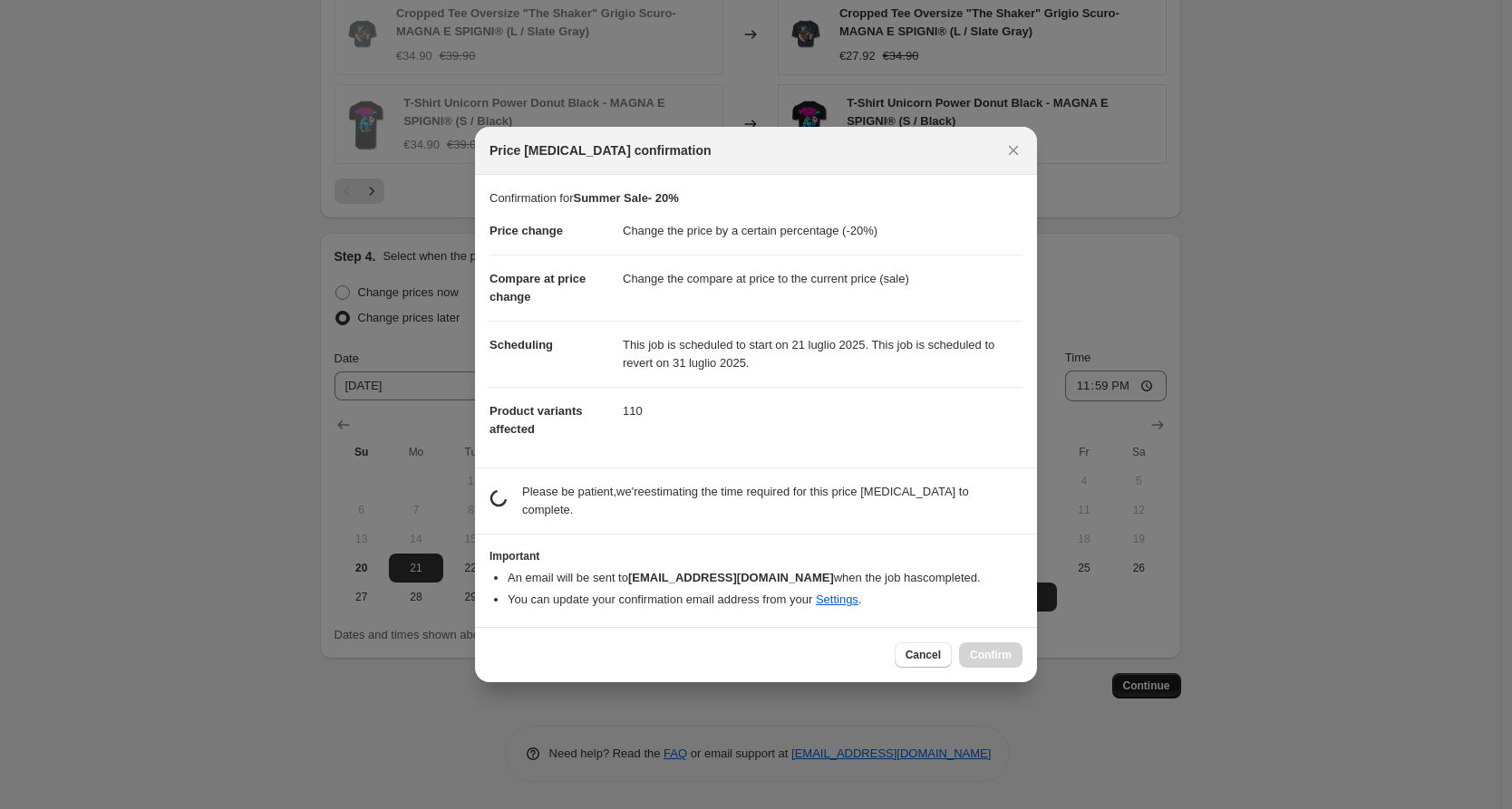 scroll, scrollTop: 0, scrollLeft: 0, axis: both 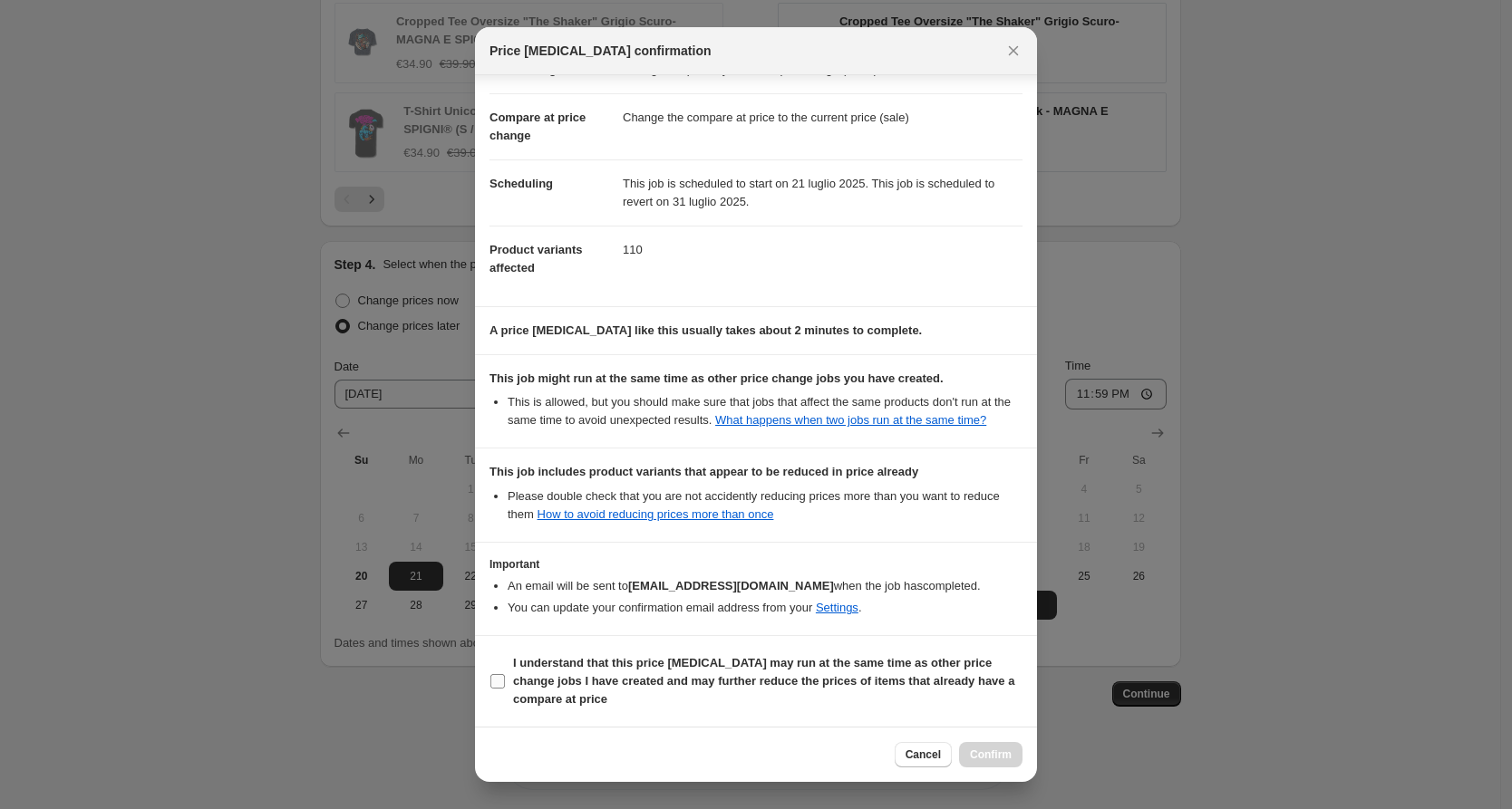 drag, startPoint x: 537, startPoint y: 674, endPoint x: 589, endPoint y: 696, distance: 56.46238 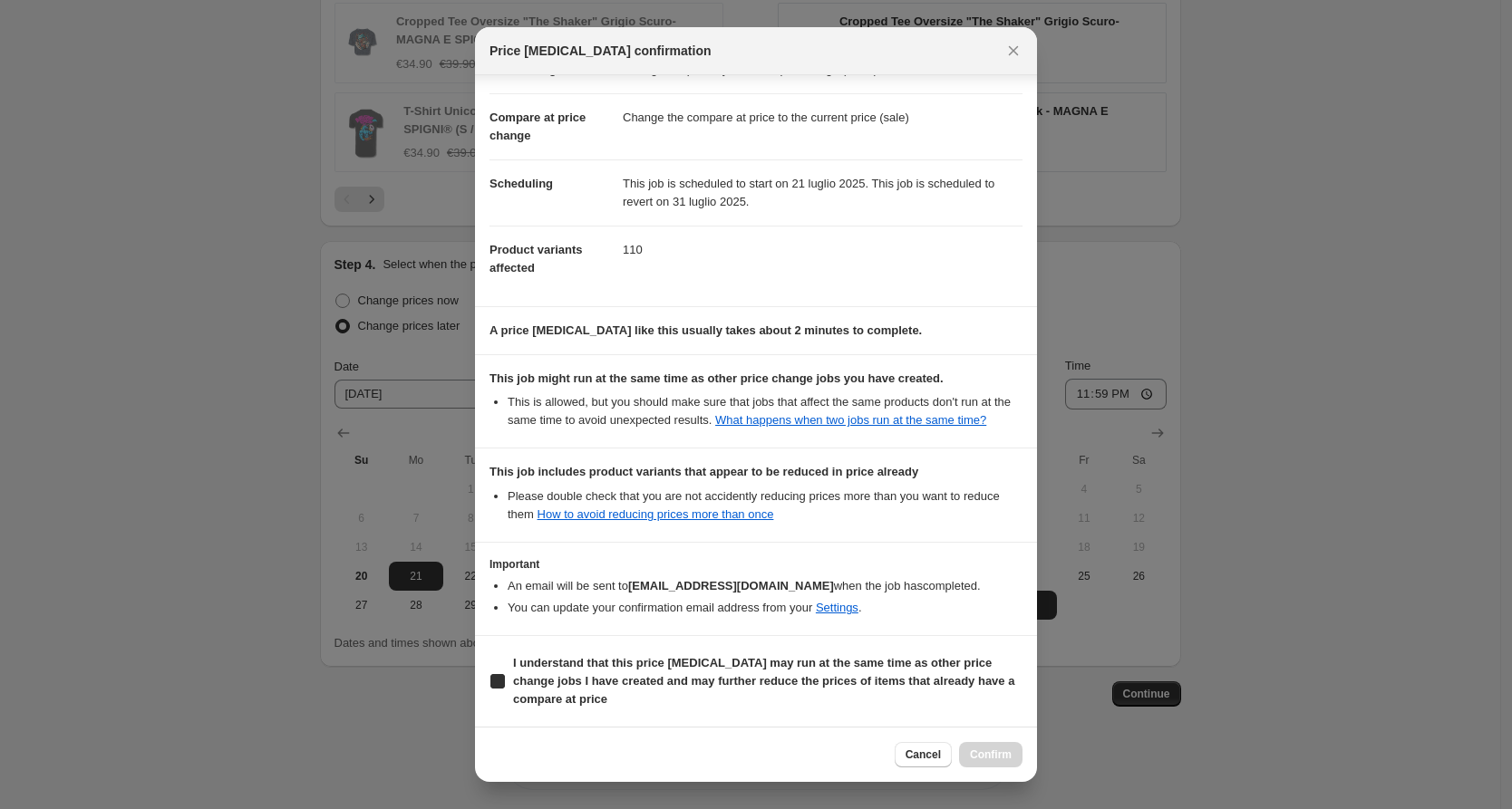 checkbox on "true" 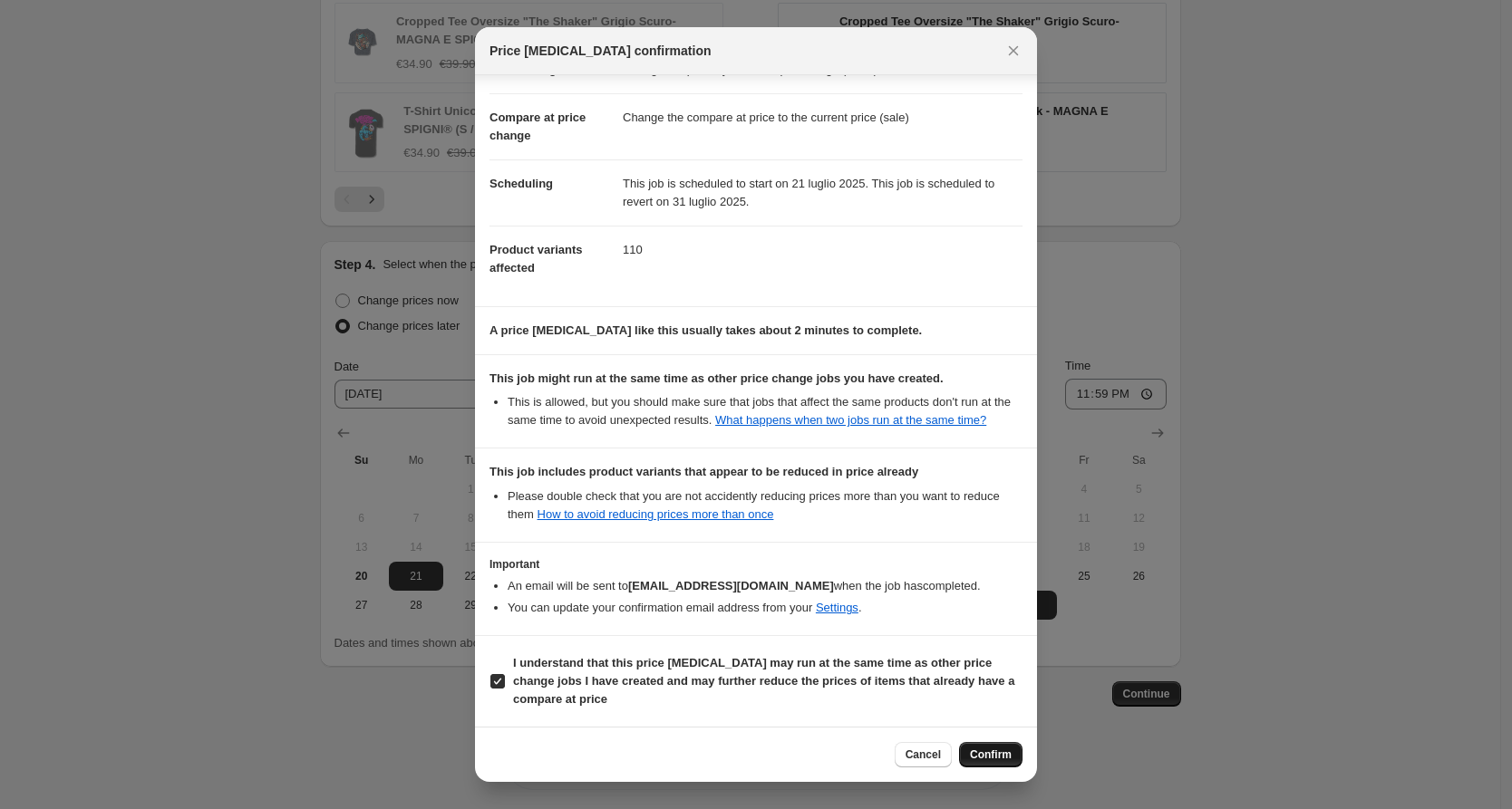 click on "Confirm" at bounding box center (991, 755) 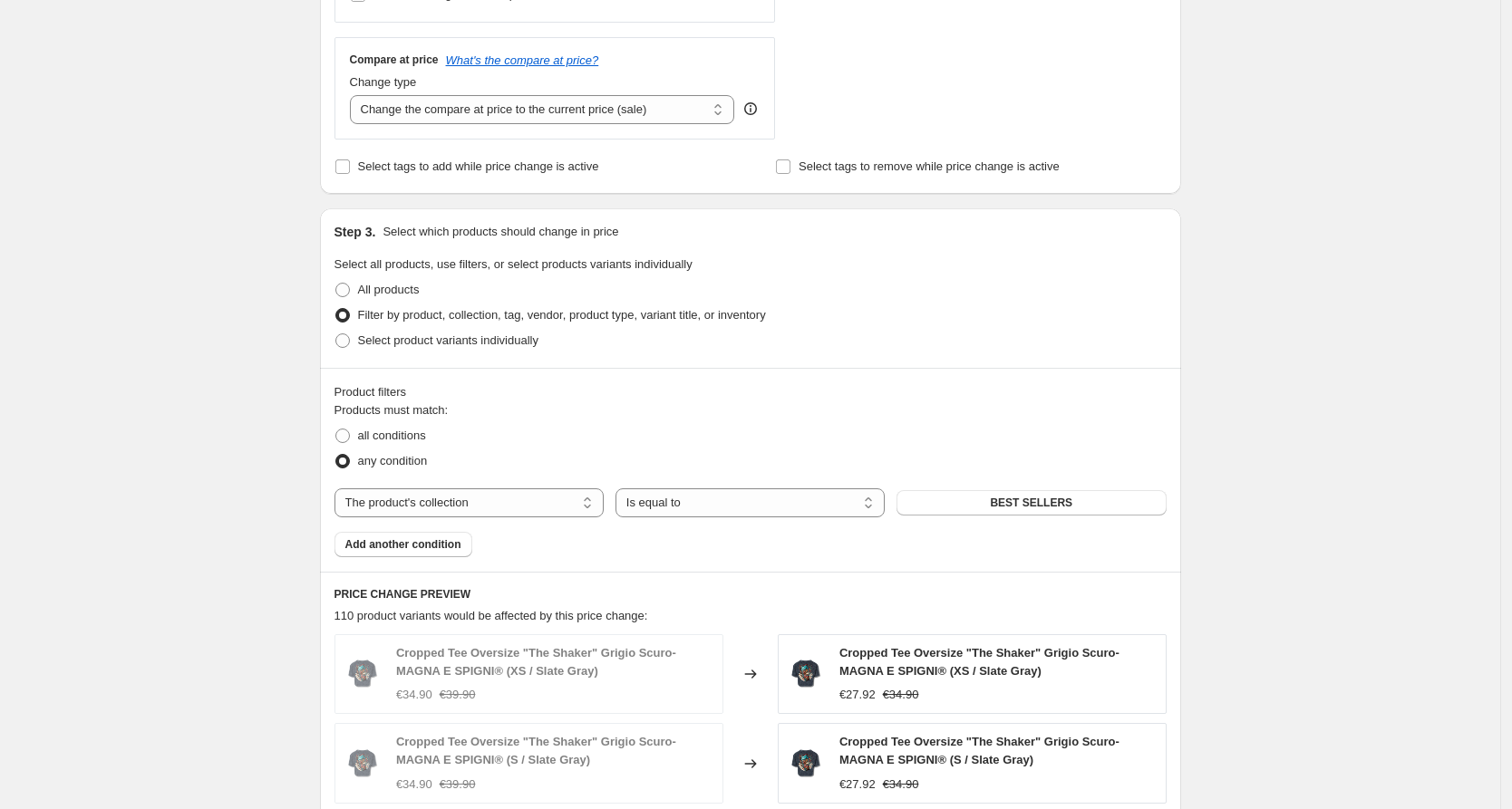scroll, scrollTop: 0, scrollLeft: 0, axis: both 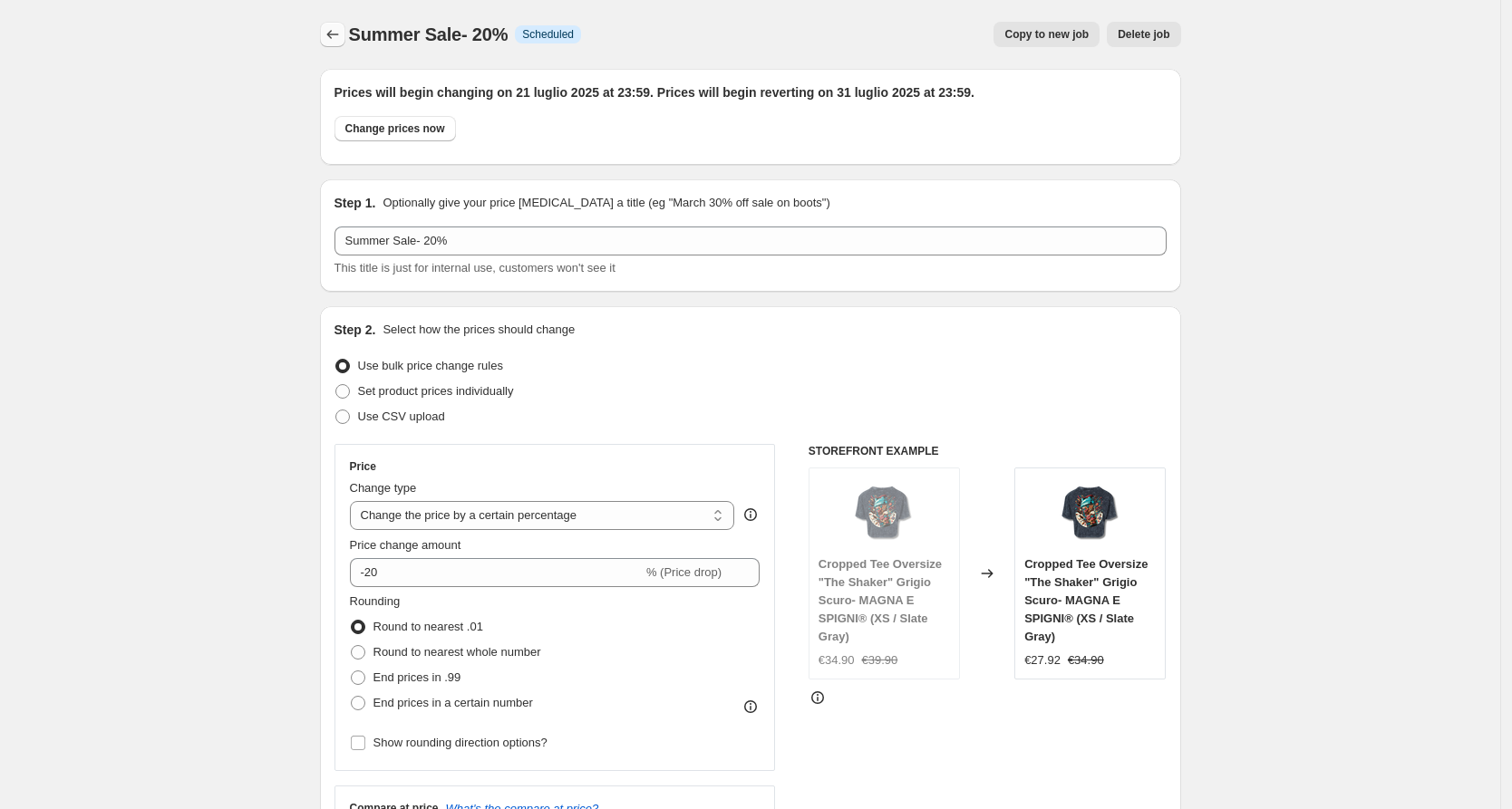 click 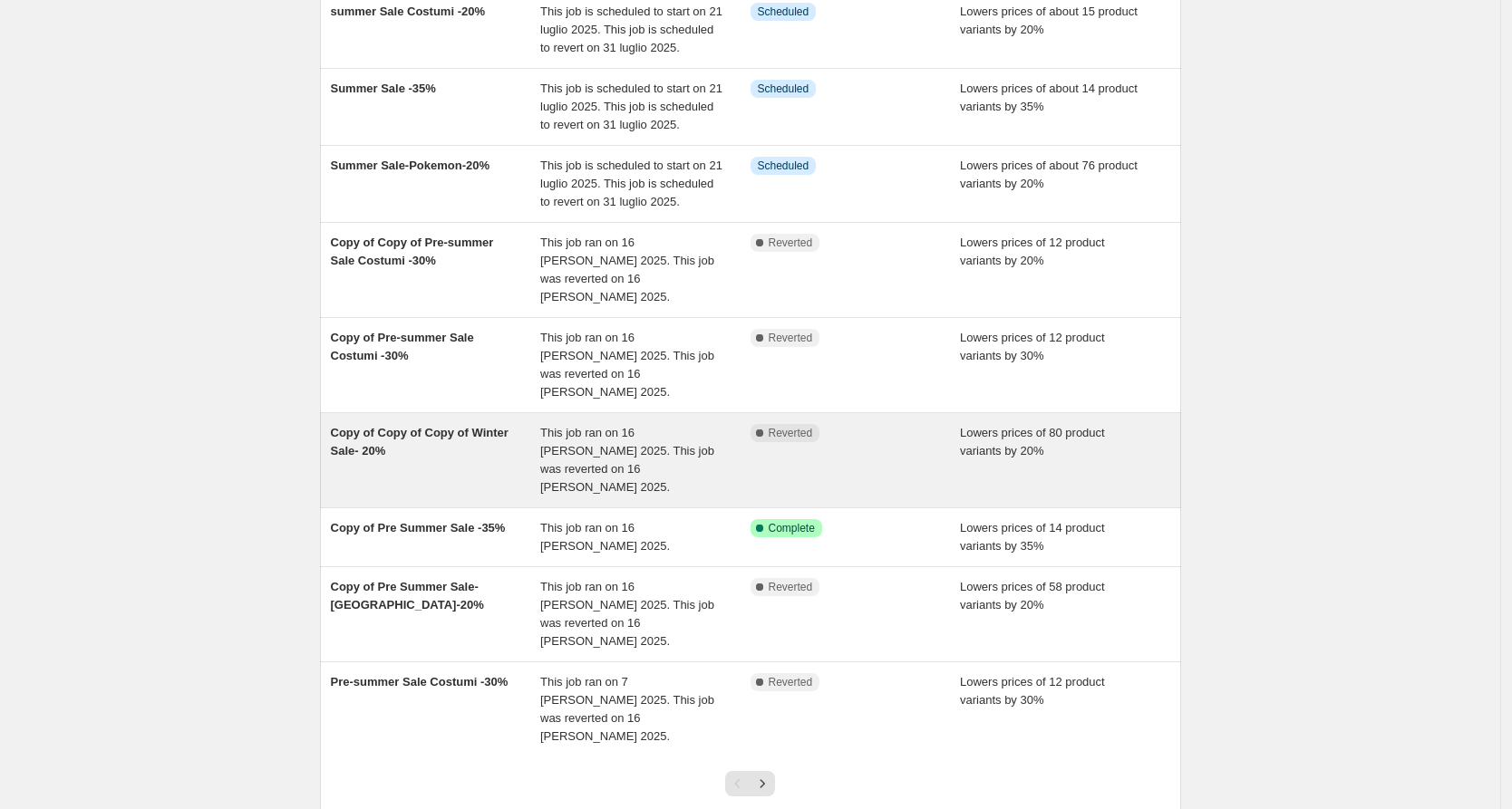 scroll, scrollTop: 353, scrollLeft: 0, axis: vertical 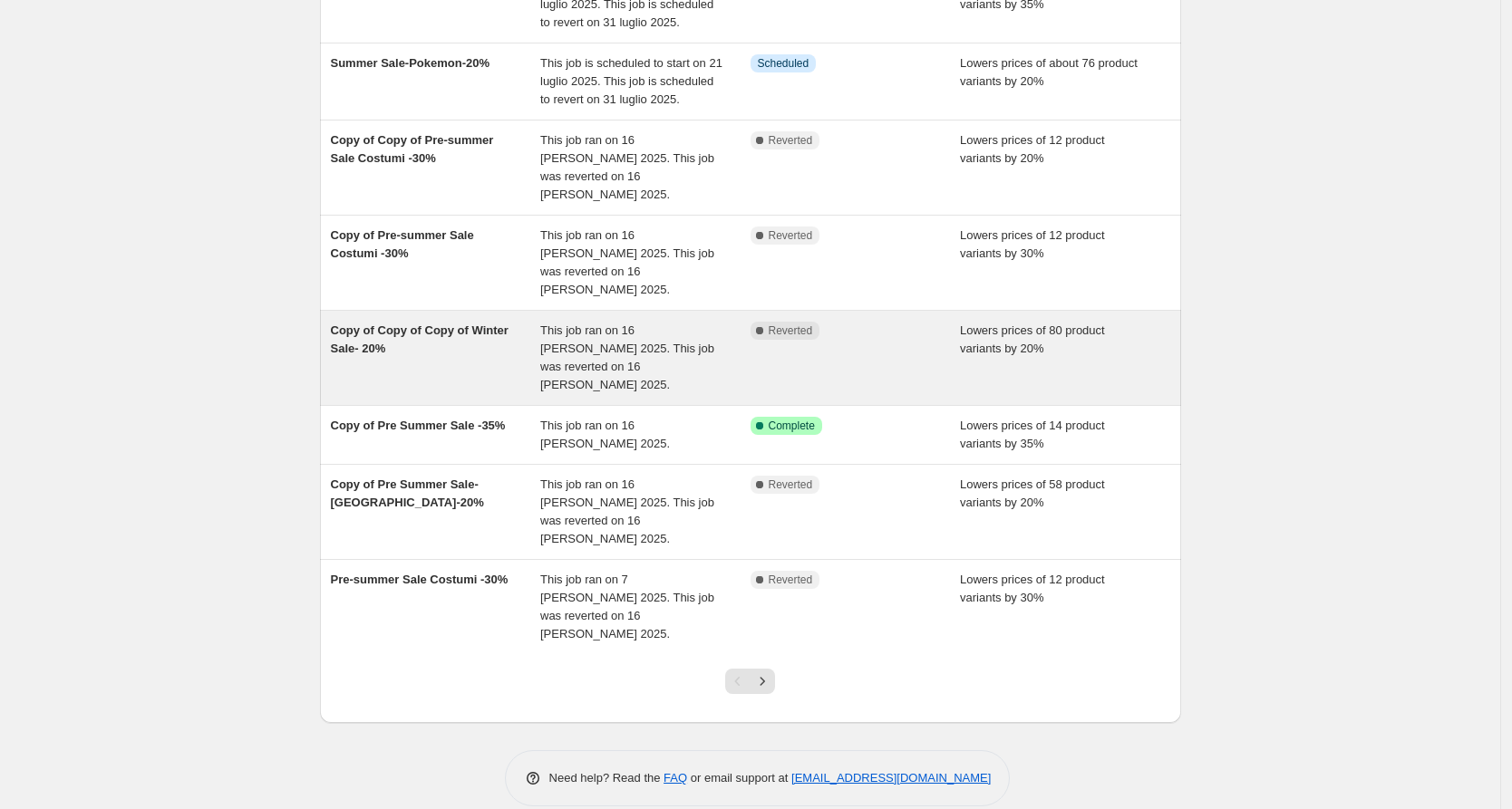 click on "This job ran on 16 [PERSON_NAME] 2025. This job was reverted on 16 [PERSON_NAME] 2025." at bounding box center [645, 358] 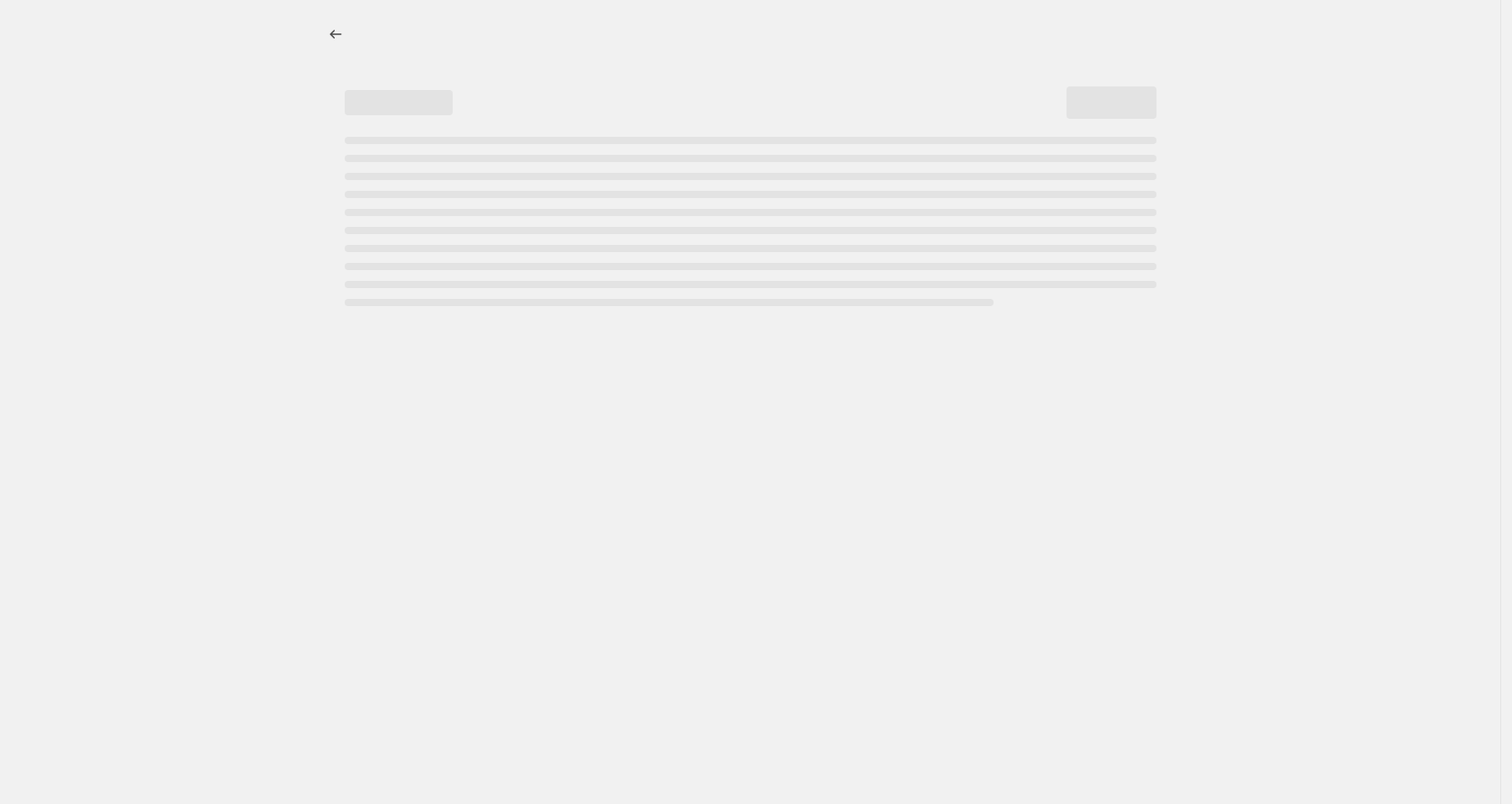 select on "percentage" 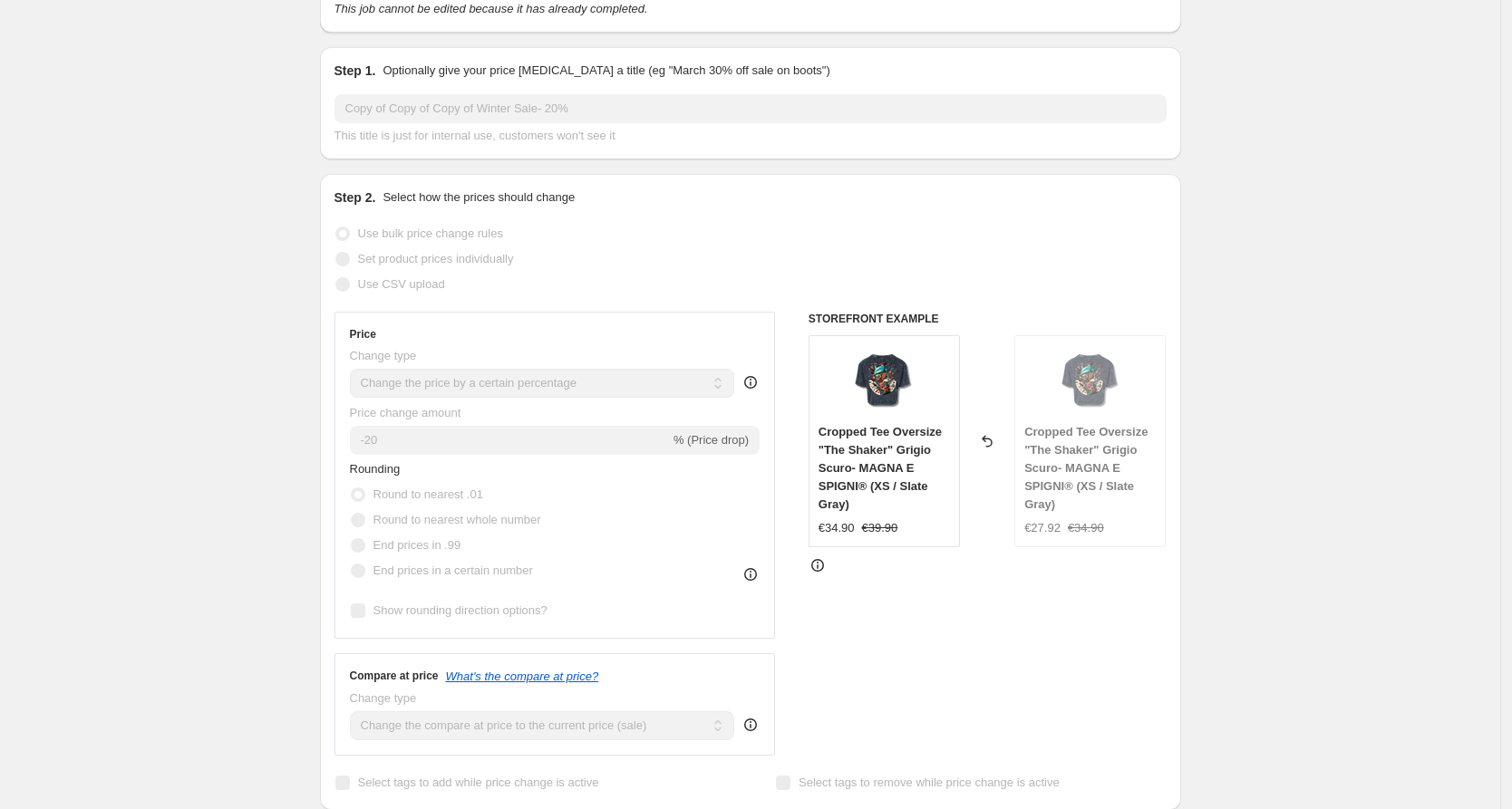 scroll, scrollTop: 0, scrollLeft: 0, axis: both 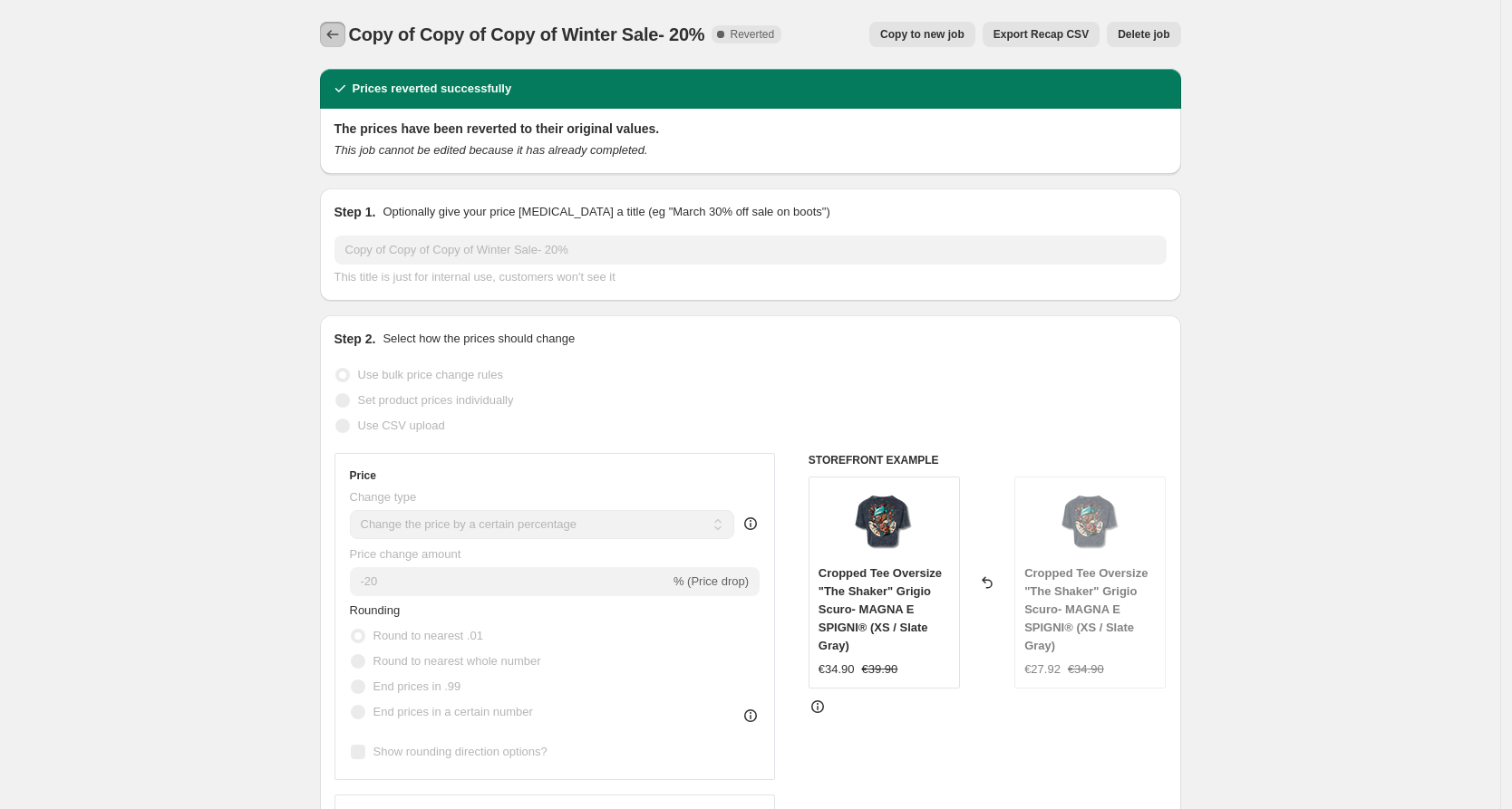 click 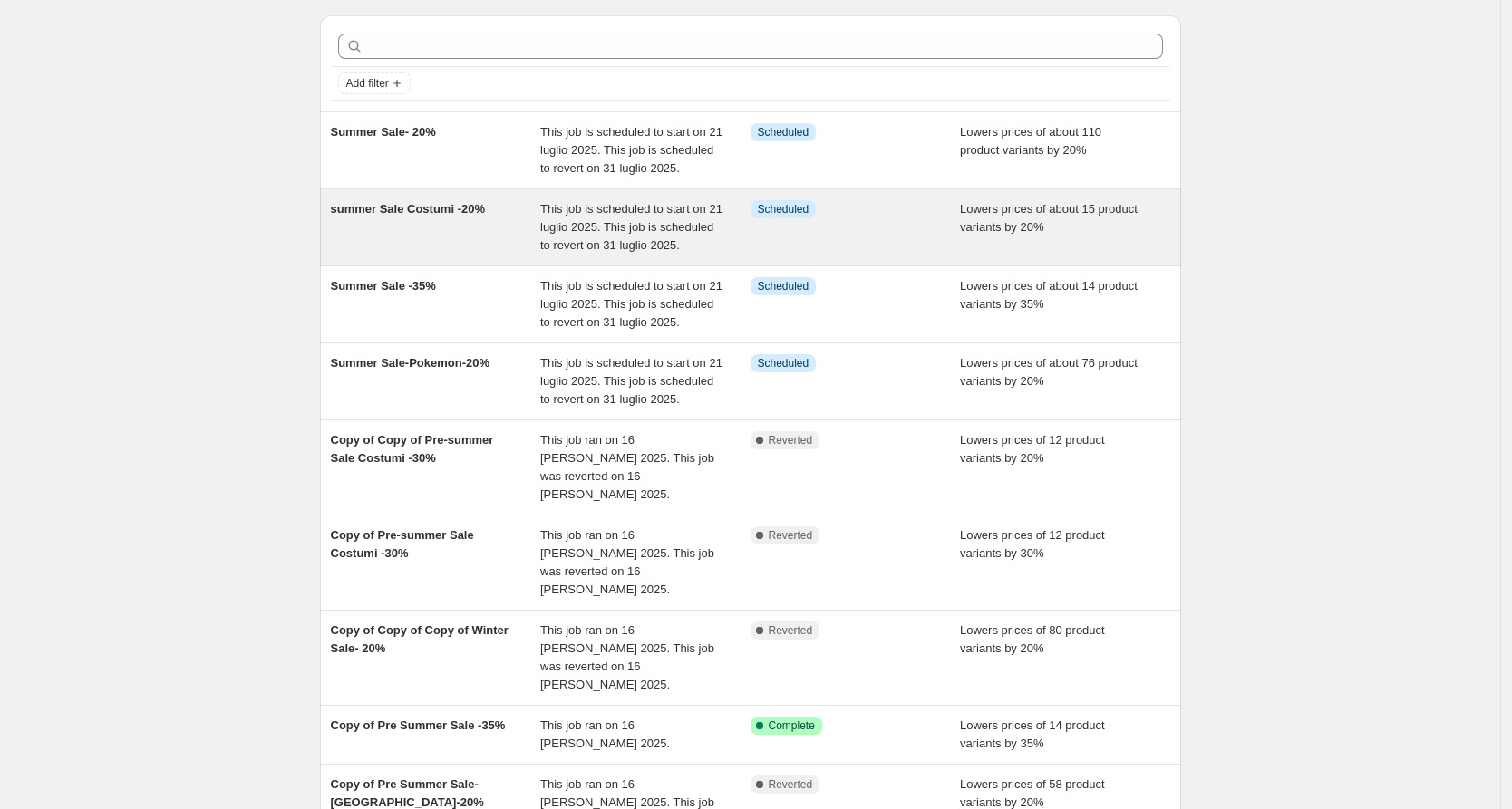 scroll, scrollTop: 353, scrollLeft: 0, axis: vertical 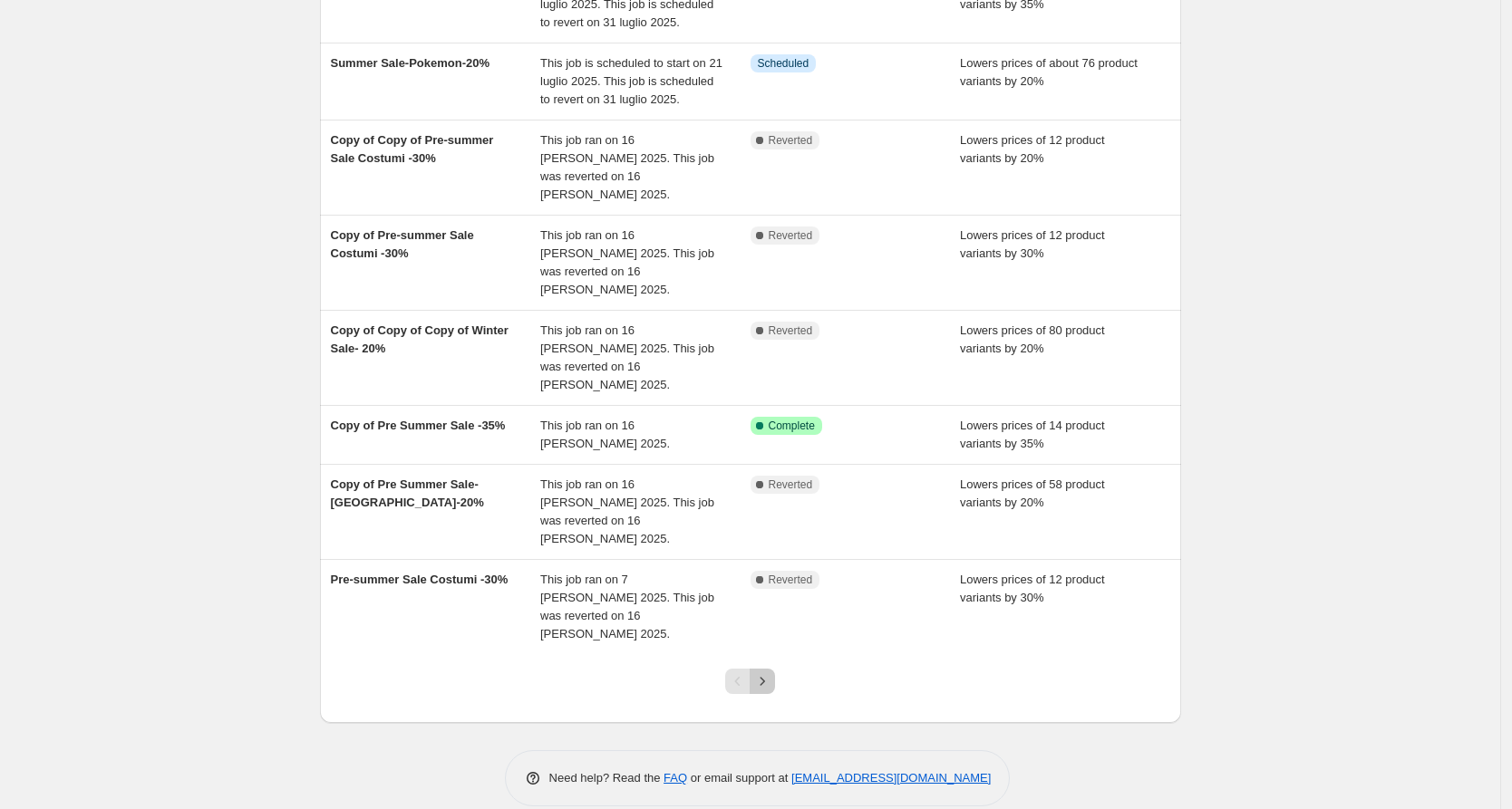 click 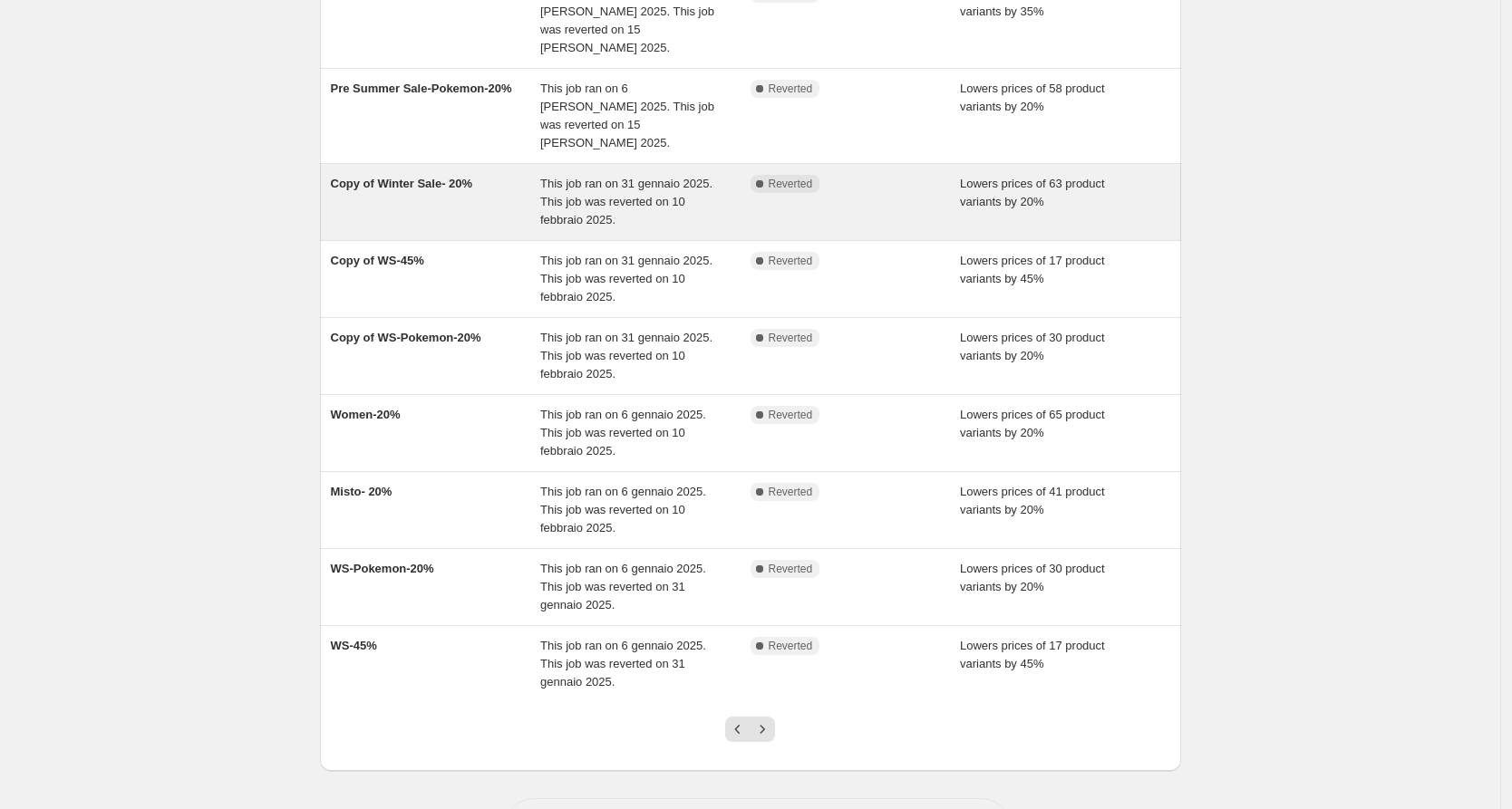 scroll, scrollTop: 299, scrollLeft: 0, axis: vertical 